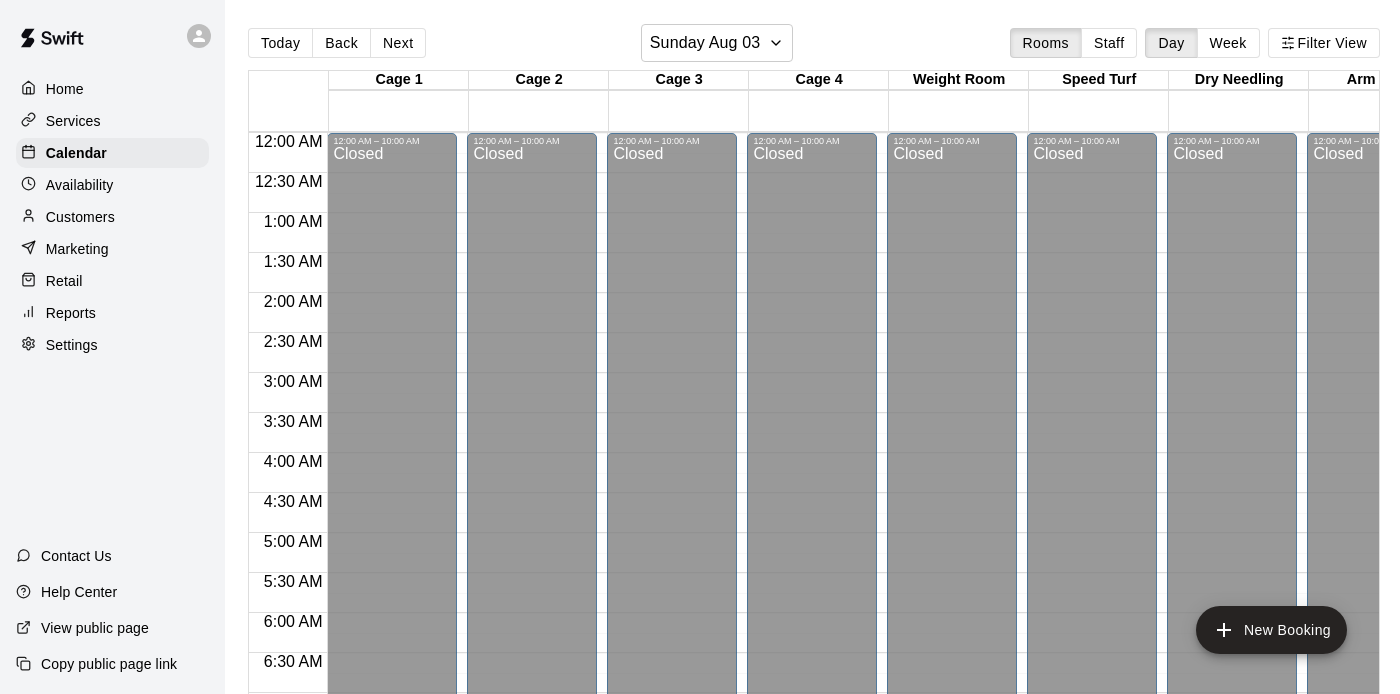 scroll, scrollTop: 0, scrollLeft: 0, axis: both 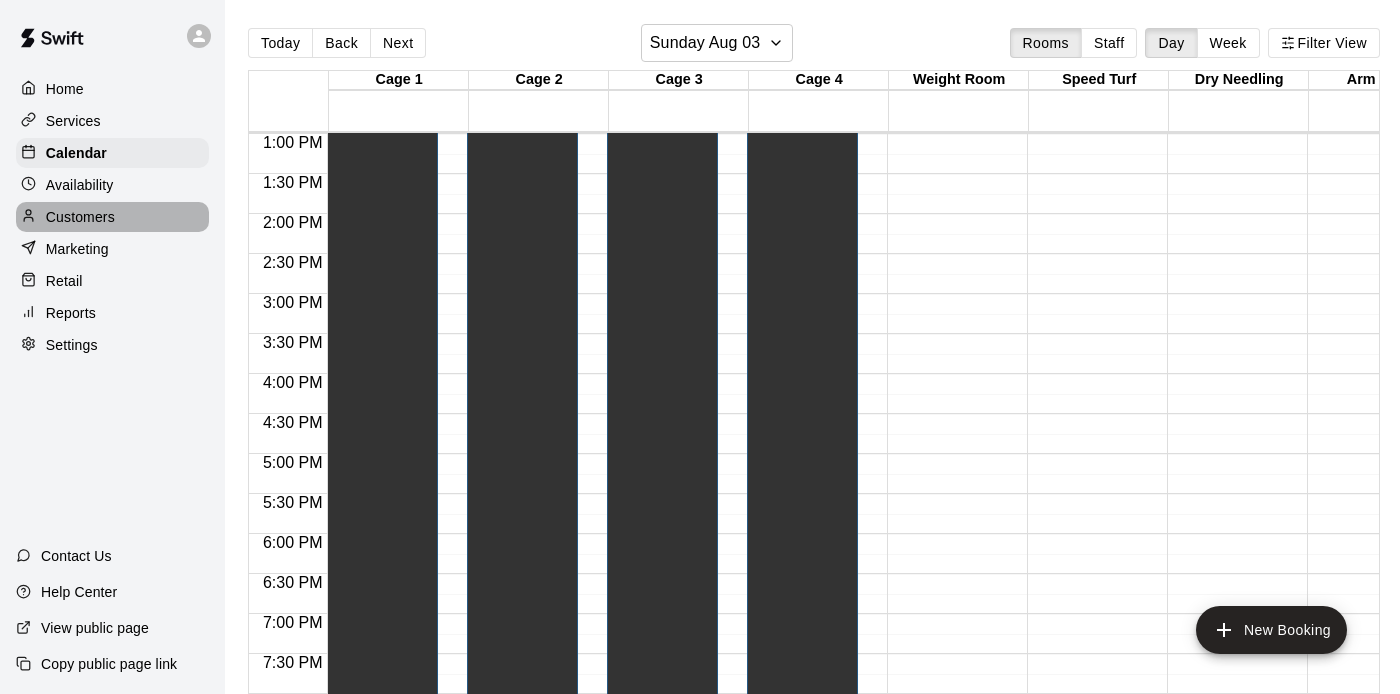 click on "Customers" at bounding box center (80, 217) 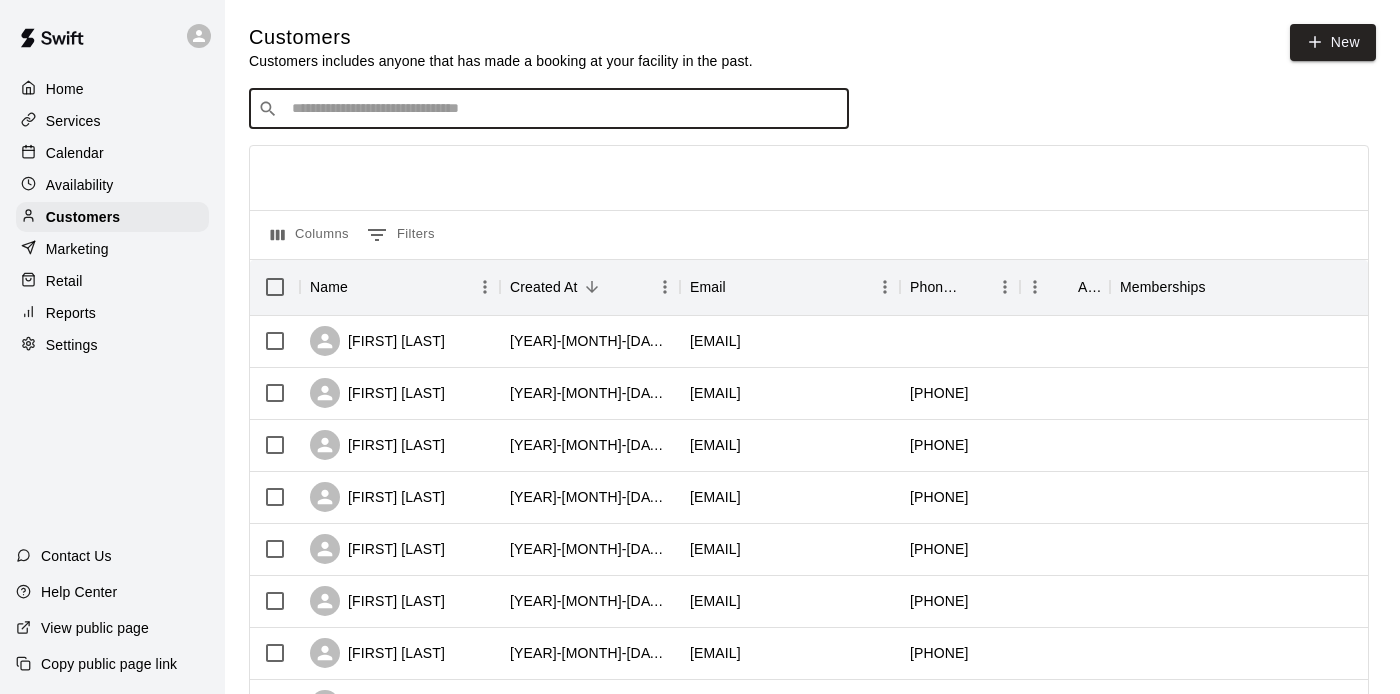 click at bounding box center (563, 109) 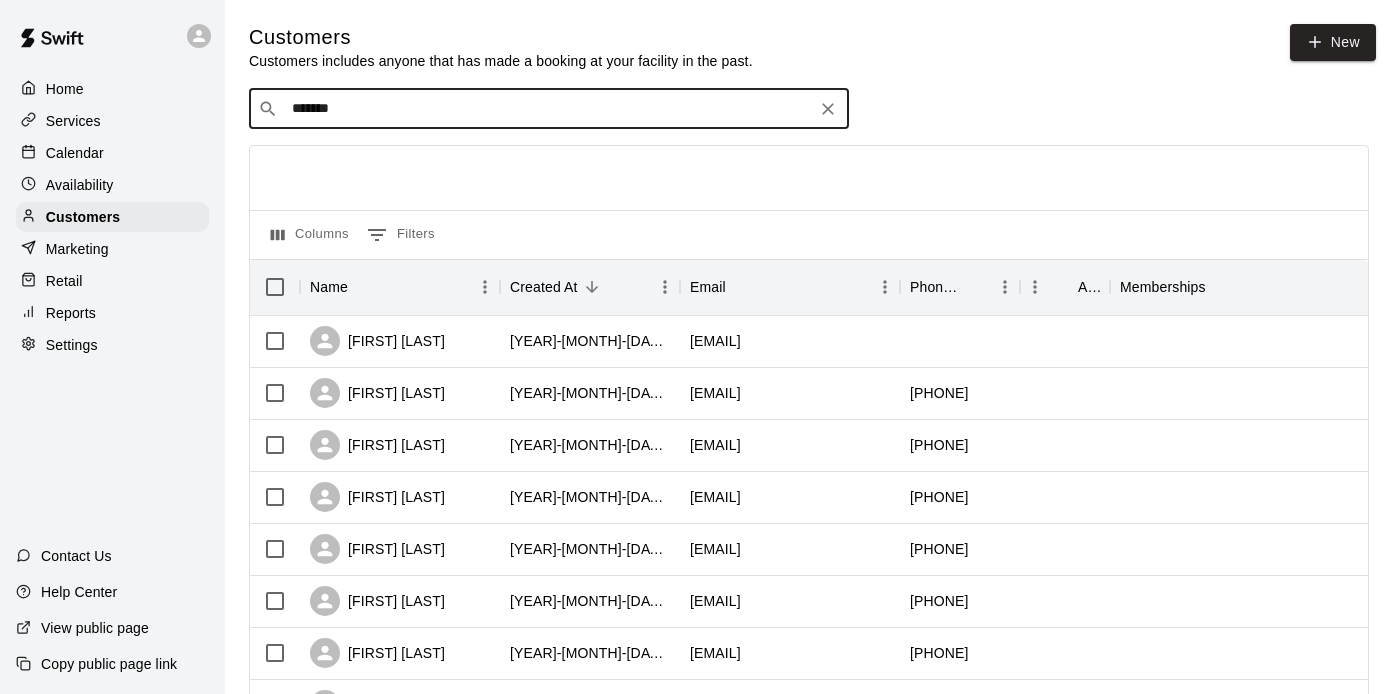 type on "********" 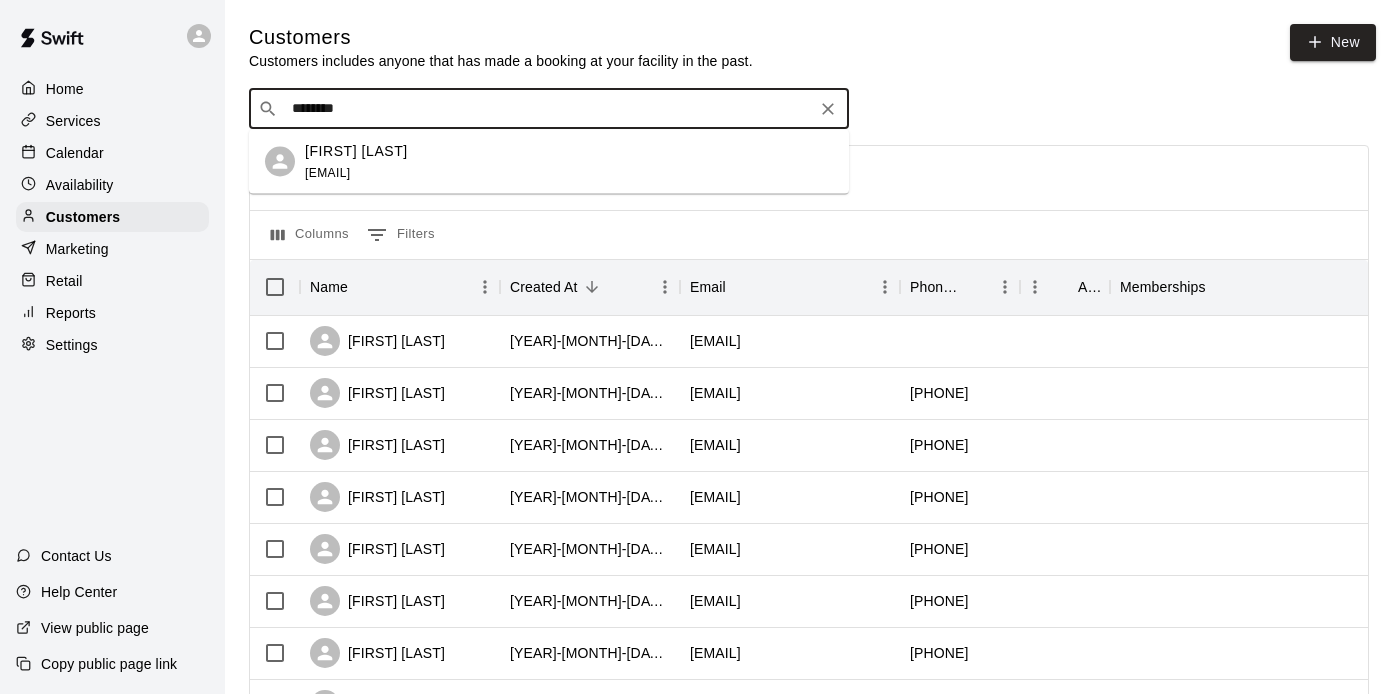 click on "[FIRST] [LAST] [EMAIL]" at bounding box center (569, 161) 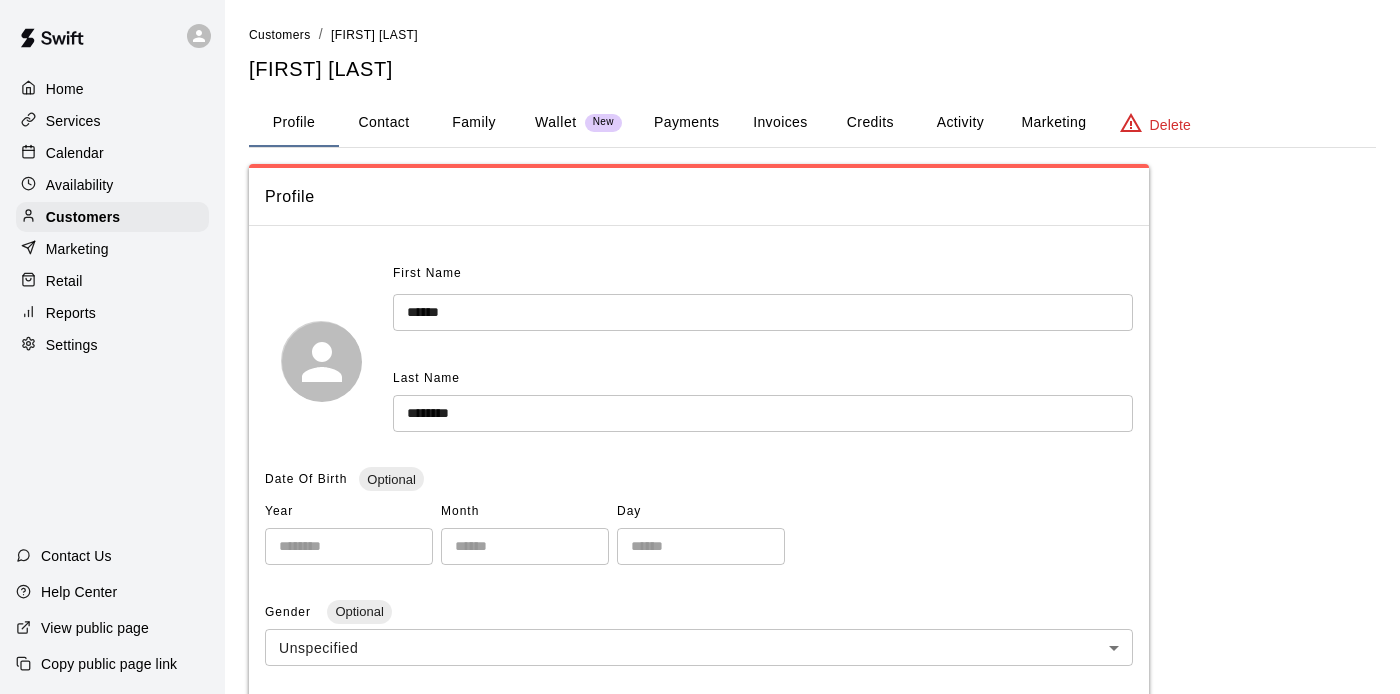 click on "Payments" at bounding box center (686, 123) 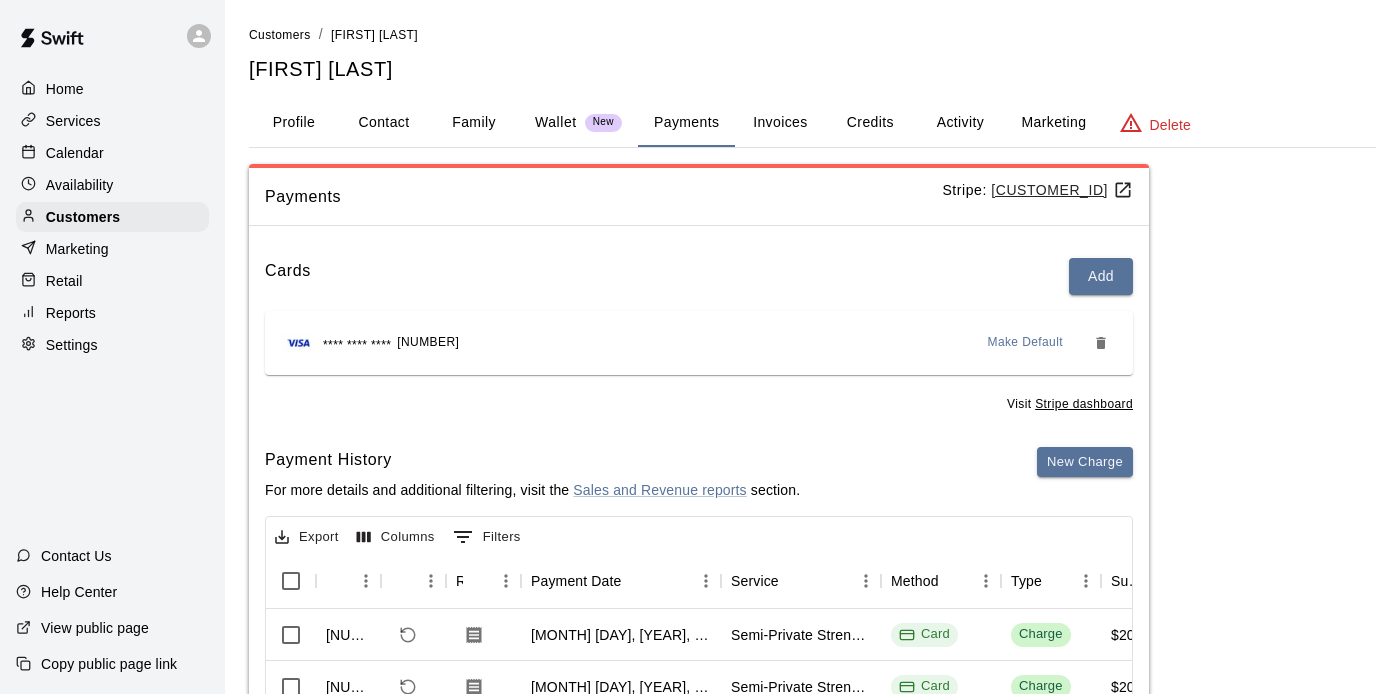scroll, scrollTop: 0, scrollLeft: 0, axis: both 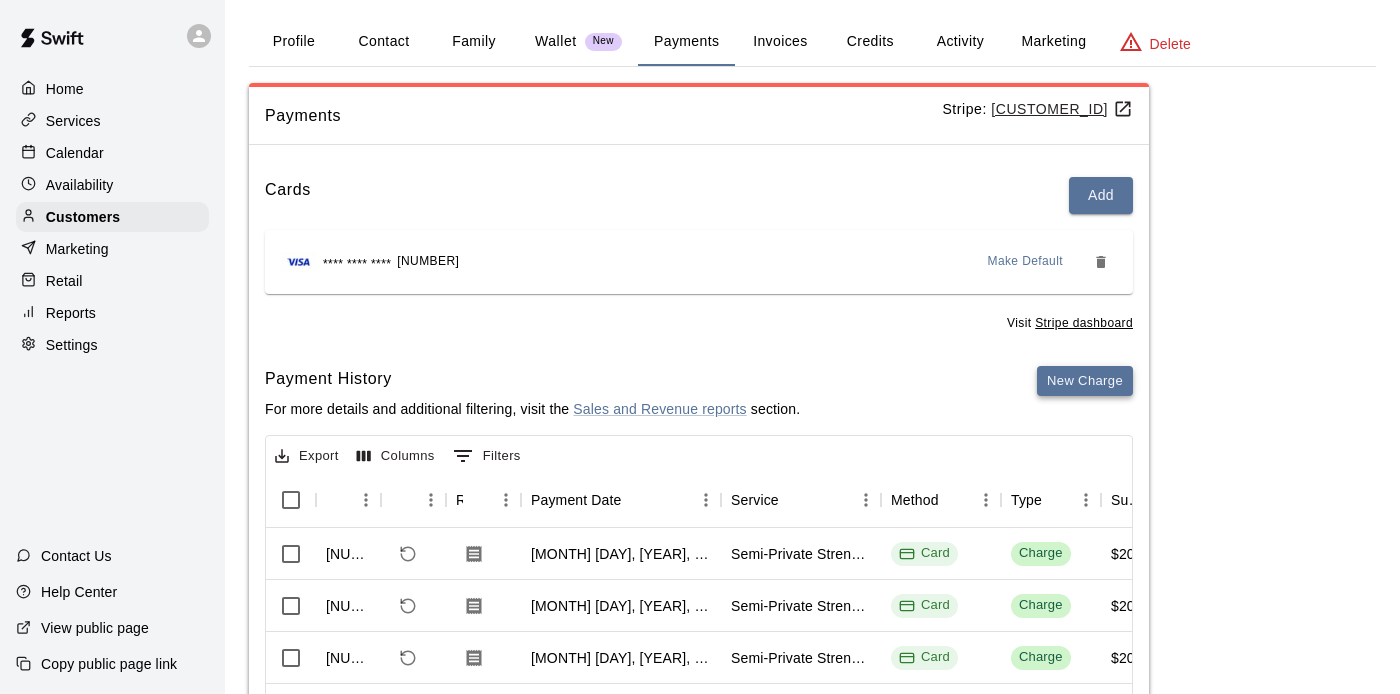 click on "New Charge" at bounding box center (1085, 381) 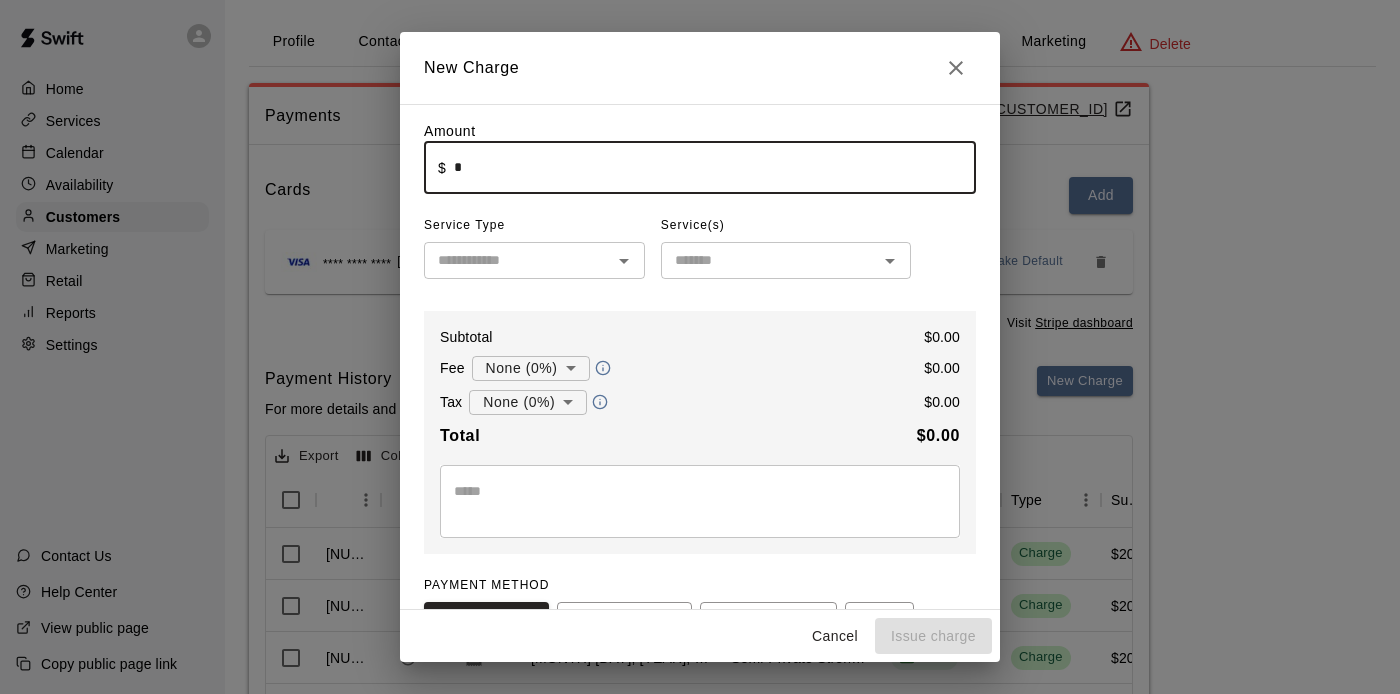 click on "*" at bounding box center [715, 167] 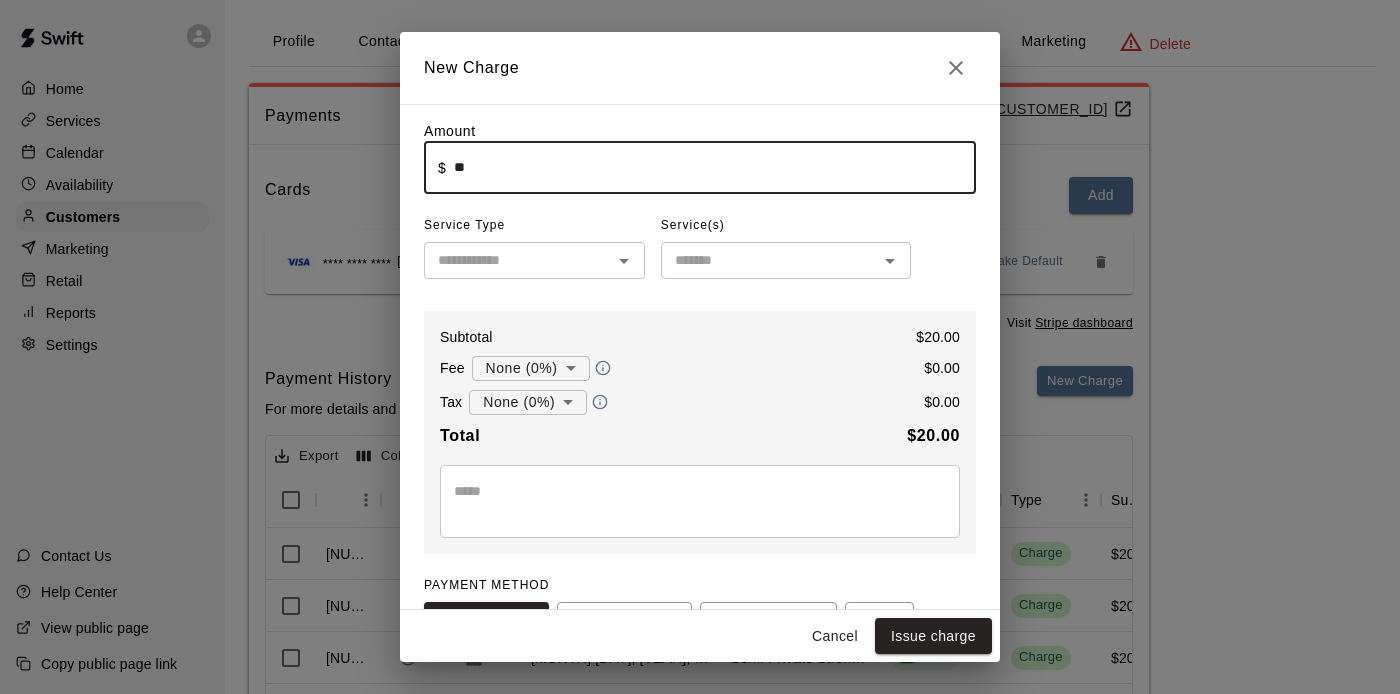 type on "*****" 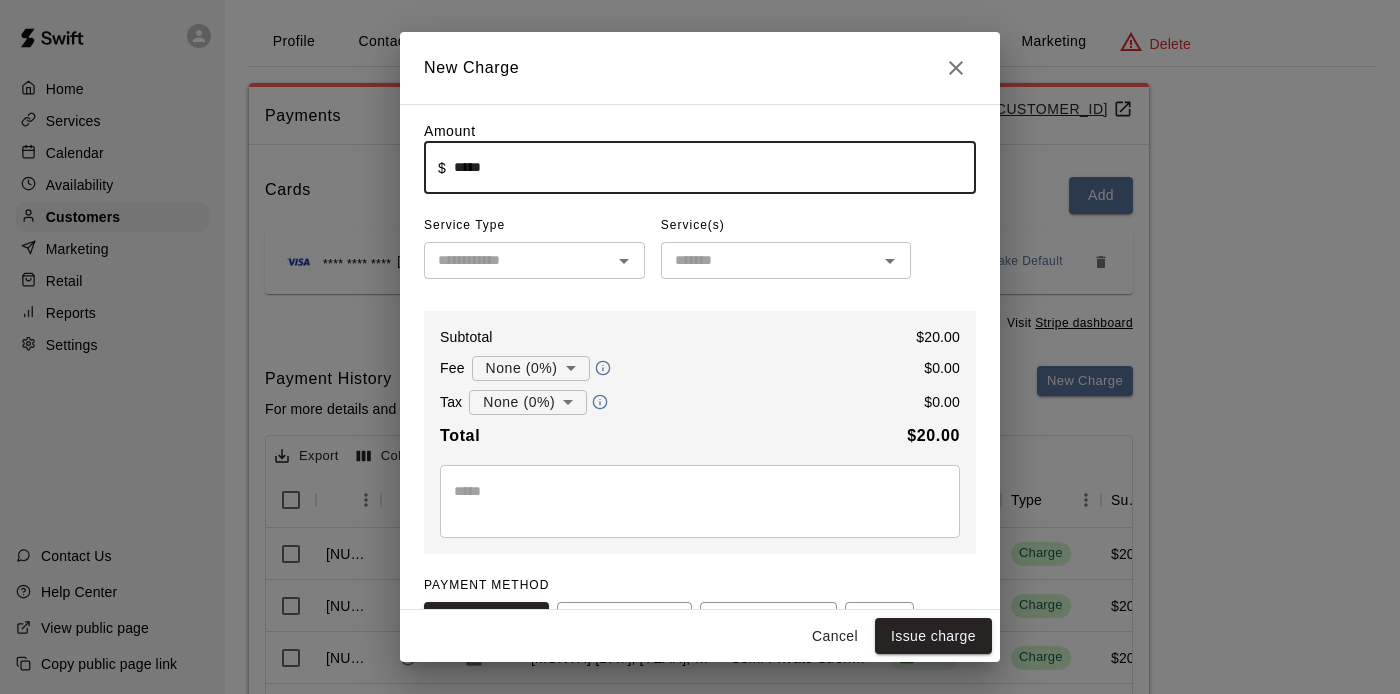 click at bounding box center [518, 260] 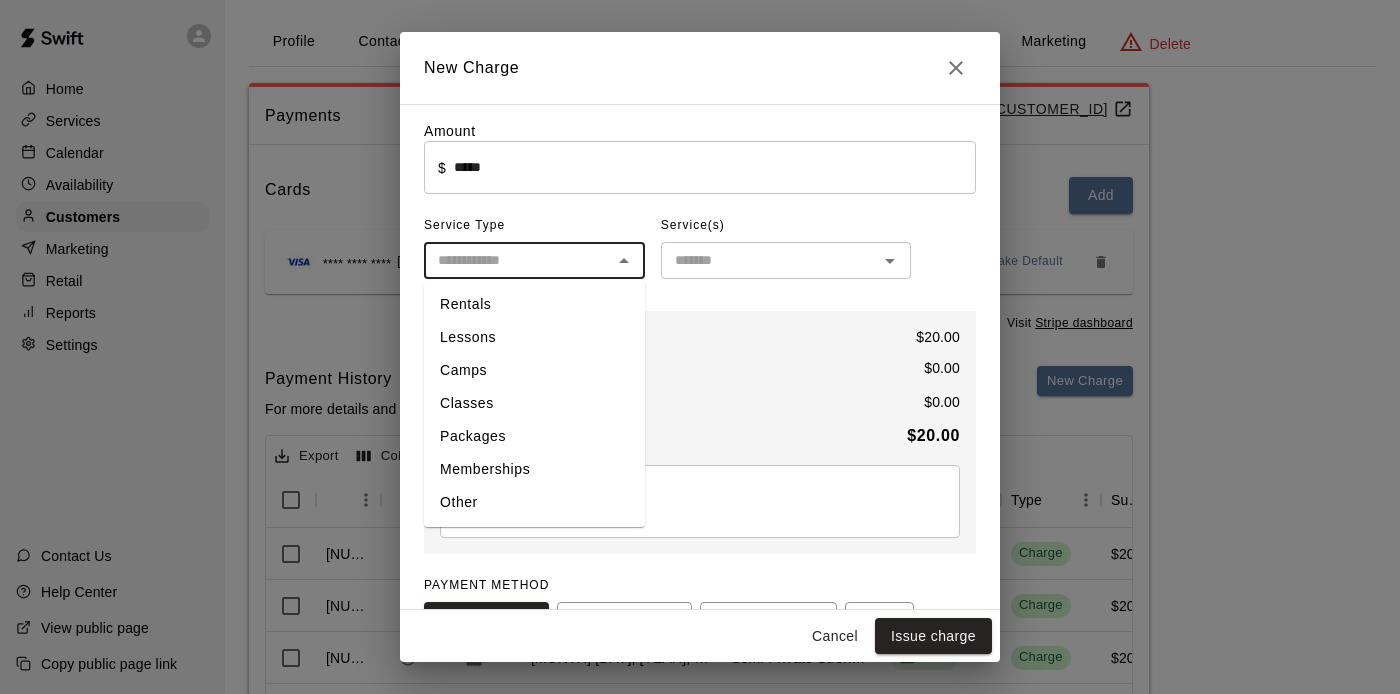 click on "Classes" at bounding box center [534, 403] 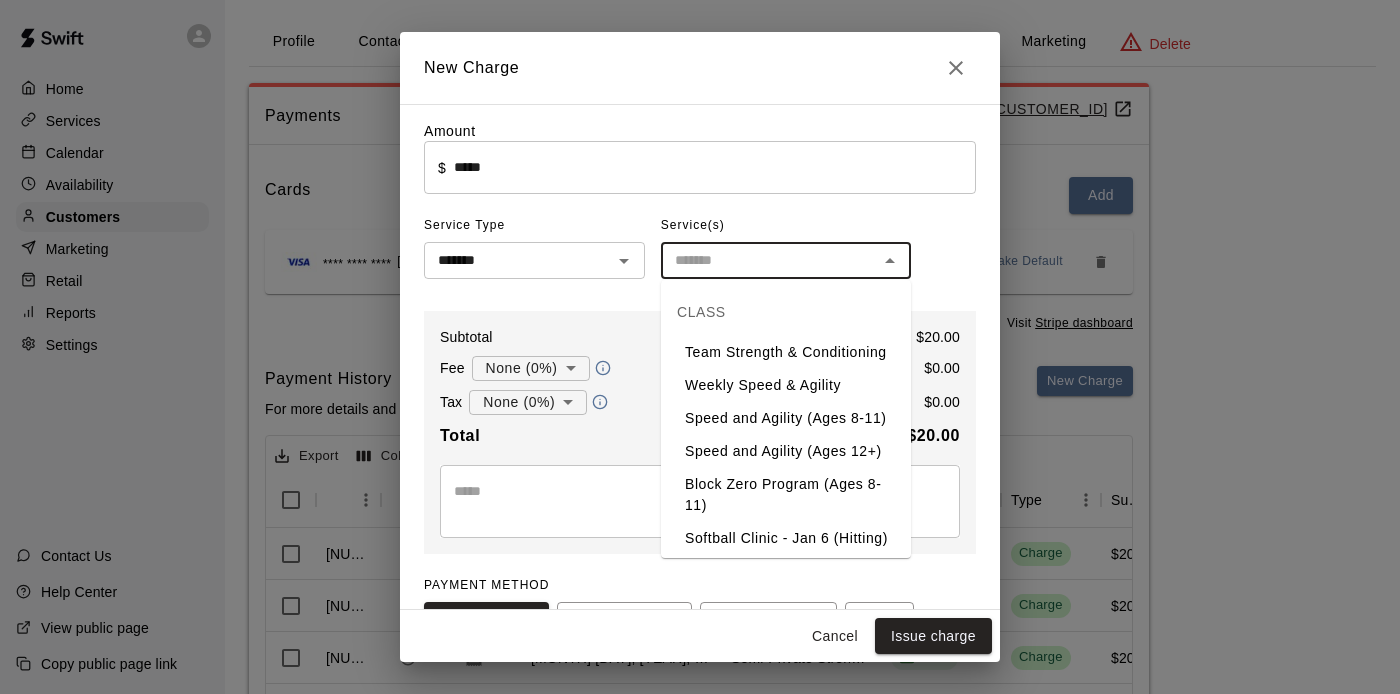 click at bounding box center [769, 260] 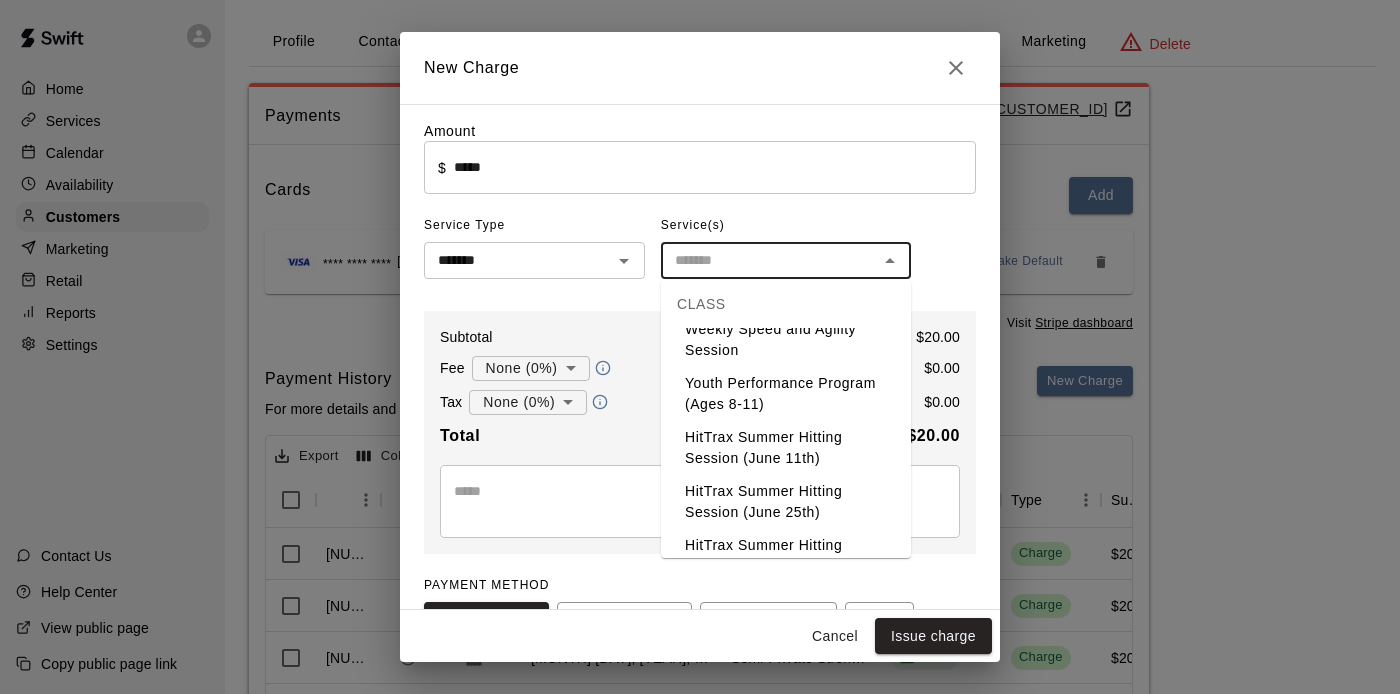 scroll, scrollTop: 869, scrollLeft: 0, axis: vertical 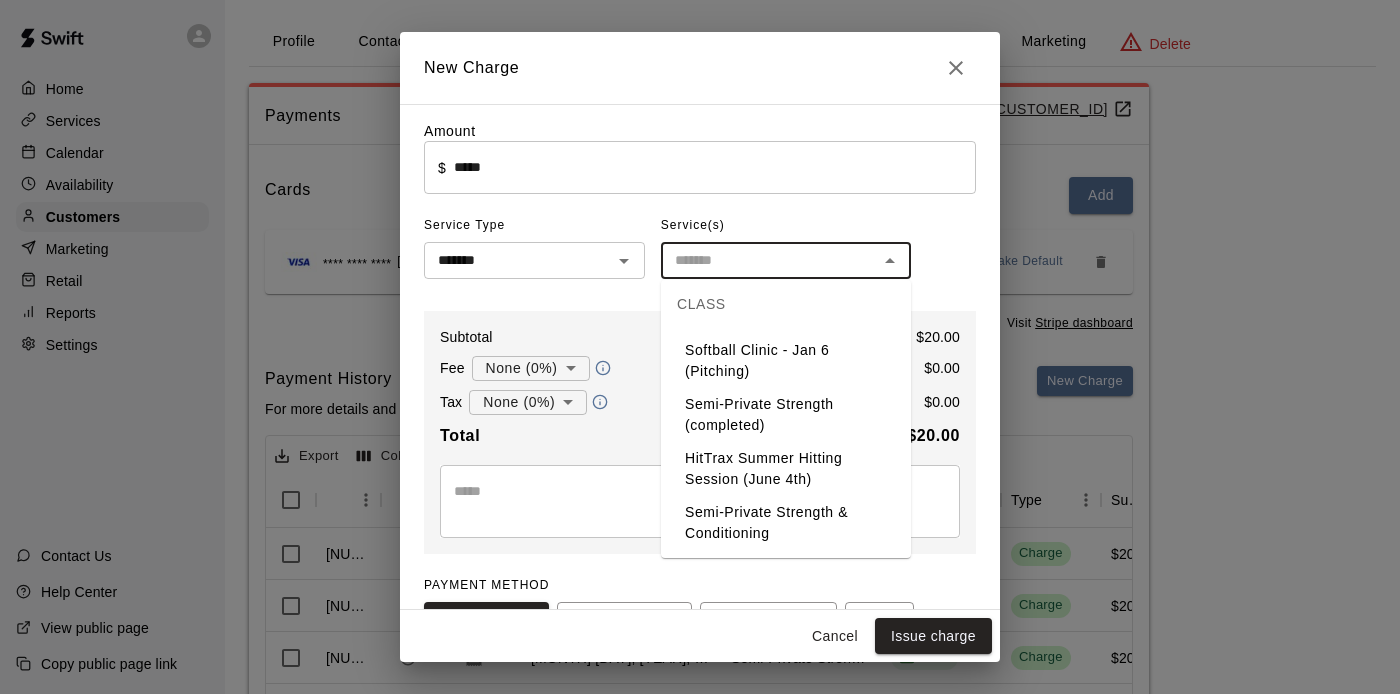 click on "Semi-Private Strength & Conditioning" at bounding box center (786, 523) 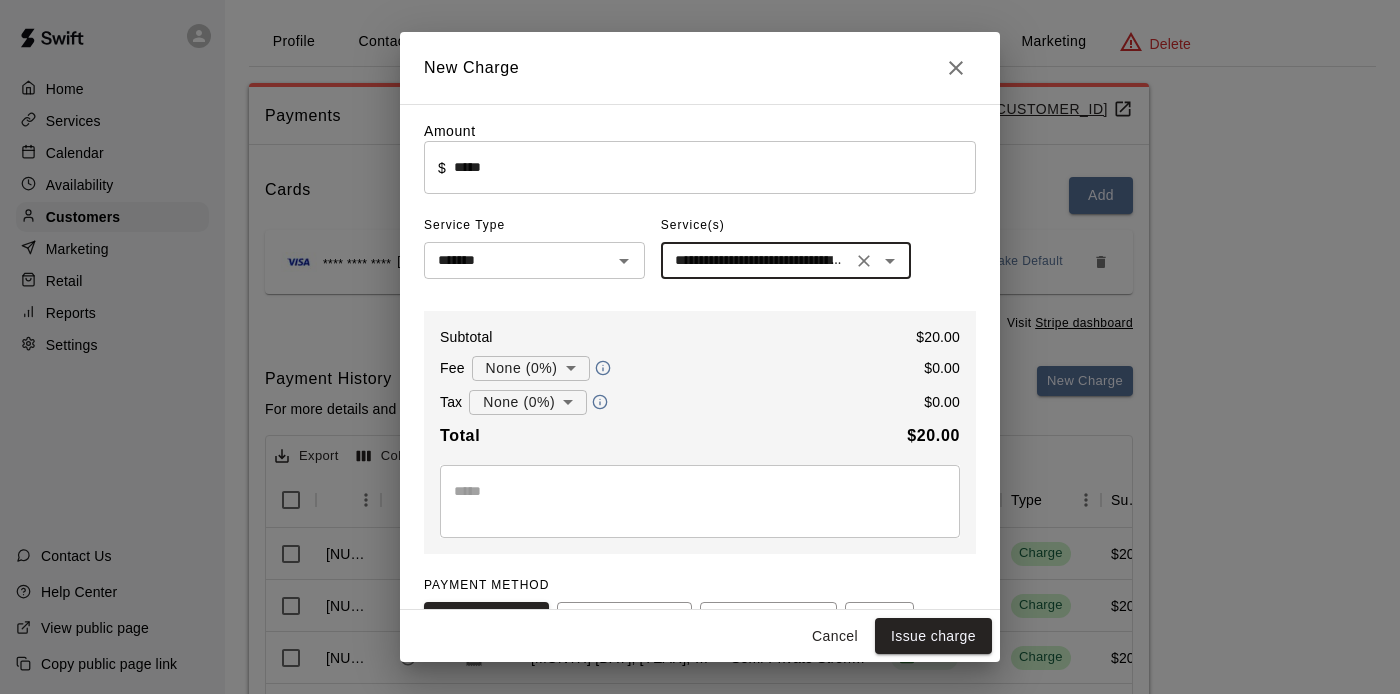 click at bounding box center [700, 501] 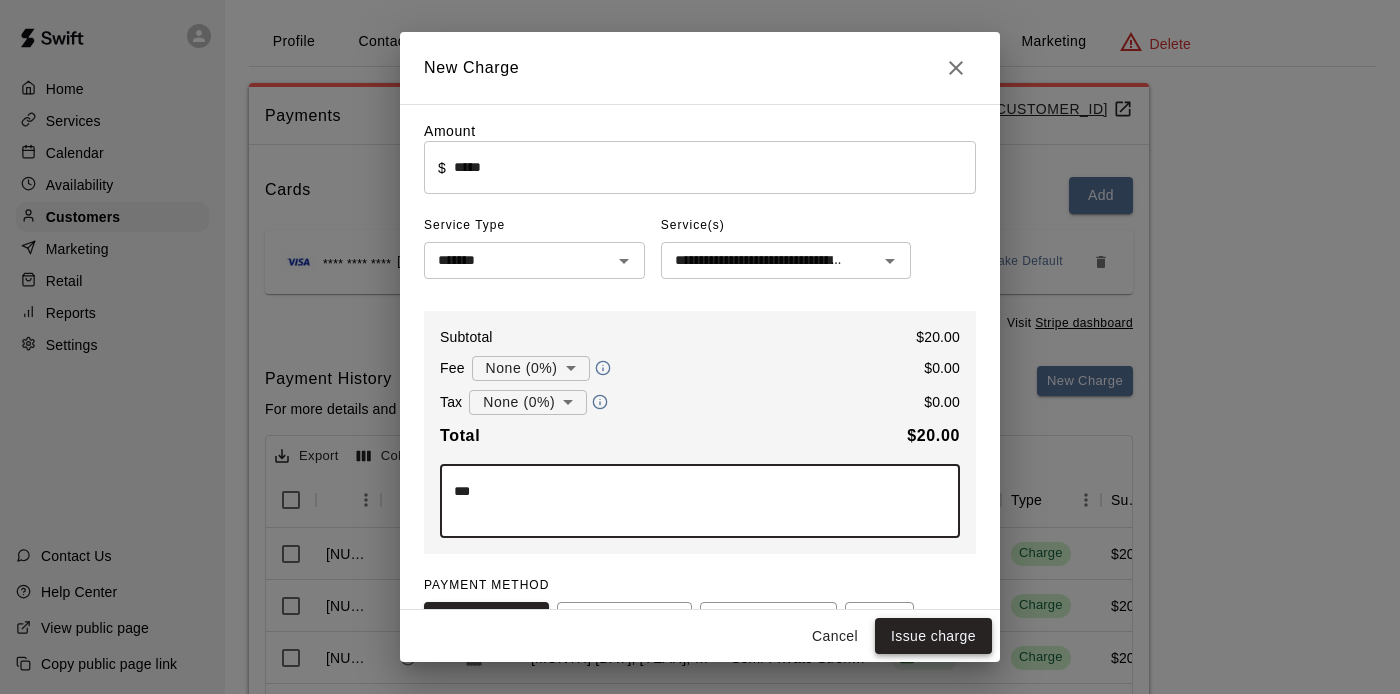 type on "***" 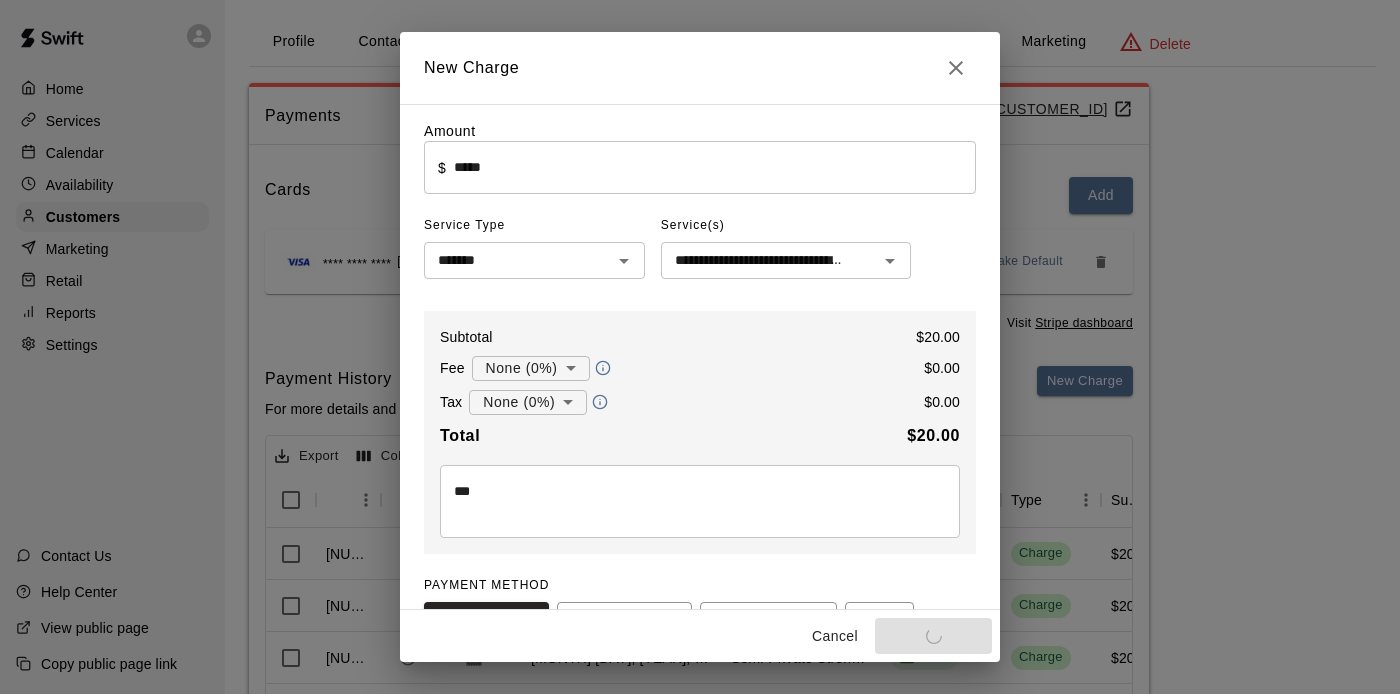 type on "*" 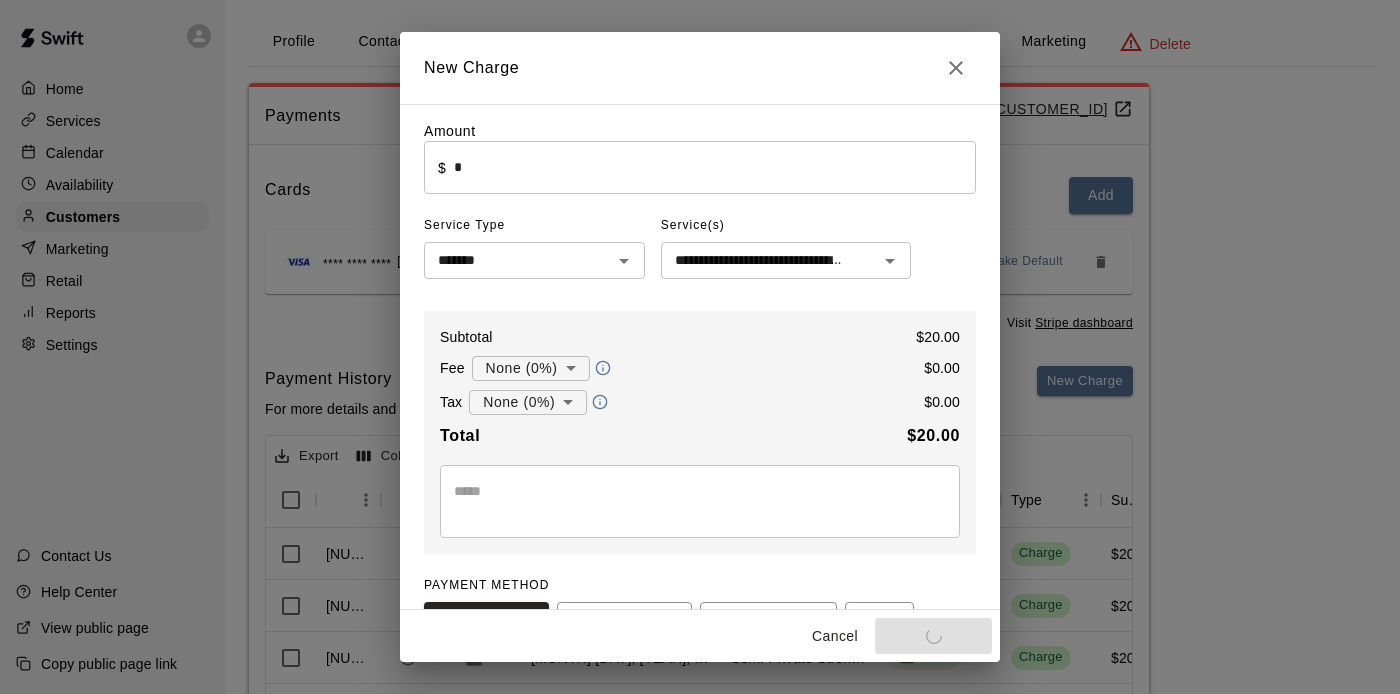 type 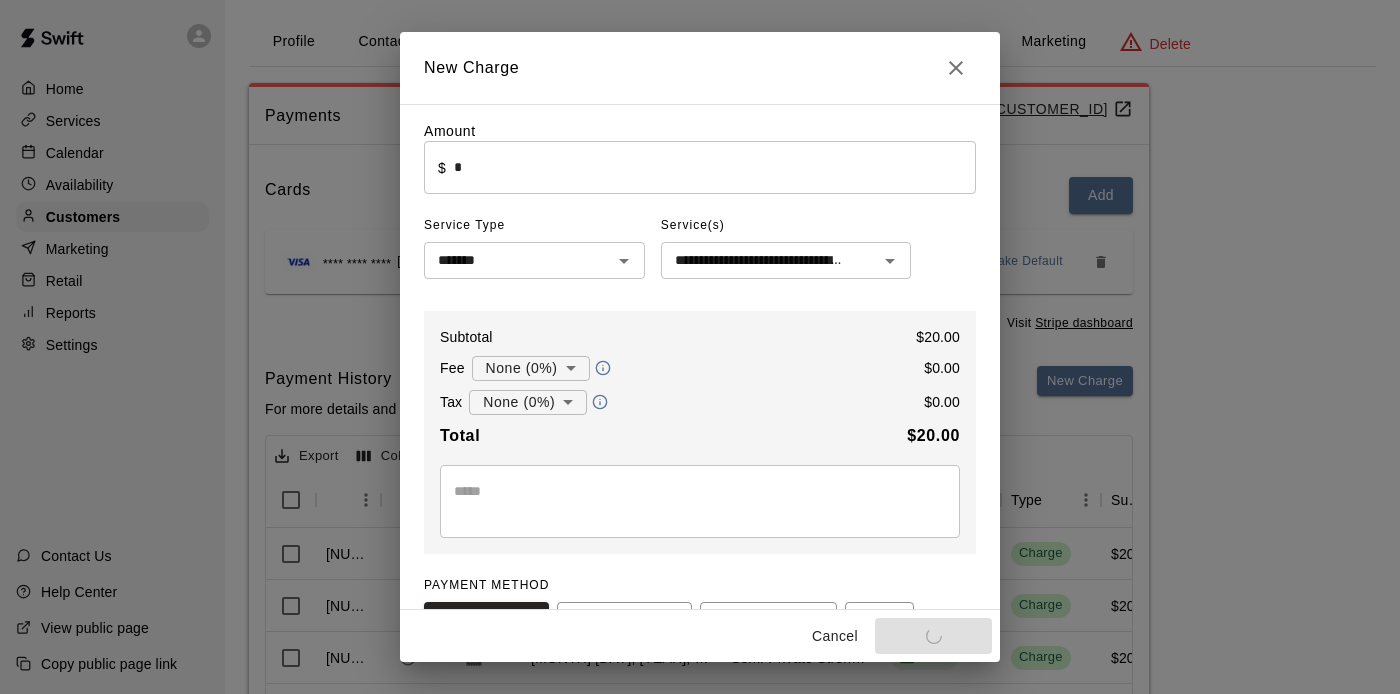 type 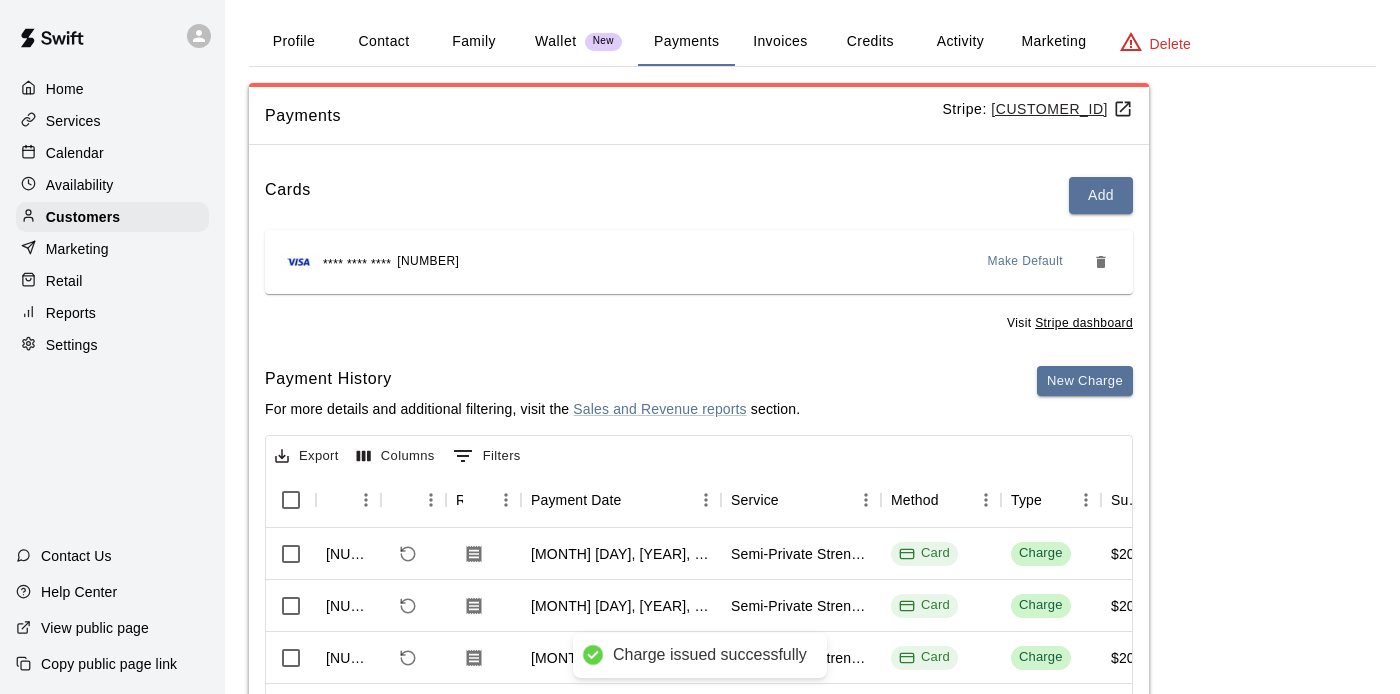click on "Payments Stripe: ​ [CUSTOMER_ID] Cards Add **** **** **** [NUMBER] Make Default Visit ​ Stripe dashboard ​ Payment History For more details and additional filtering, ​ visit the ​ Sales and Revenue reports ​ section. New Charge Export Columns 0 Filters Id Refund Receipt Payment Date Service Method Type Subtotal Tax Custom Fee Total [NUMBER] [MONTH] [DAY], [YEAR], [TIME] Semi-Private Strength ​ Card Charge $20.00 $0.00 $20.00 [NUMBER] [MONTH] [DAY], [YEAR], [TIME] Semi-Private Strength ​ Card Charge $20.00 $0.00 $20.00 [NUMBER] [MONTH] [DAY], [YEAR], [TIME] Semi-Private Strength ​ Card Charge $20.00 $0.00 $20.00 [NUMBER] [MONTH] [DAY], [YEAR], [TIME] Semi-Private Strength ​ Card Charge $20.00 $0.00 $20.00 [NUMBER] [MONTH] [DAY], [YEAR], [TIME] Semi-Private Strength ​ Card Charge $20.00 $0.00 $20.00 [NUMBER] [MONTH] [DAY], [YEAR], [TIME] Semi-Private Strength ​ Card Charge $20.00 $0.00 $20.00 [NUMBER] [MONTH] [DAY], [YEAR], [TIME] Semi-Private Strength ​ Card Charge $40.00 $0.00 $40.00 Card" at bounding box center (812, 486) 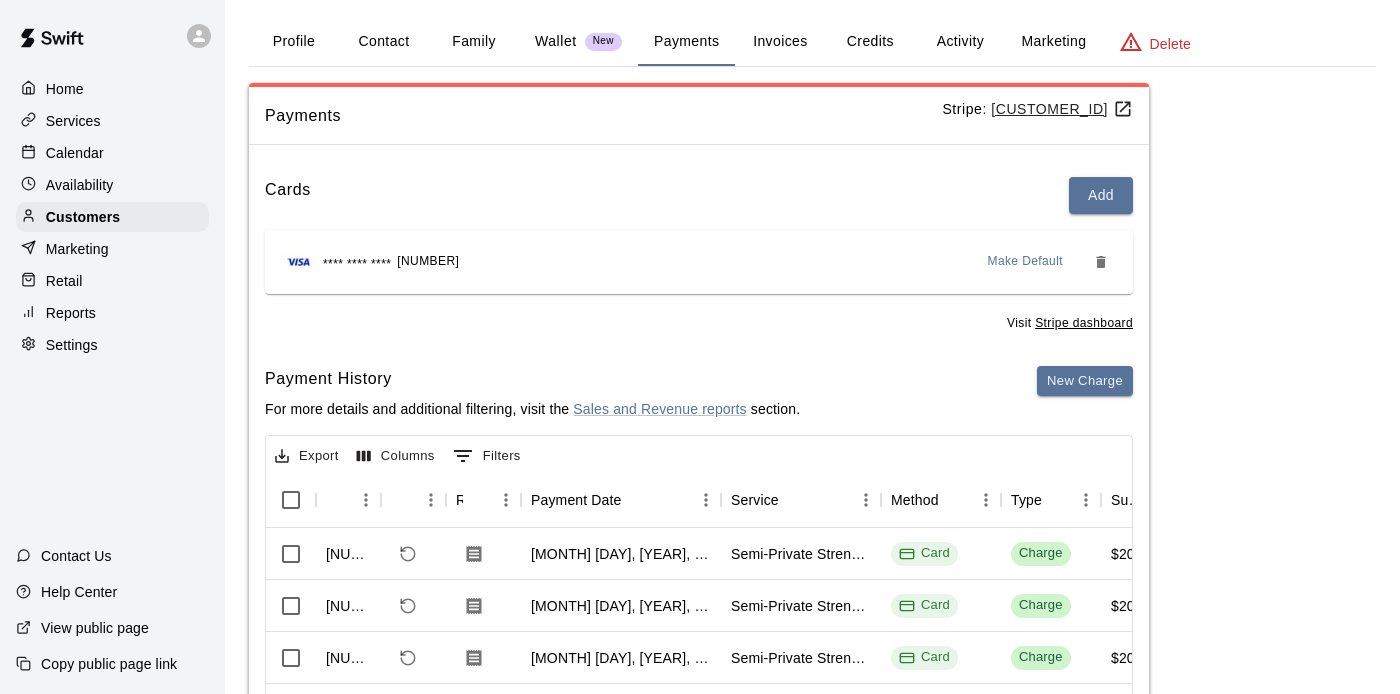 scroll, scrollTop: 0, scrollLeft: 0, axis: both 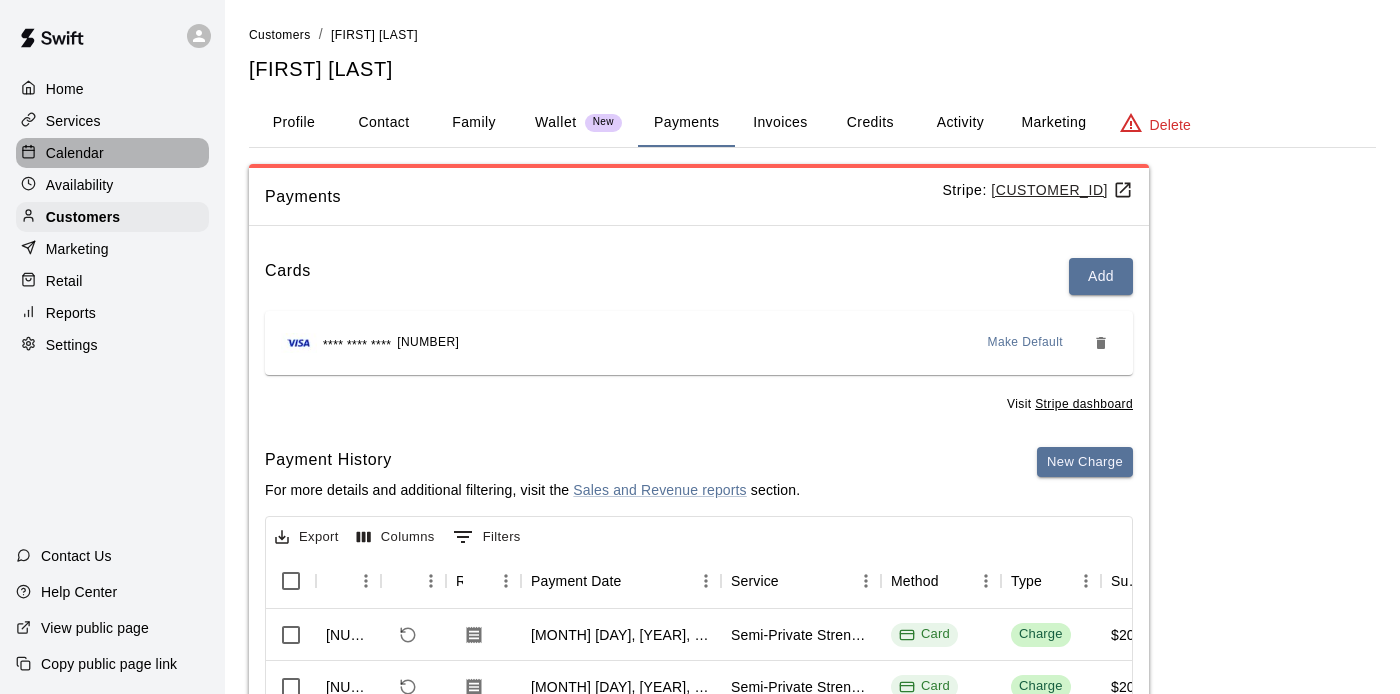 click on "Calendar" at bounding box center [75, 153] 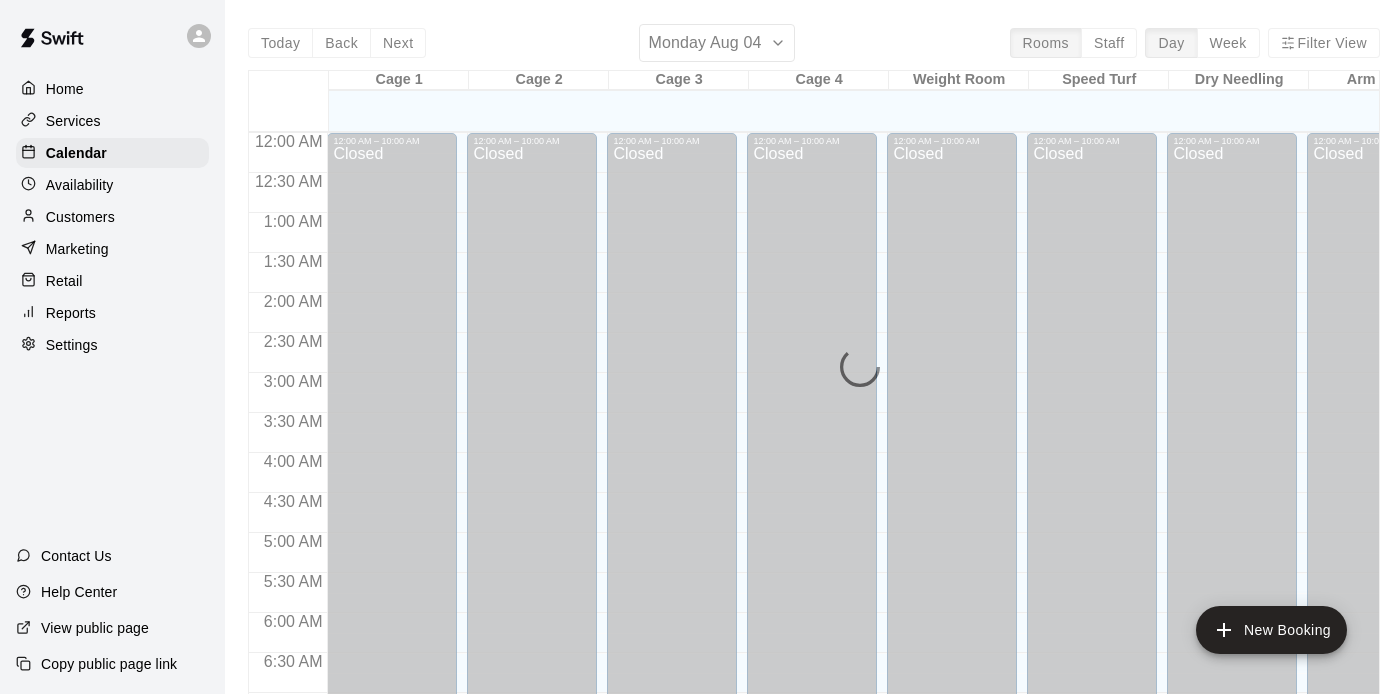 scroll, scrollTop: 698, scrollLeft: 0, axis: vertical 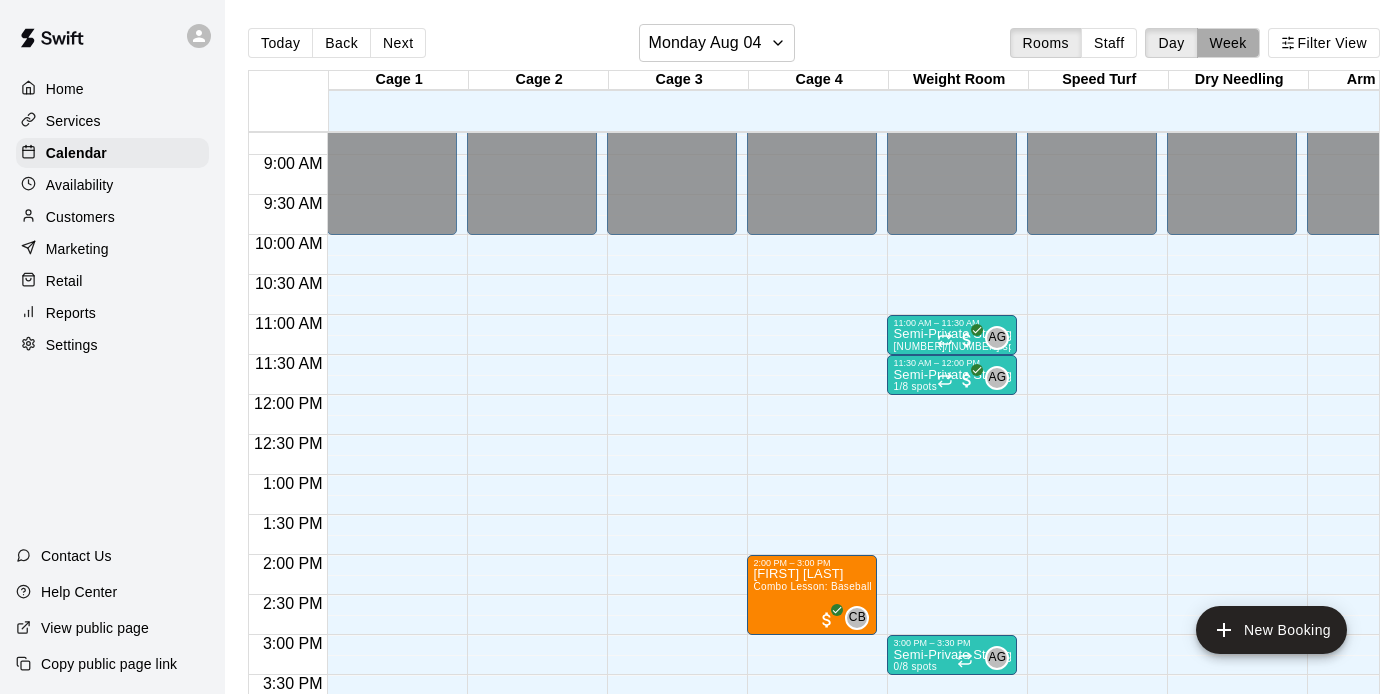 click on "Week" at bounding box center (1228, 43) 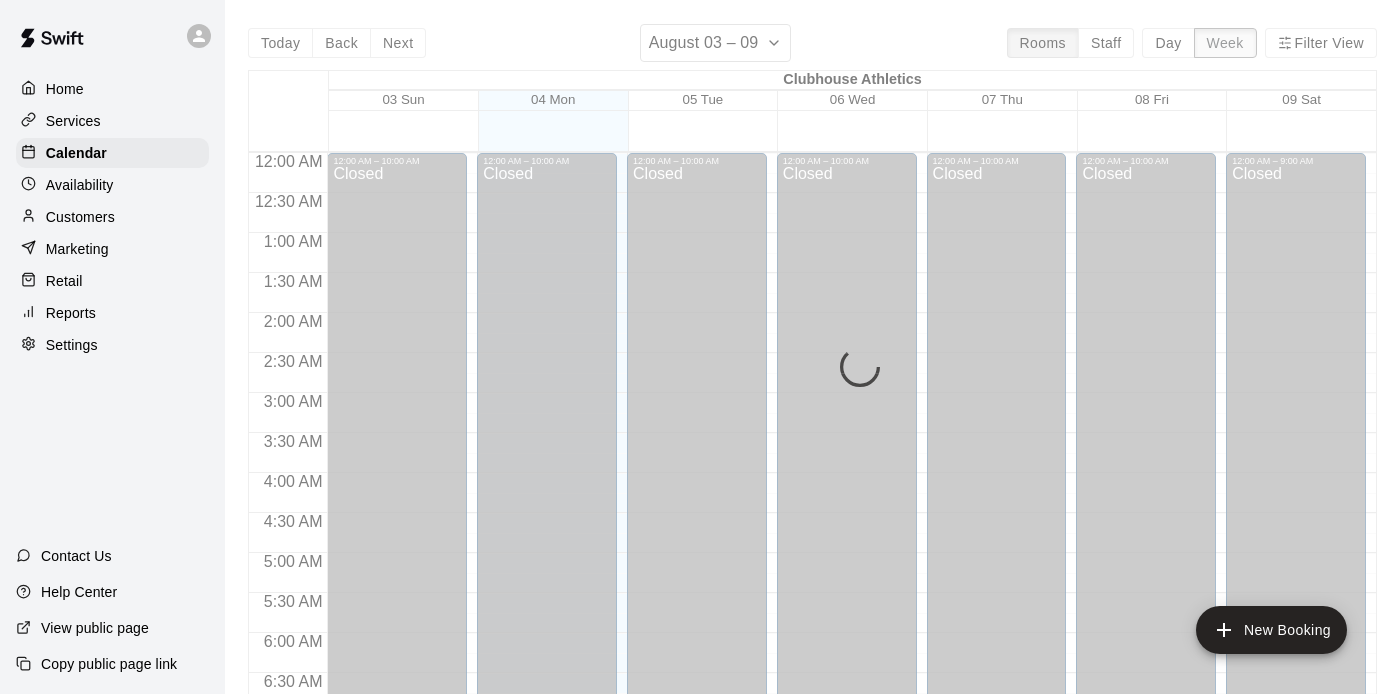 scroll, scrollTop: 698, scrollLeft: 0, axis: vertical 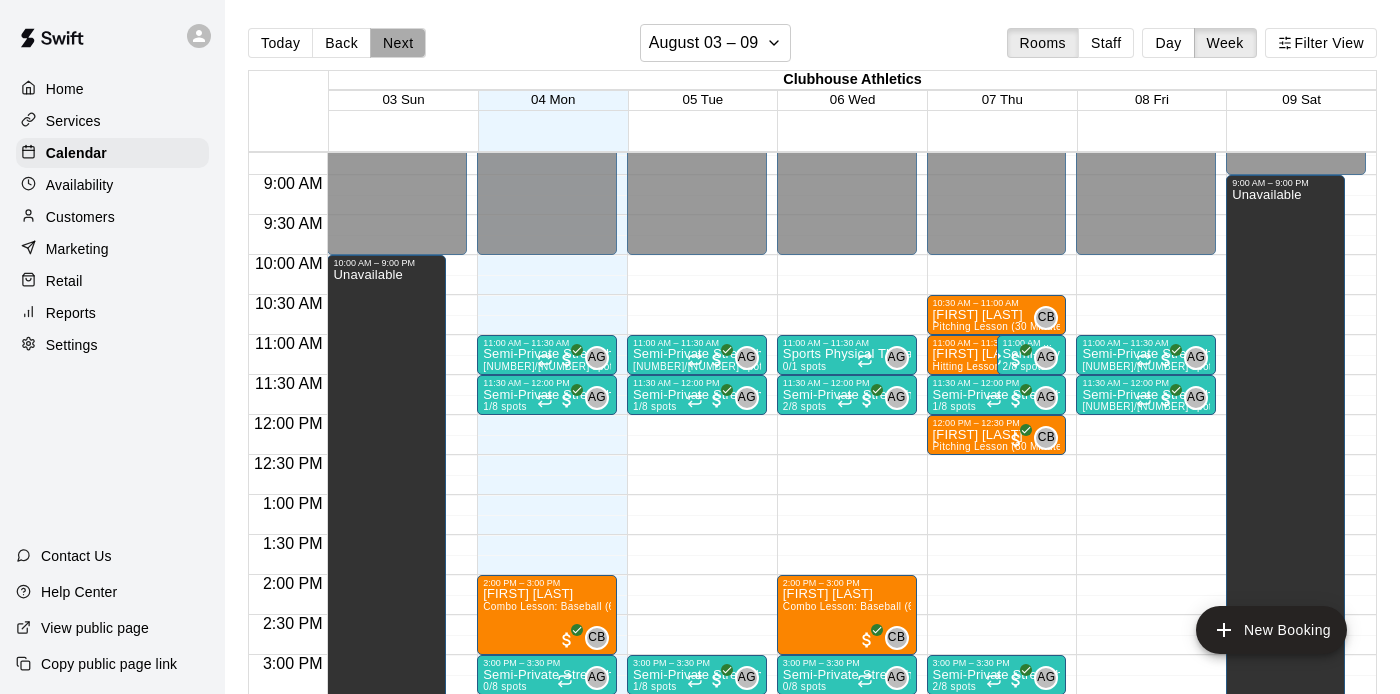 click on "Next" at bounding box center [398, 43] 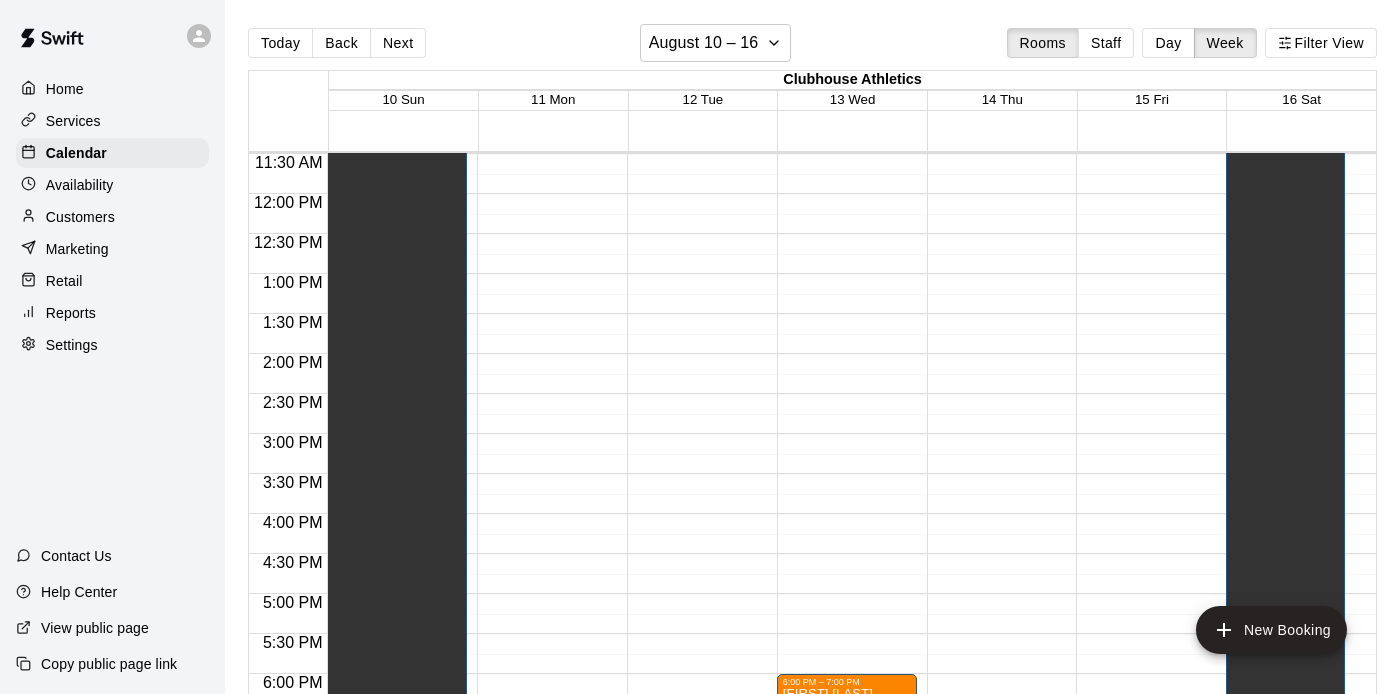 scroll, scrollTop: 917, scrollLeft: 0, axis: vertical 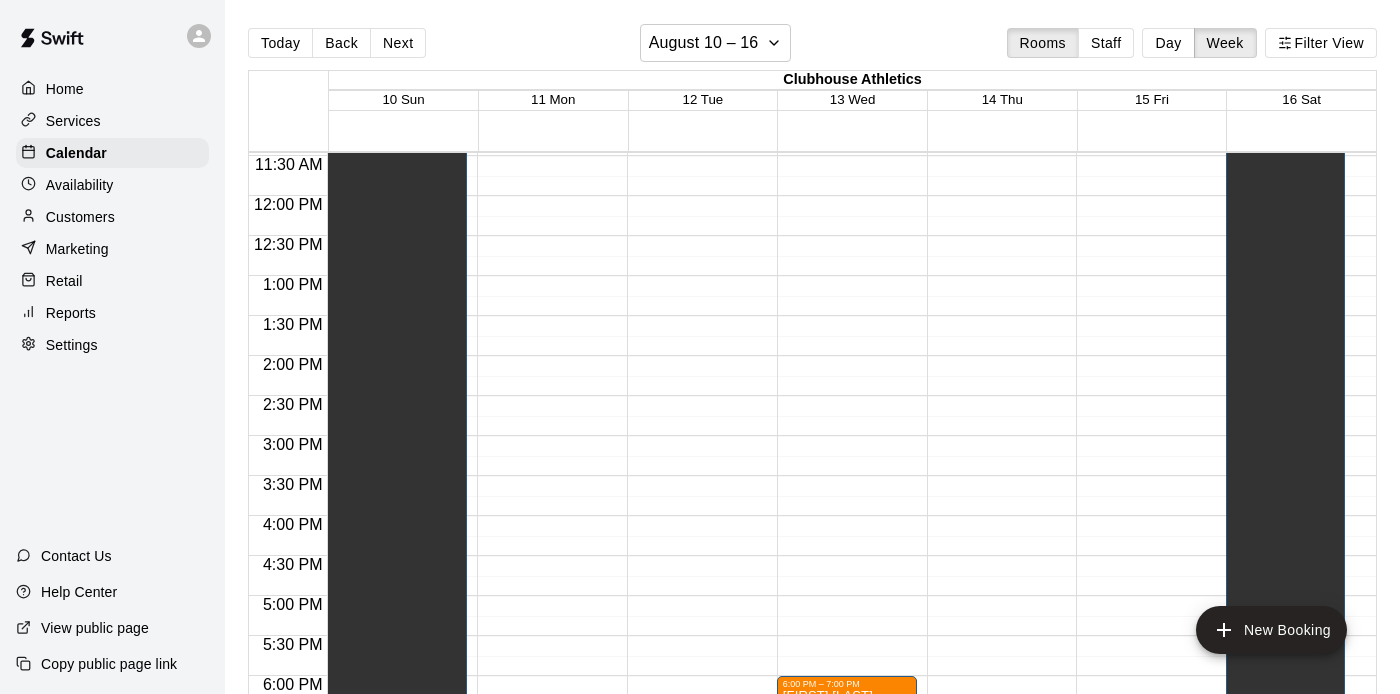 drag, startPoint x: 841, startPoint y: 380, endPoint x: 851, endPoint y: 383, distance: 10.440307 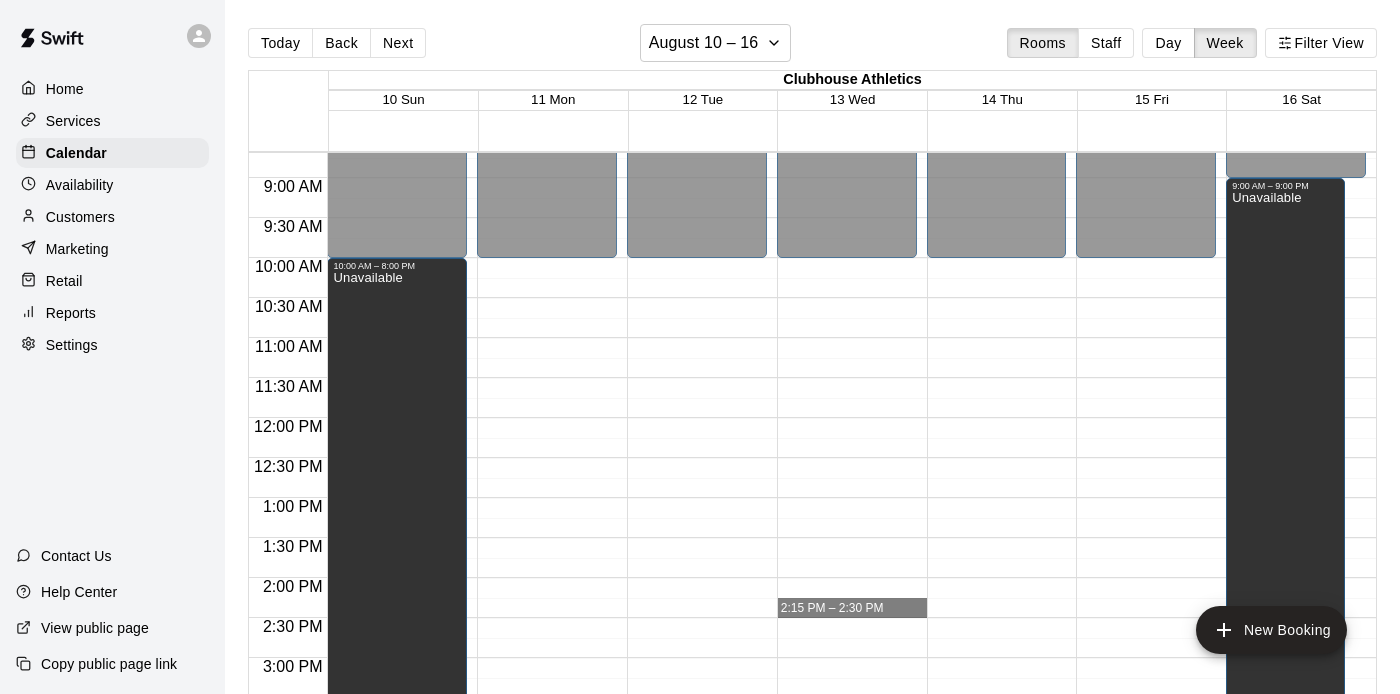scroll, scrollTop: 717, scrollLeft: 0, axis: vertical 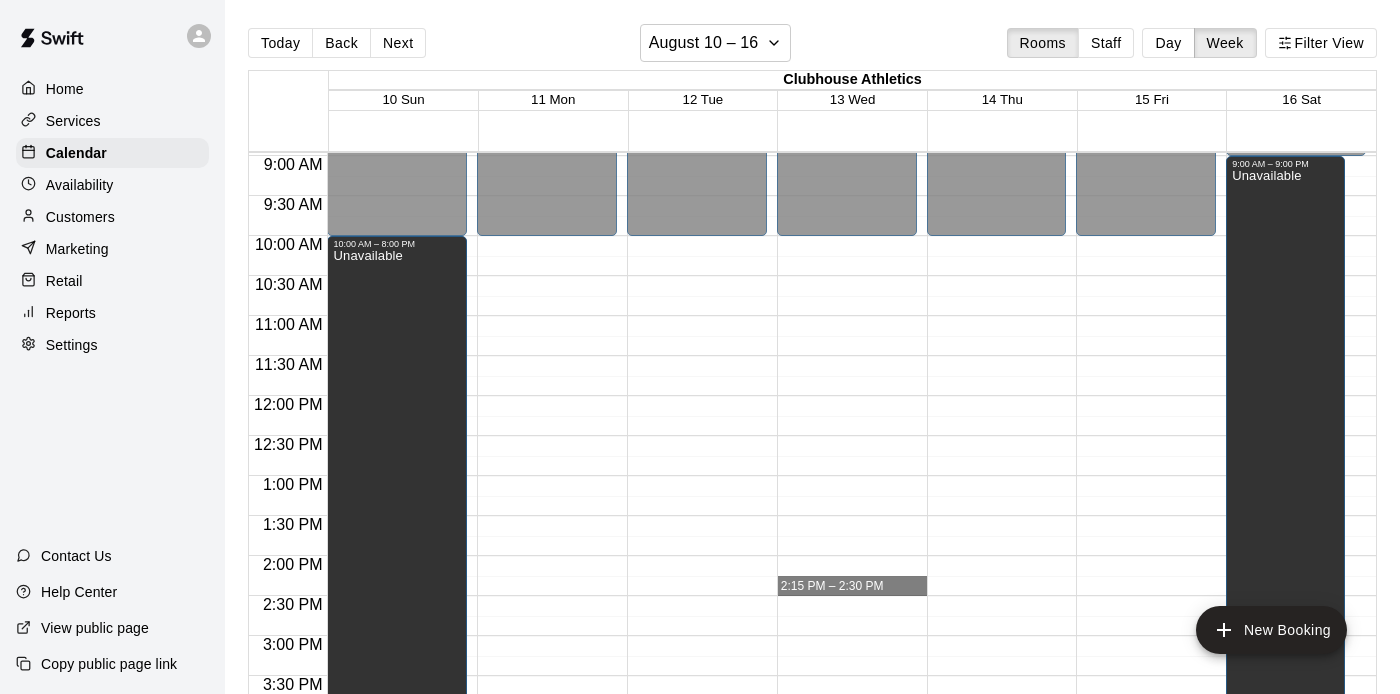 click on "12:00 AM – 10:00 AM Closed 9:00 PM – 11:59 PM Closed" at bounding box center [547, 396] 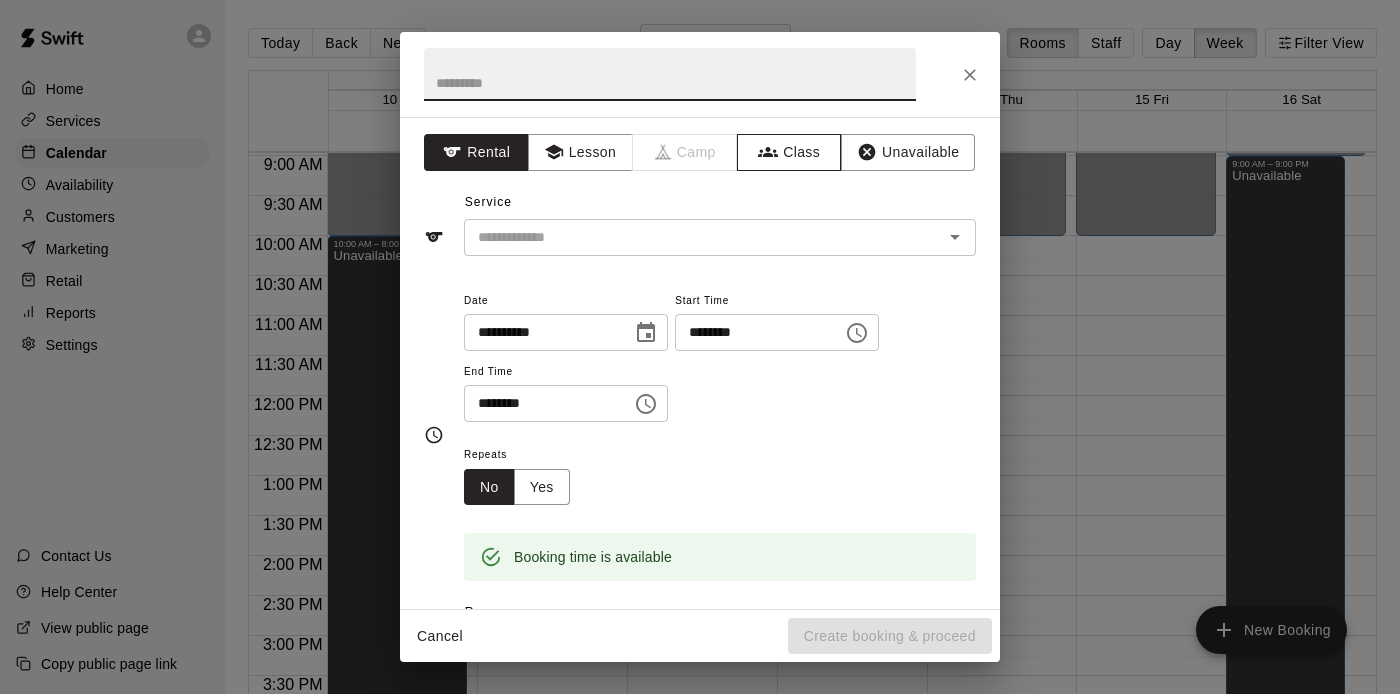 click 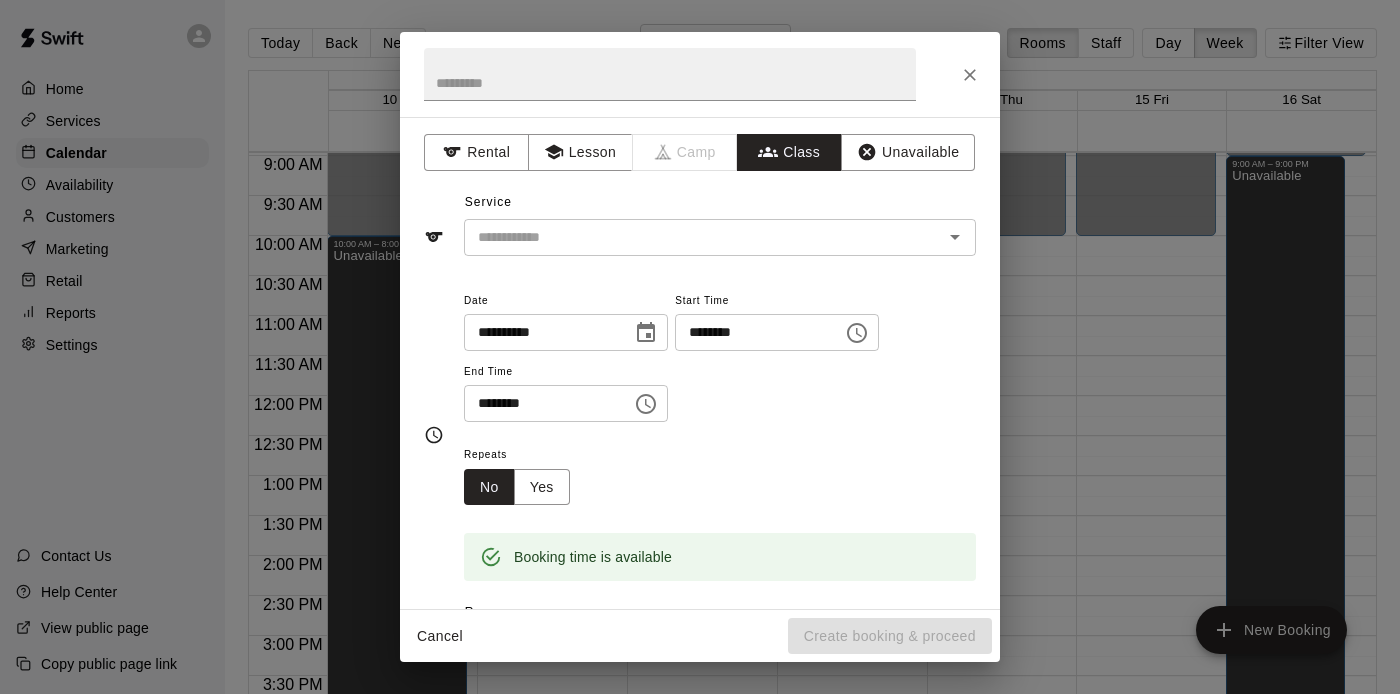 click at bounding box center (703, 237) 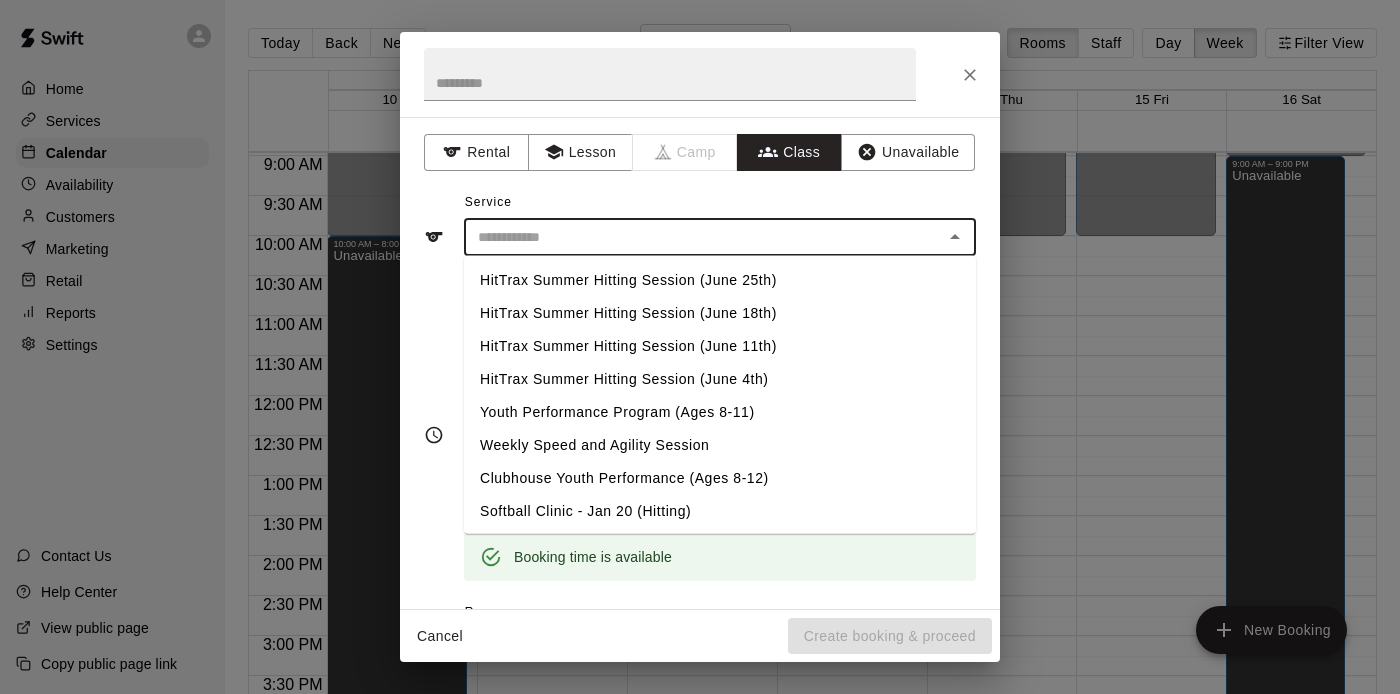 scroll, scrollTop: 464, scrollLeft: 0, axis: vertical 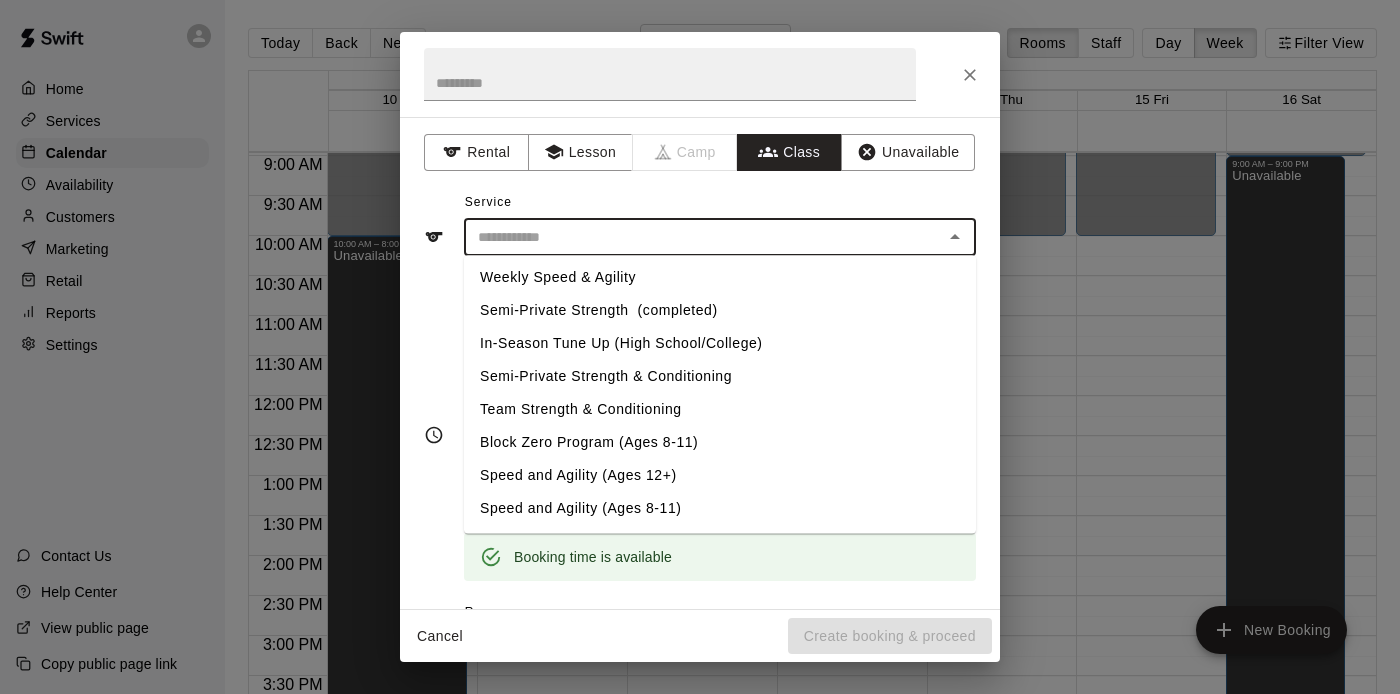 click on "Semi-Private Strength & Conditioning" at bounding box center [720, 377] 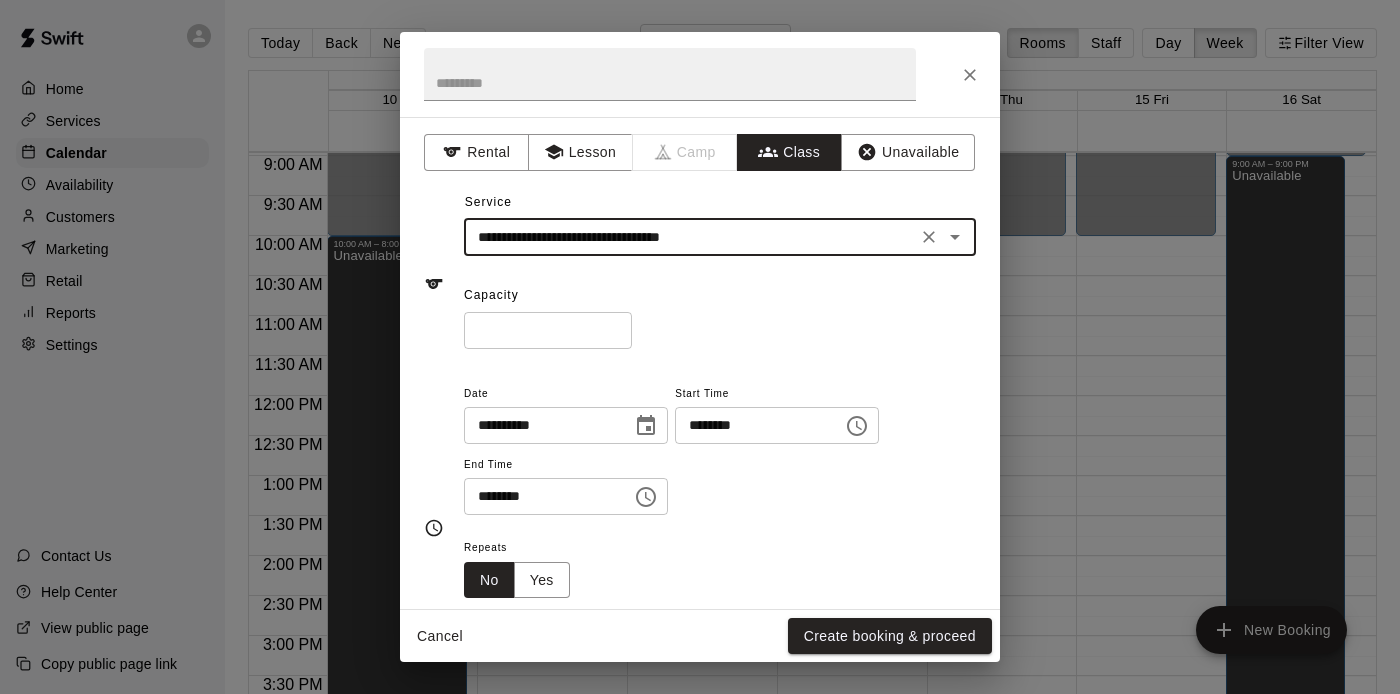 click on "********" at bounding box center [541, 496] 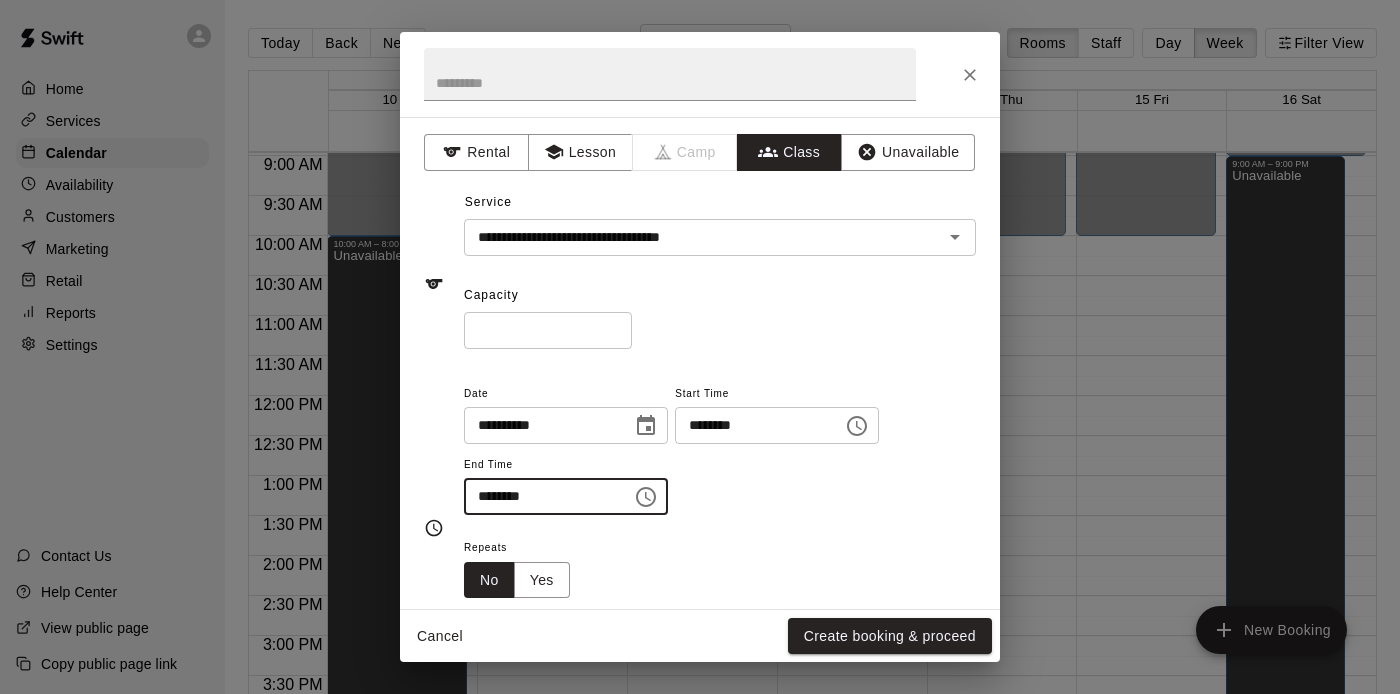 type on "********" 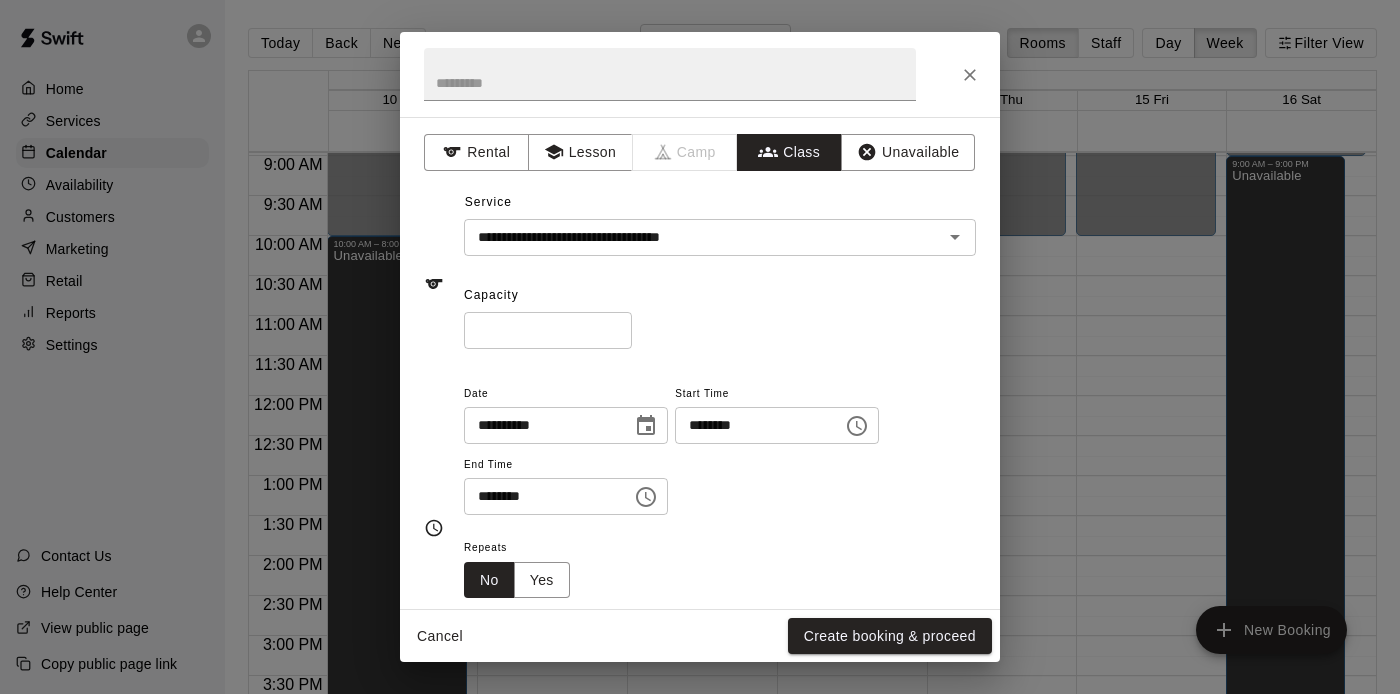 click on "********" at bounding box center [752, 425] 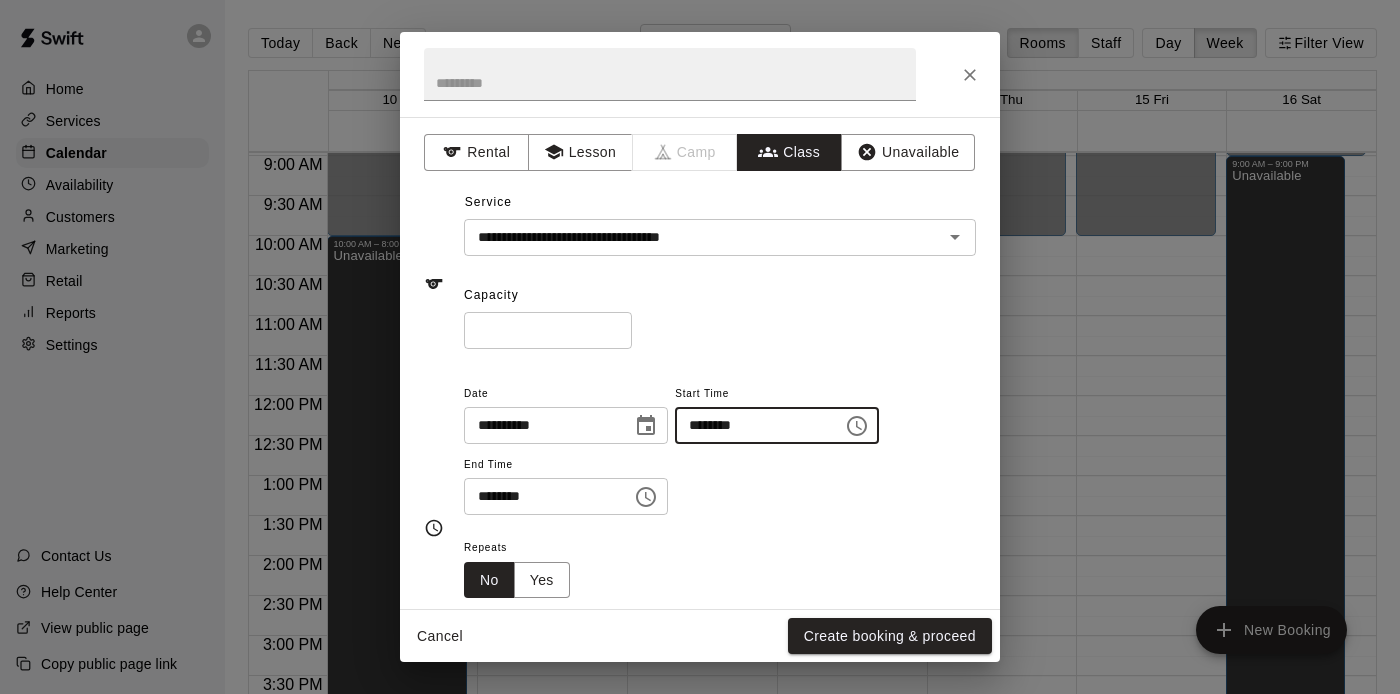type on "********" 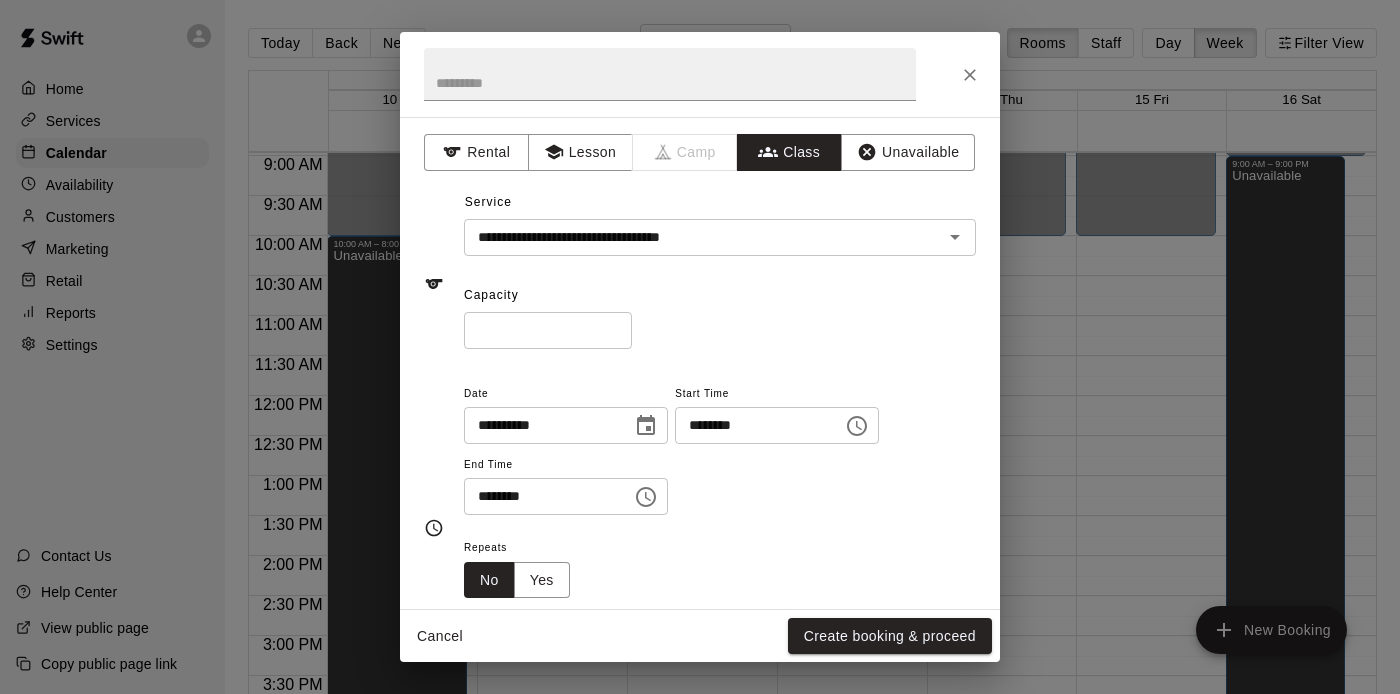 drag, startPoint x: 773, startPoint y: 478, endPoint x: 795, endPoint y: 484, distance: 22.803509 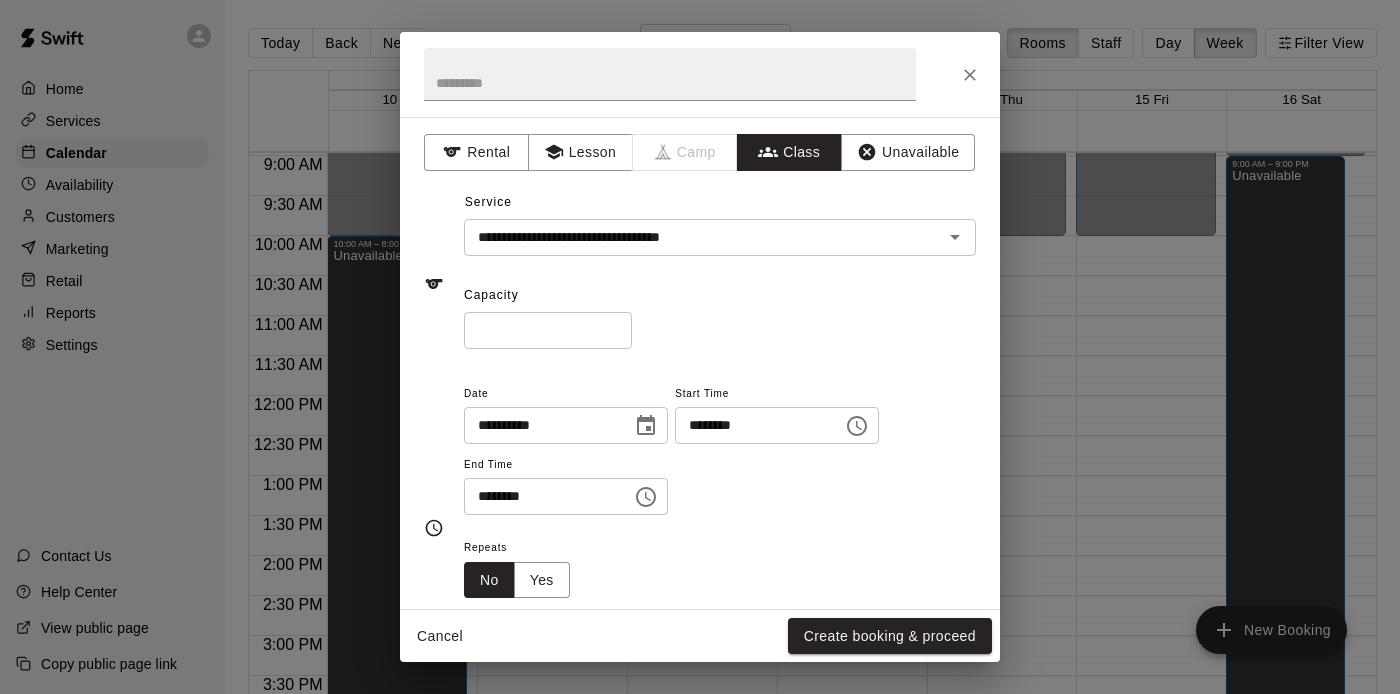 click on "*" at bounding box center (548, 330) 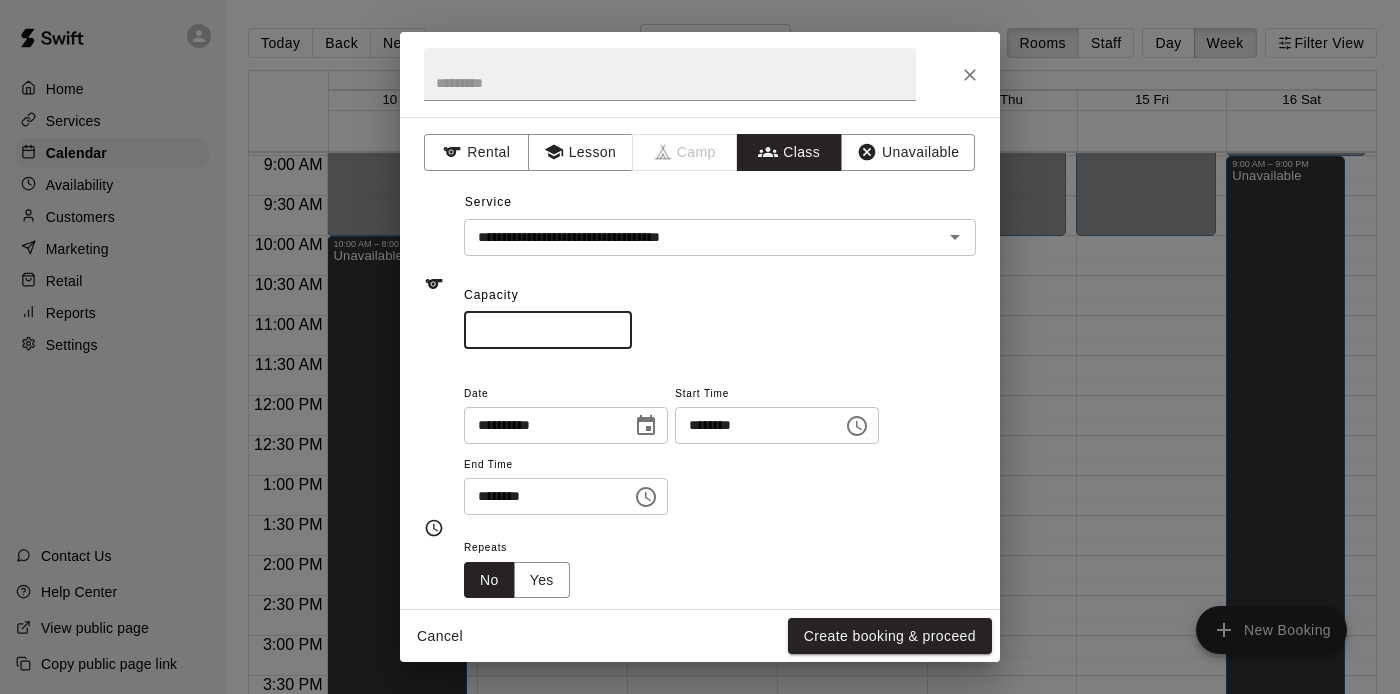 click on "*" at bounding box center [548, 330] 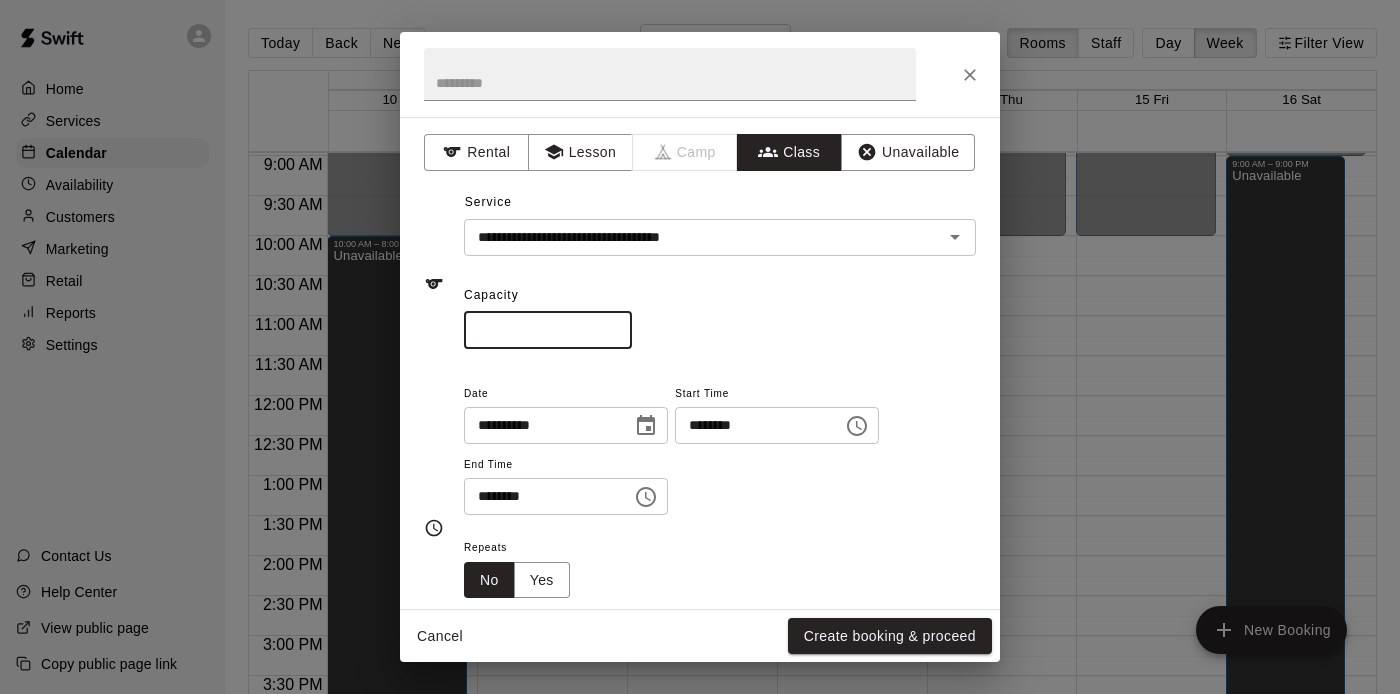 click on "*" at bounding box center (548, 330) 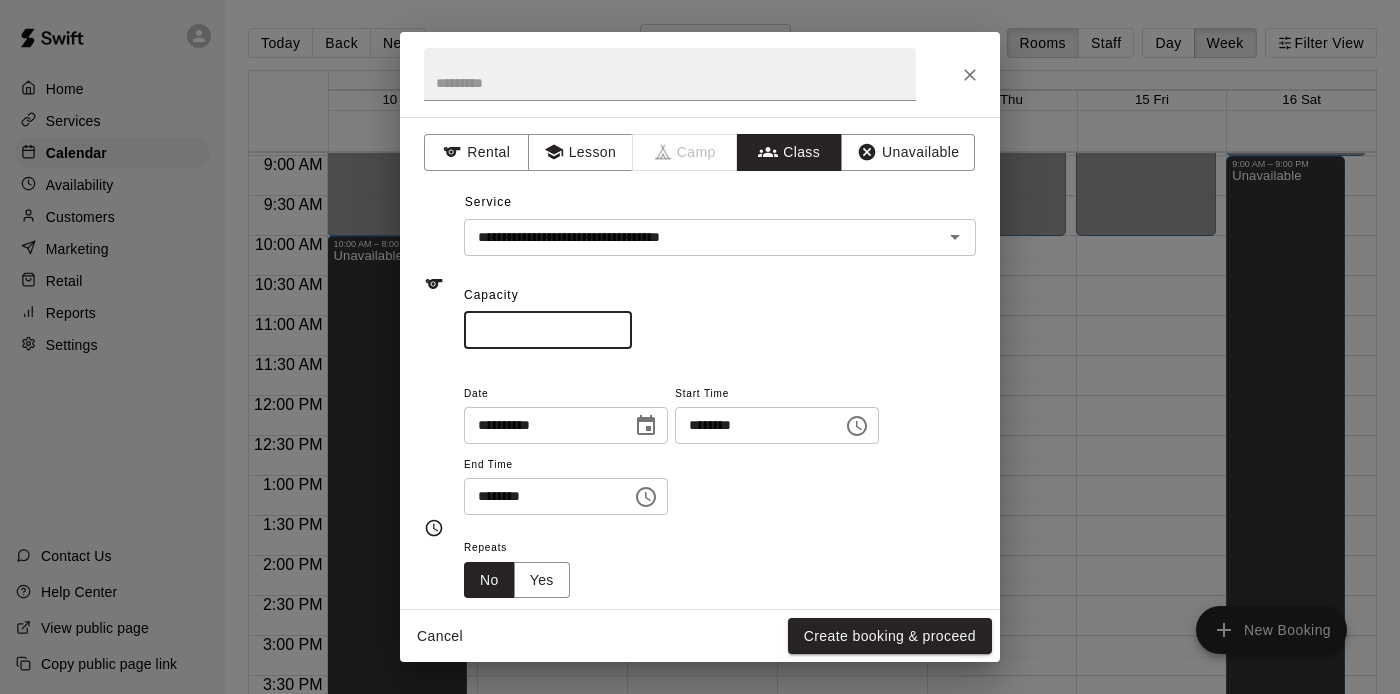type on "**" 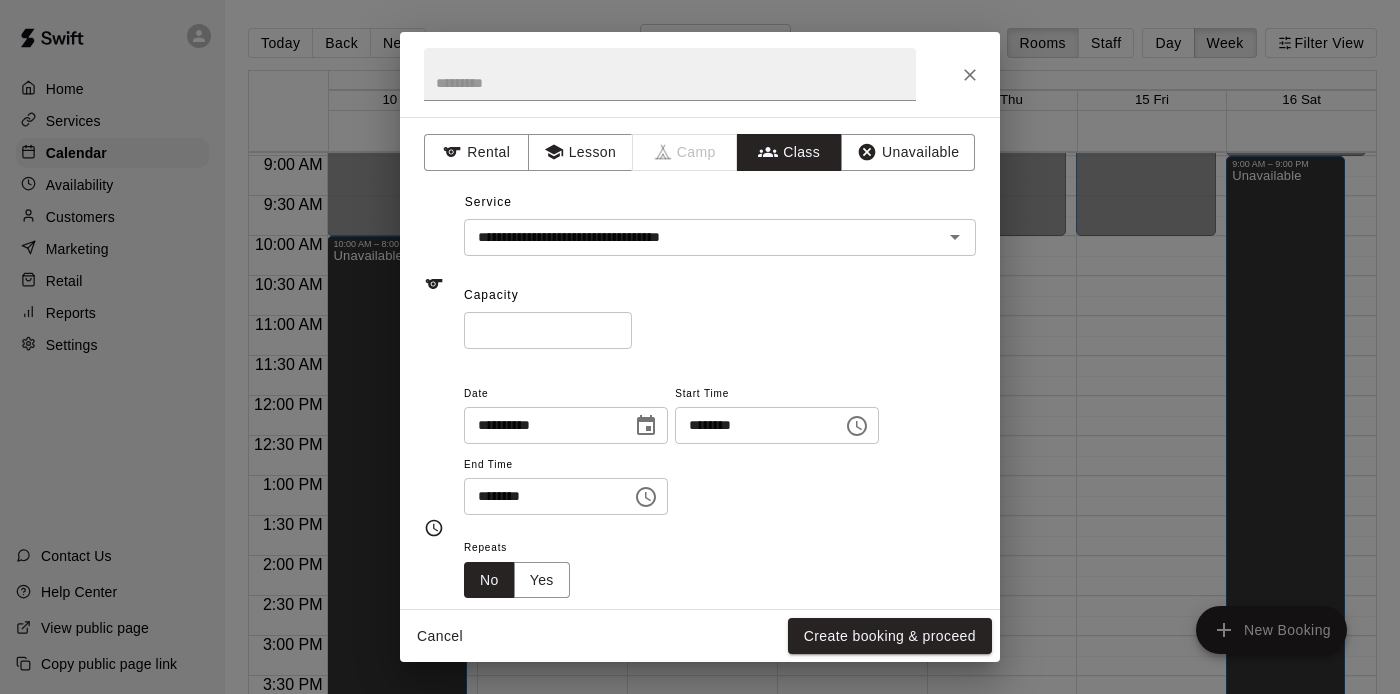 click on "Capacity ** ​" at bounding box center [720, 314] 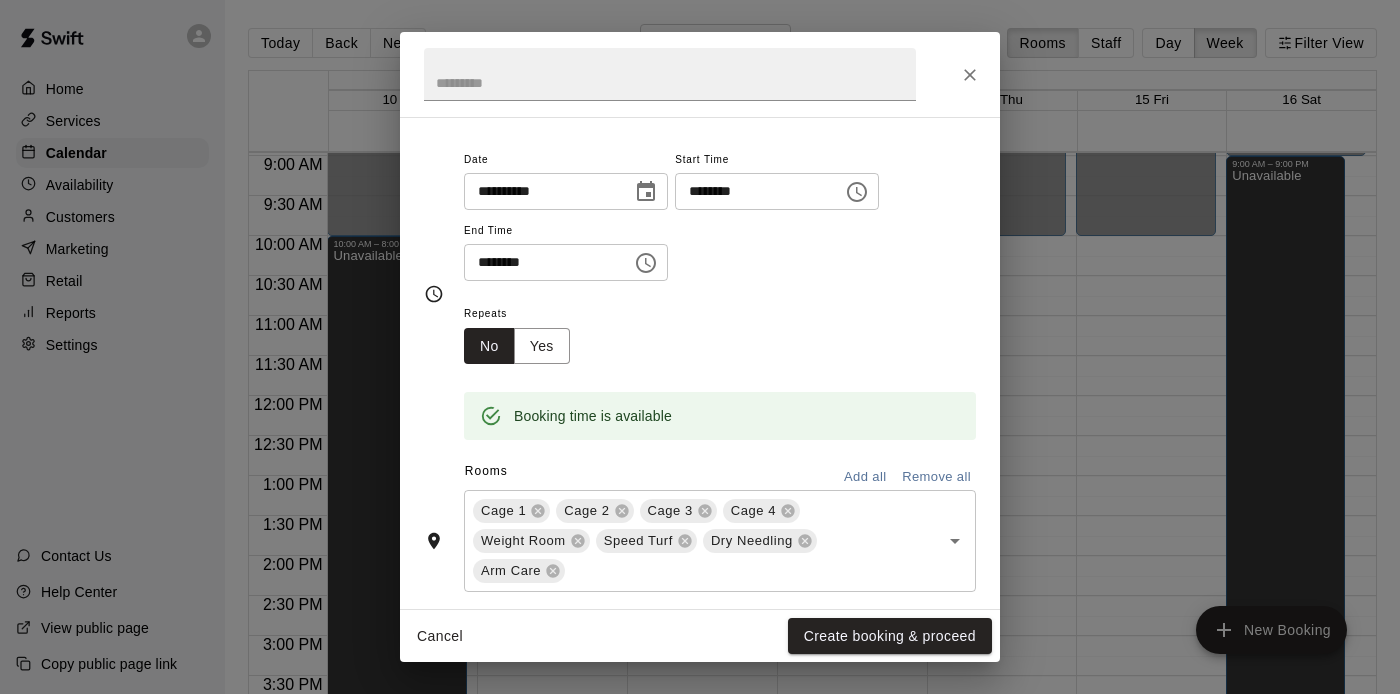 scroll, scrollTop: 245, scrollLeft: 0, axis: vertical 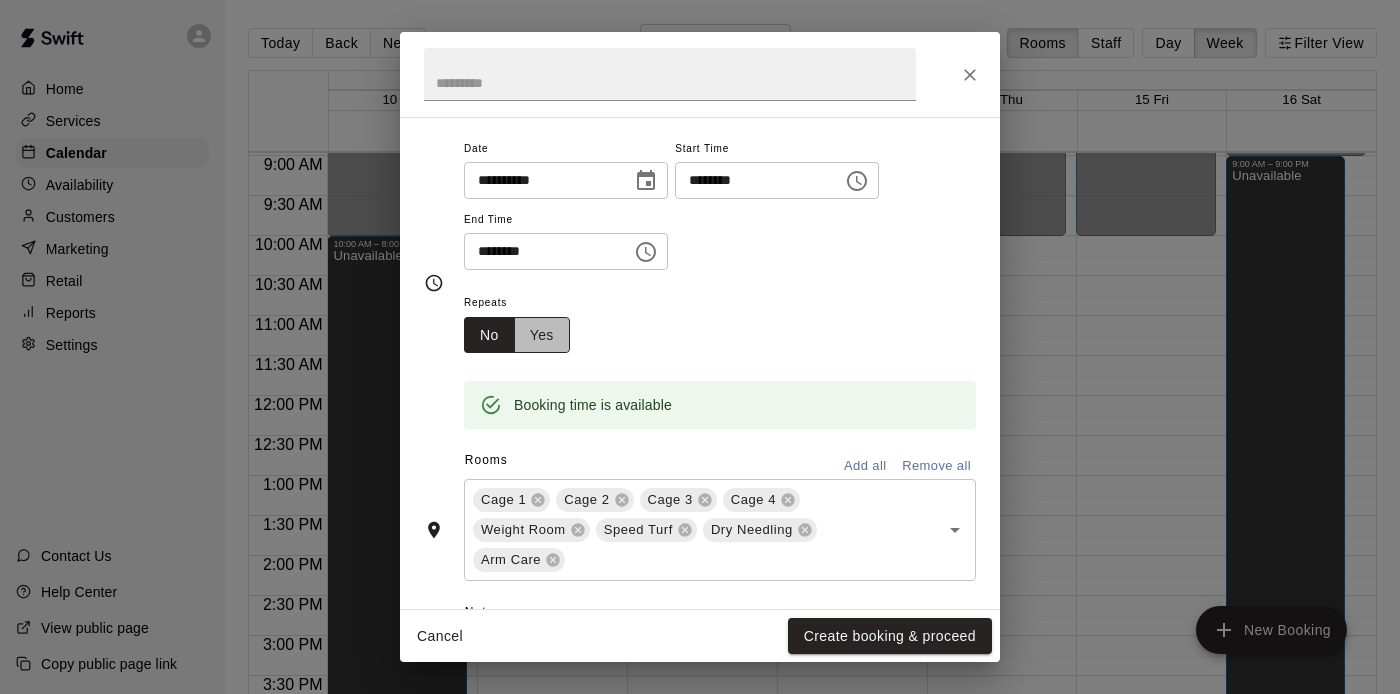 click on "Yes" at bounding box center (542, 335) 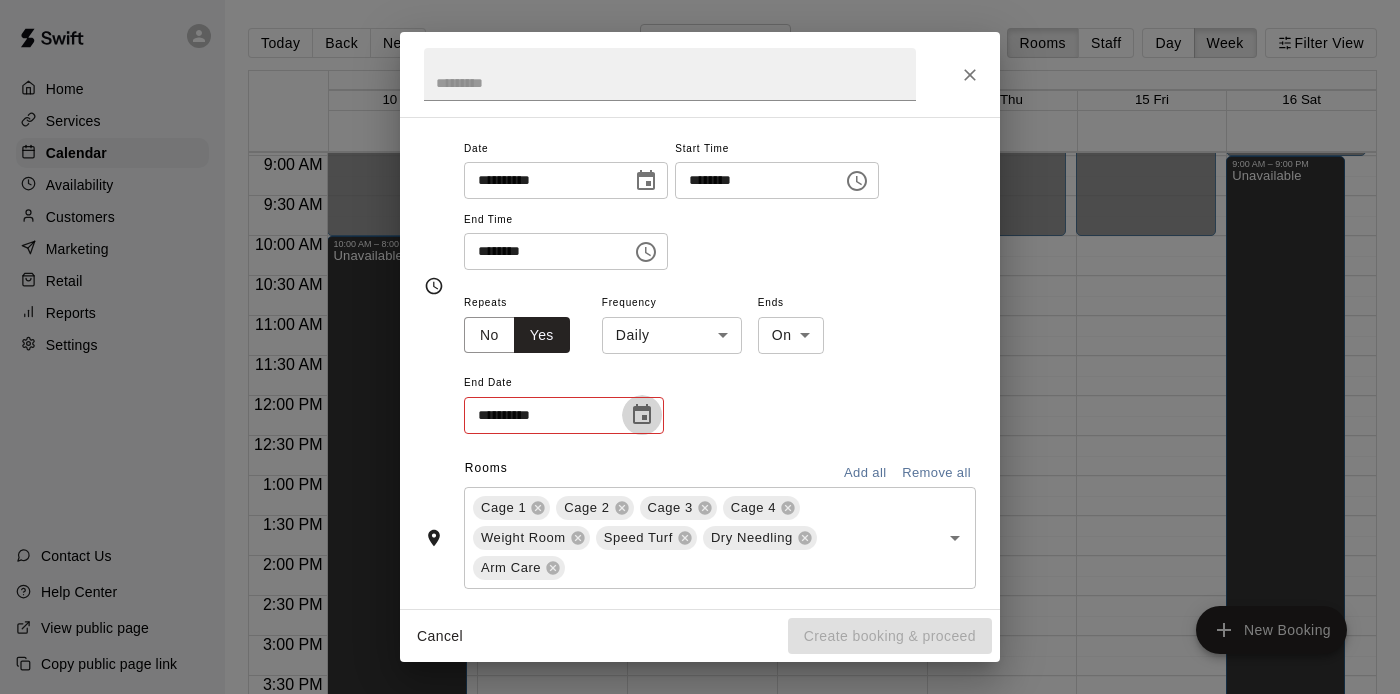 click 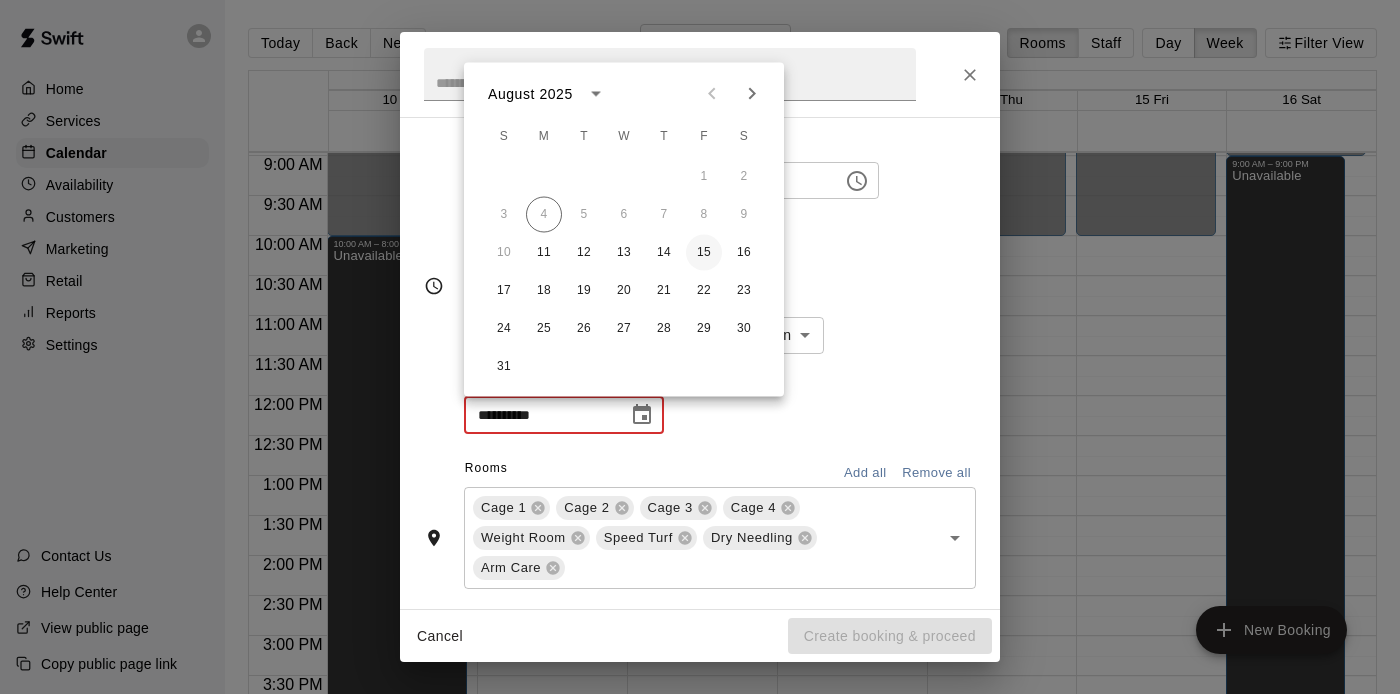 click on "15" at bounding box center (704, 253) 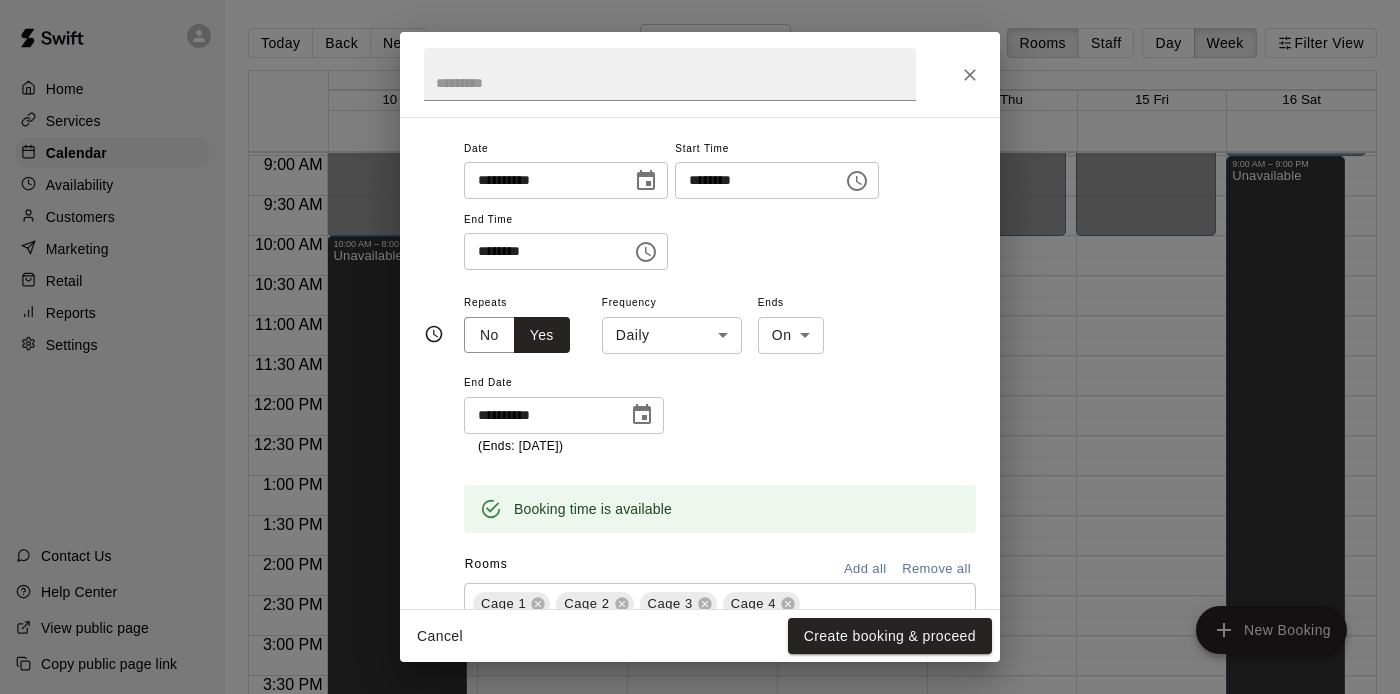 click on "**********" at bounding box center (720, 373) 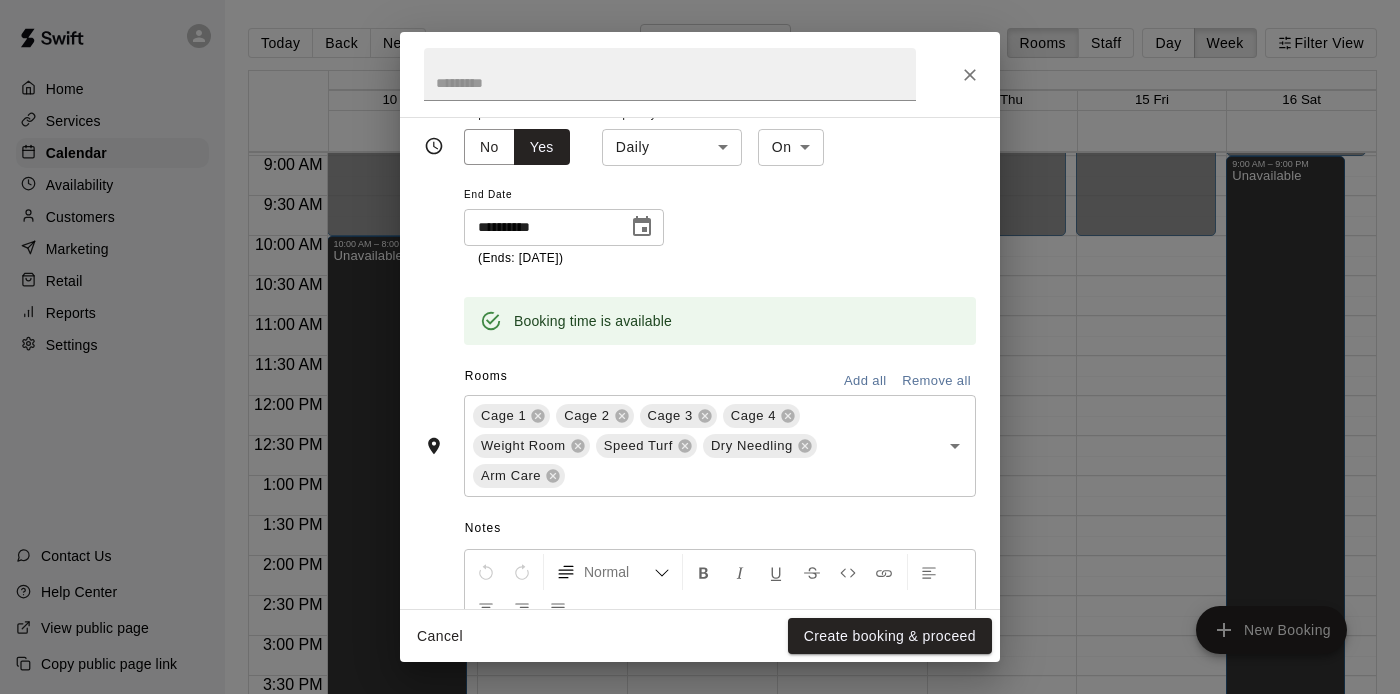 scroll, scrollTop: 469, scrollLeft: 0, axis: vertical 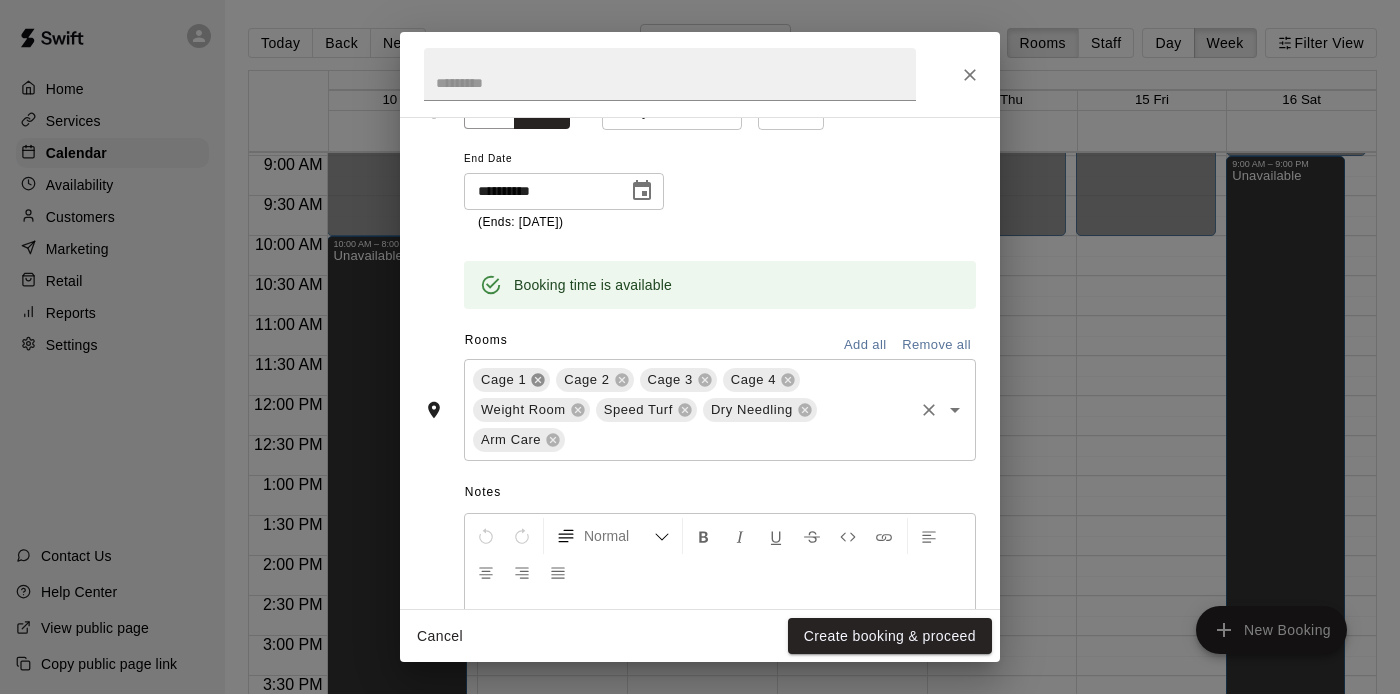click 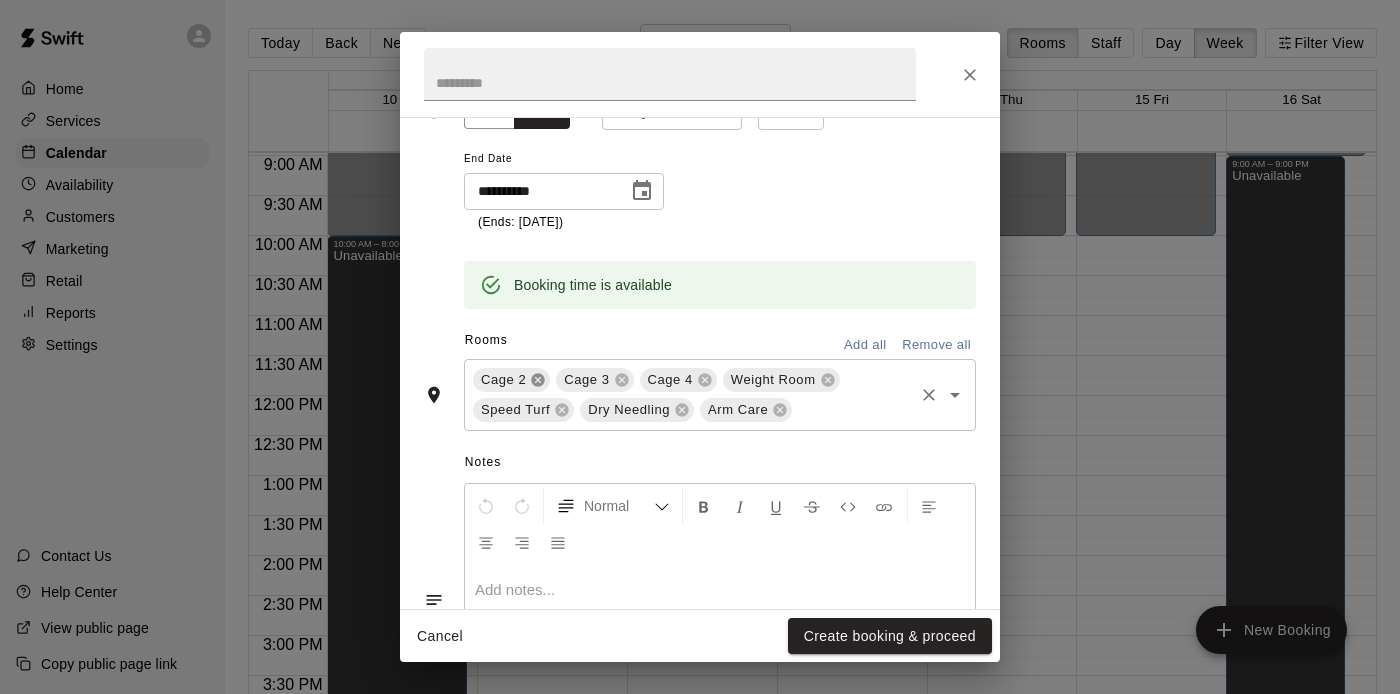 click 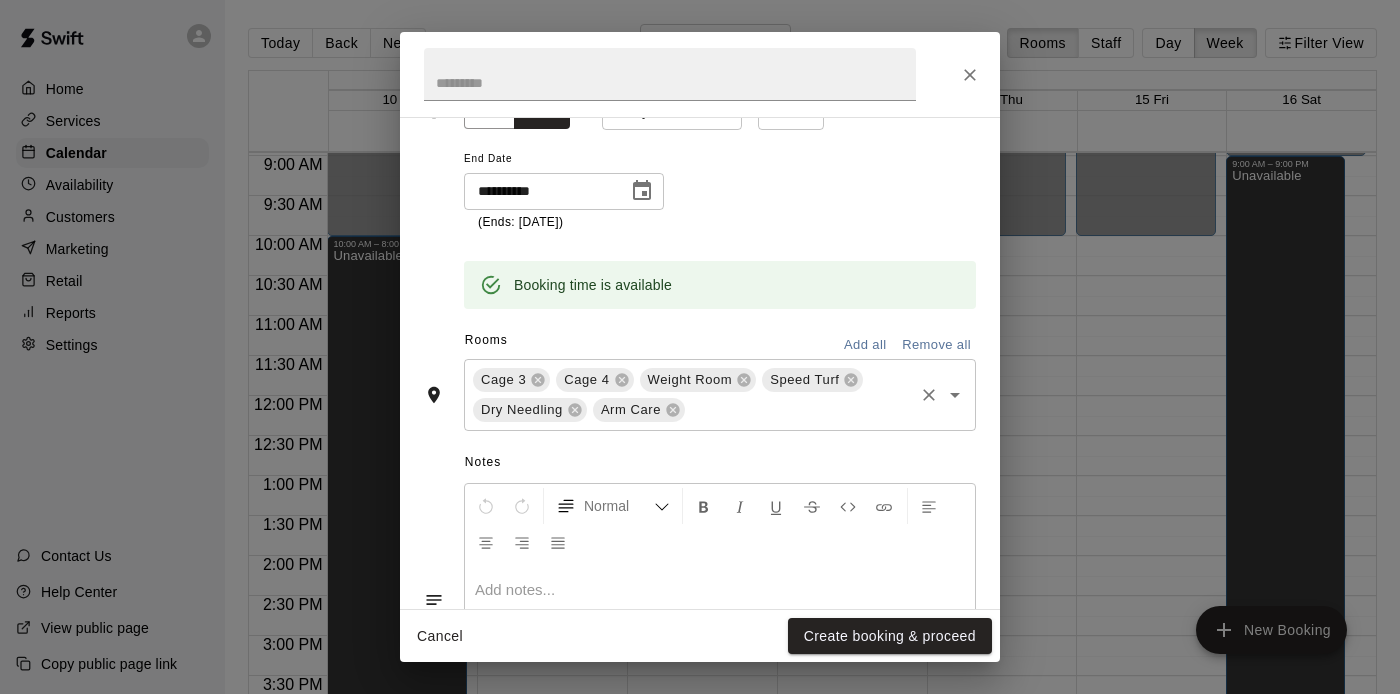 click 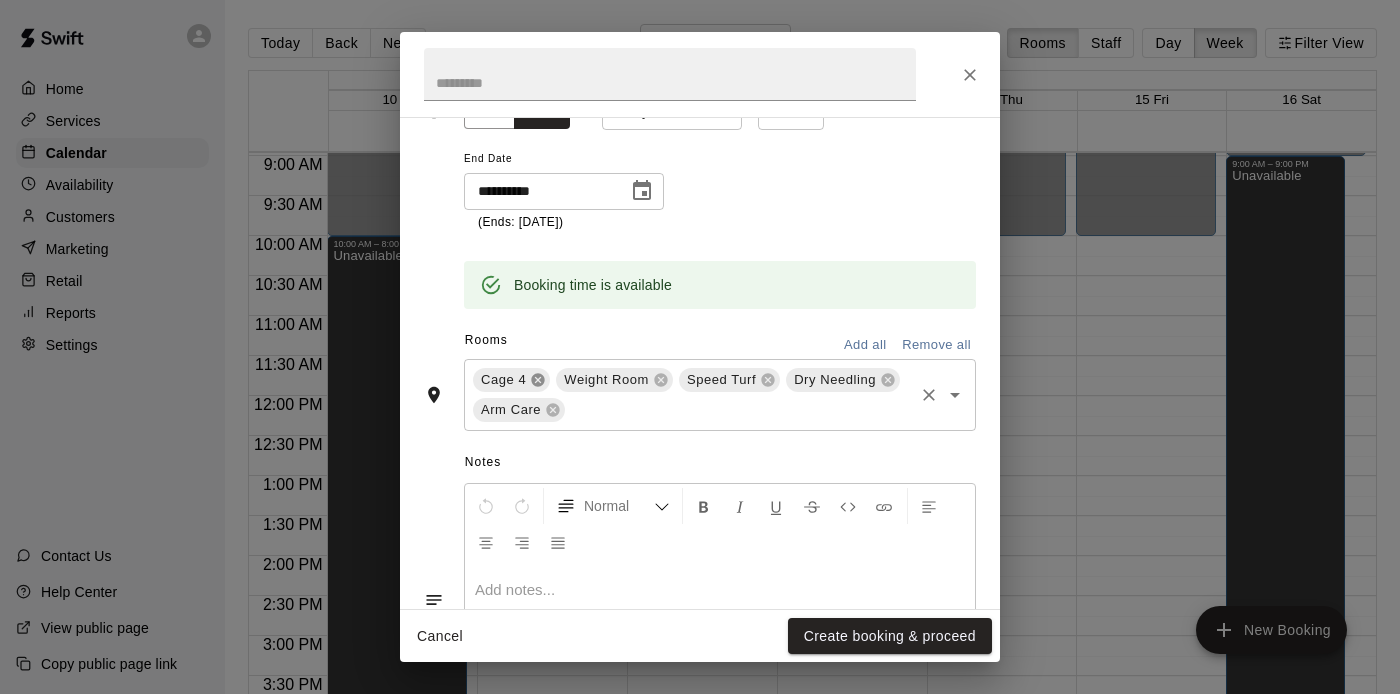 click 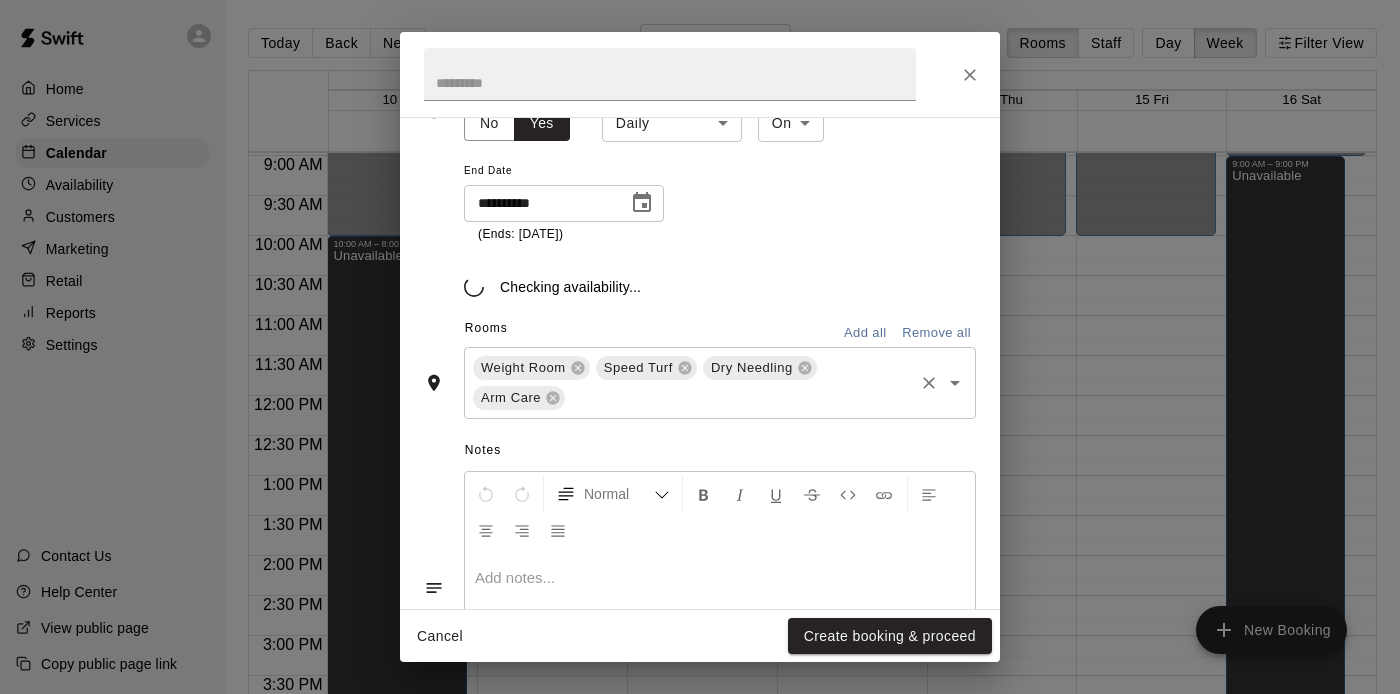 scroll, scrollTop: 469, scrollLeft: 0, axis: vertical 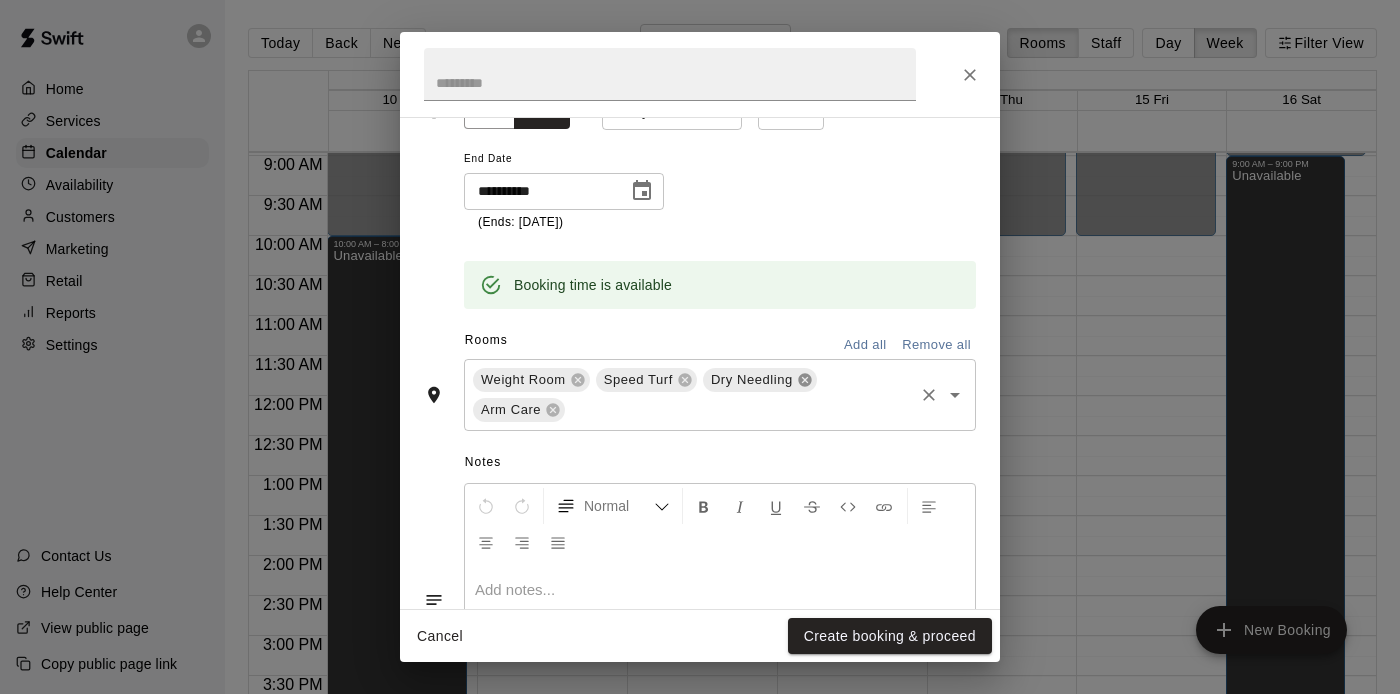 click 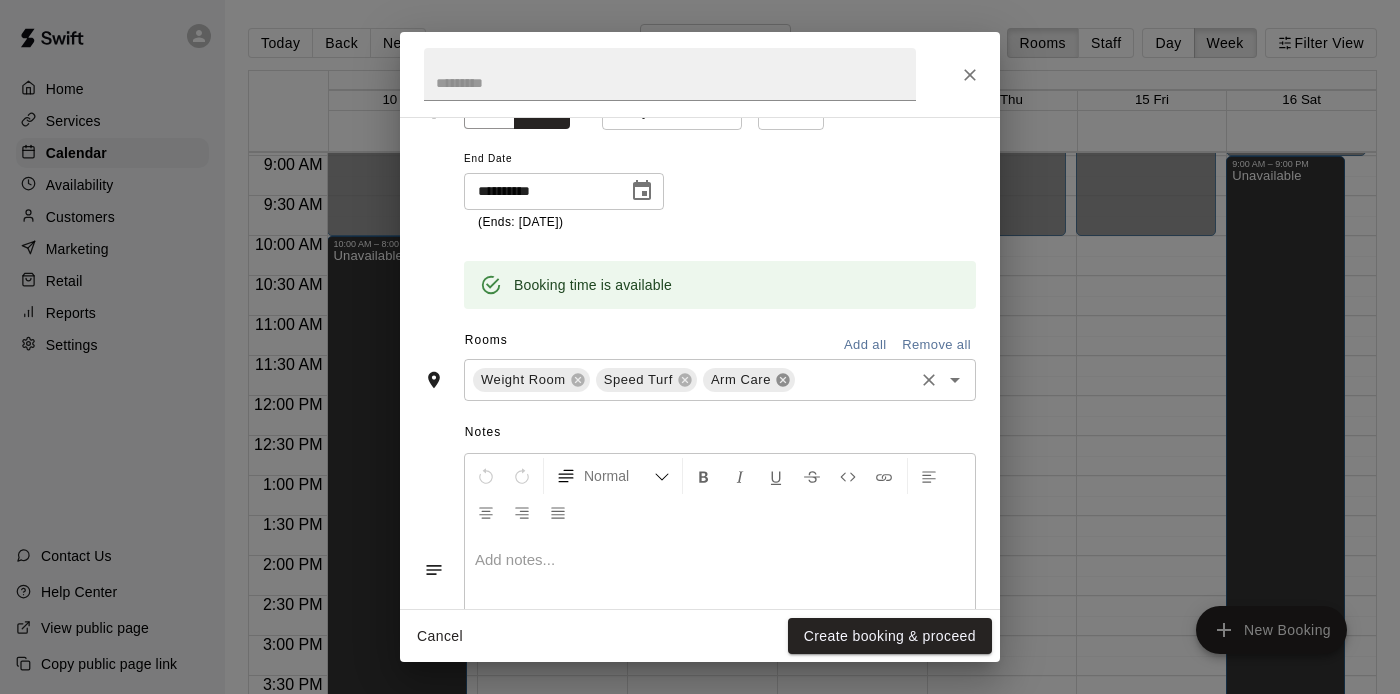 click 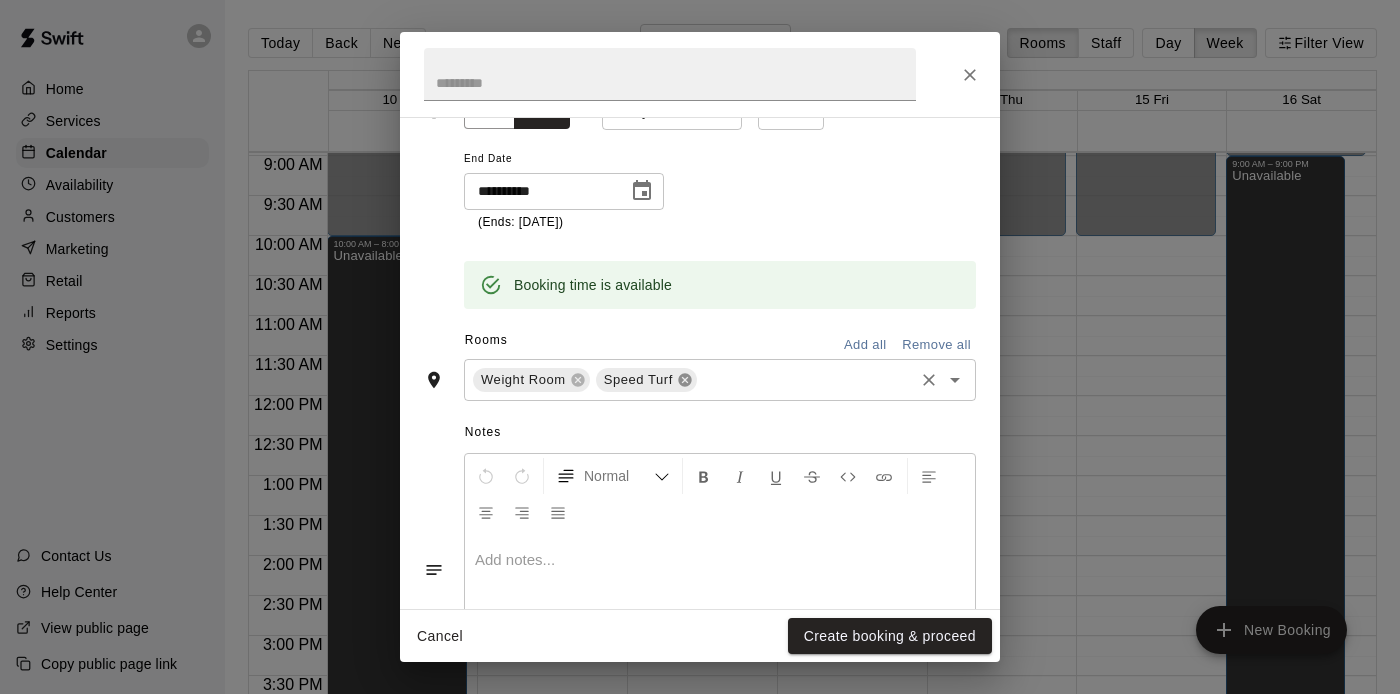 click 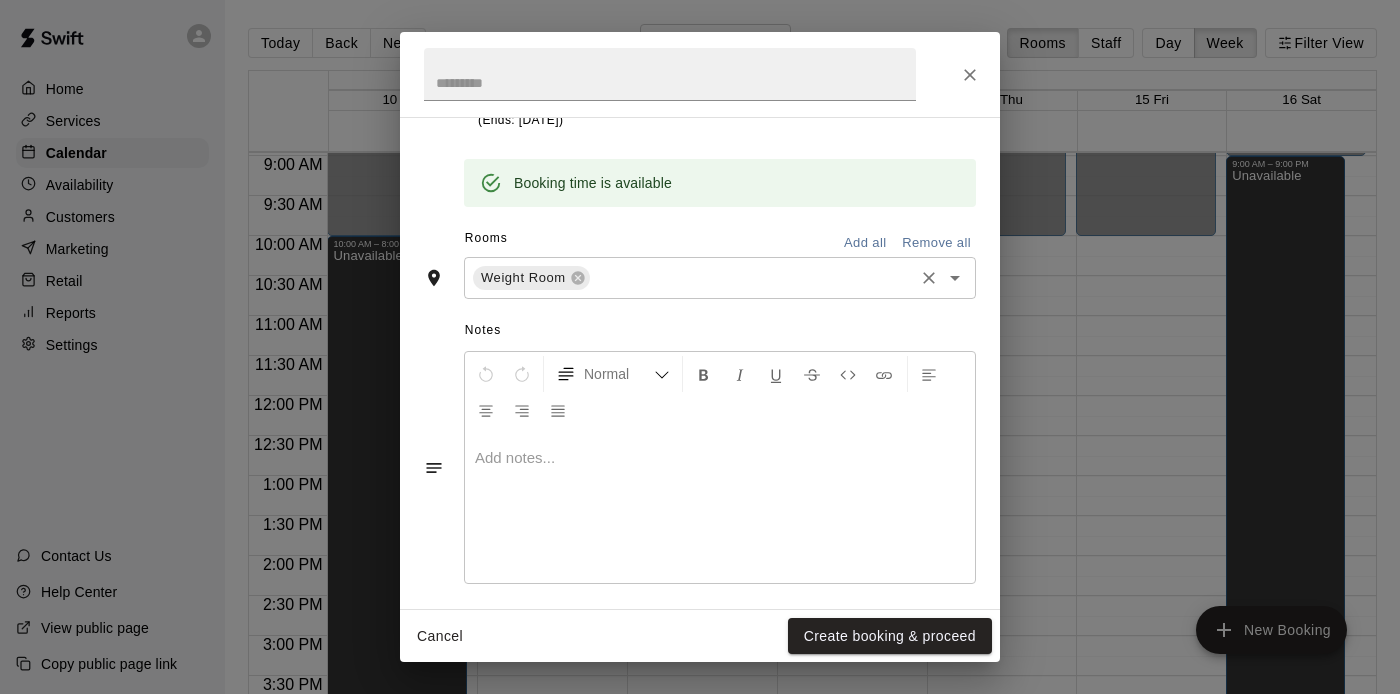 scroll, scrollTop: 584, scrollLeft: 0, axis: vertical 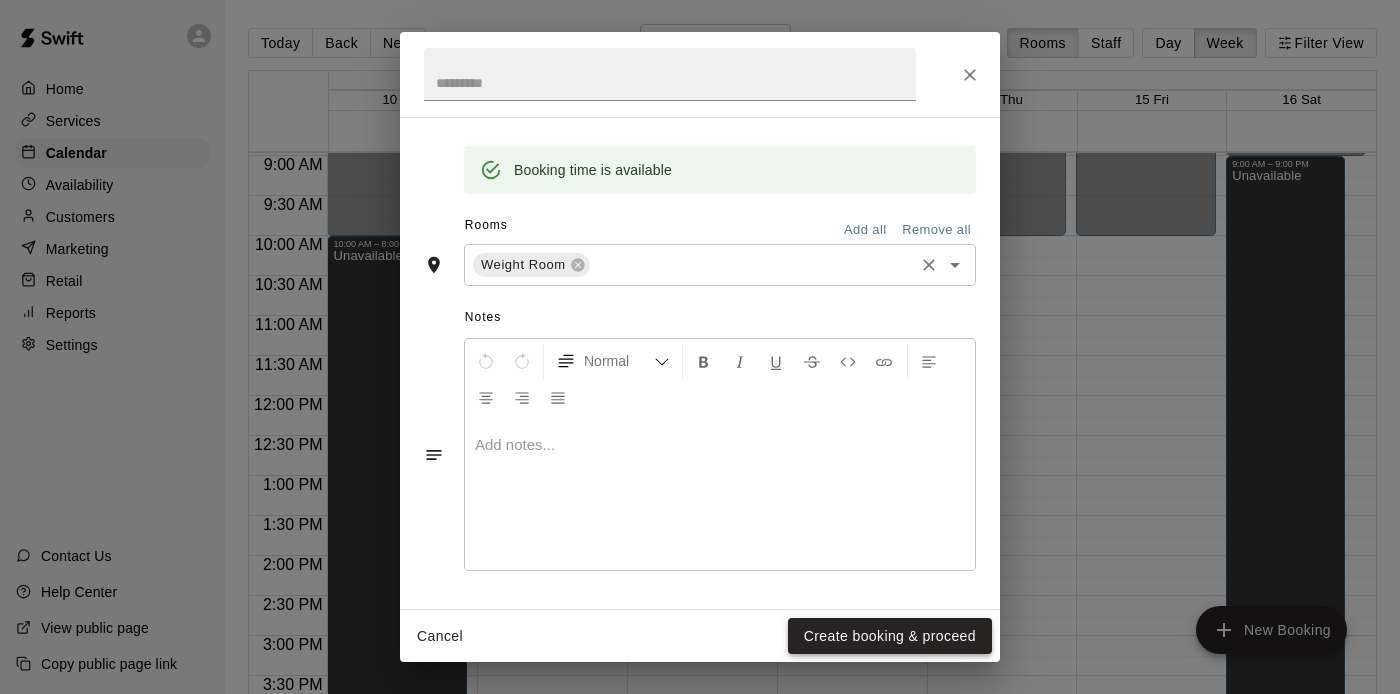 click on "Create booking & proceed" at bounding box center (890, 636) 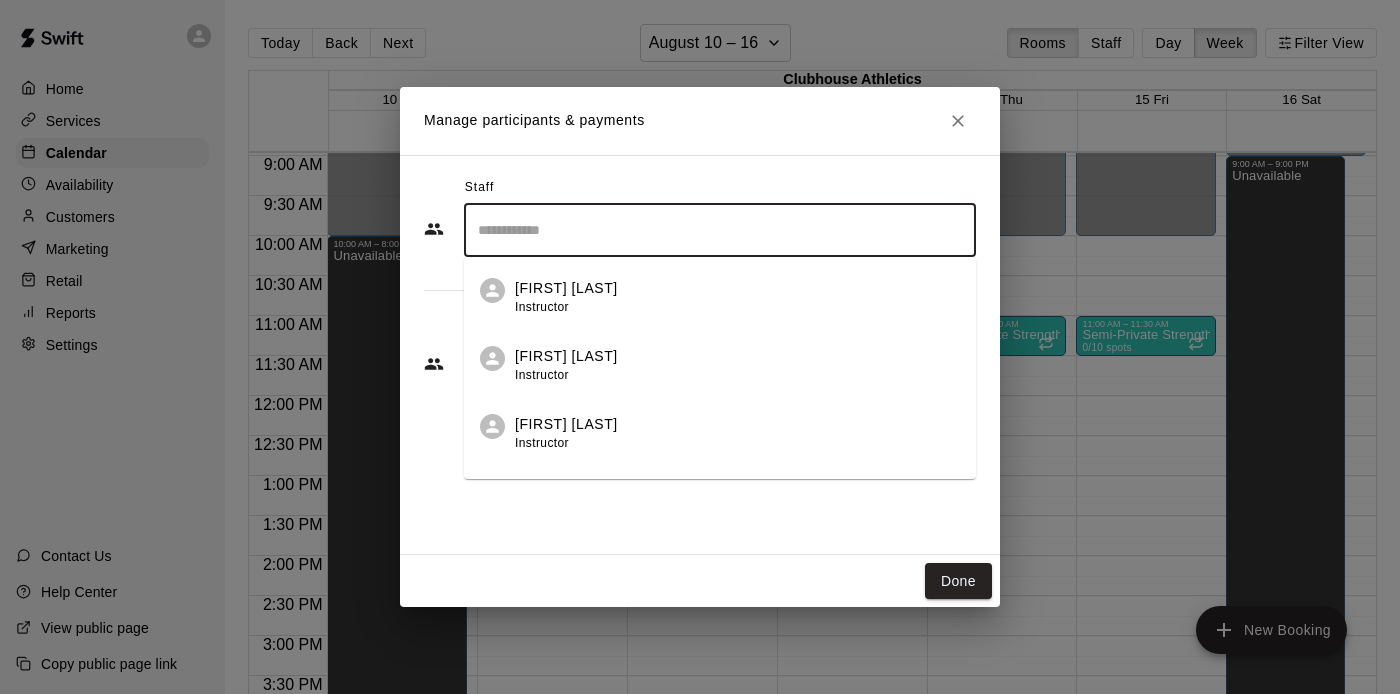 click at bounding box center [720, 230] 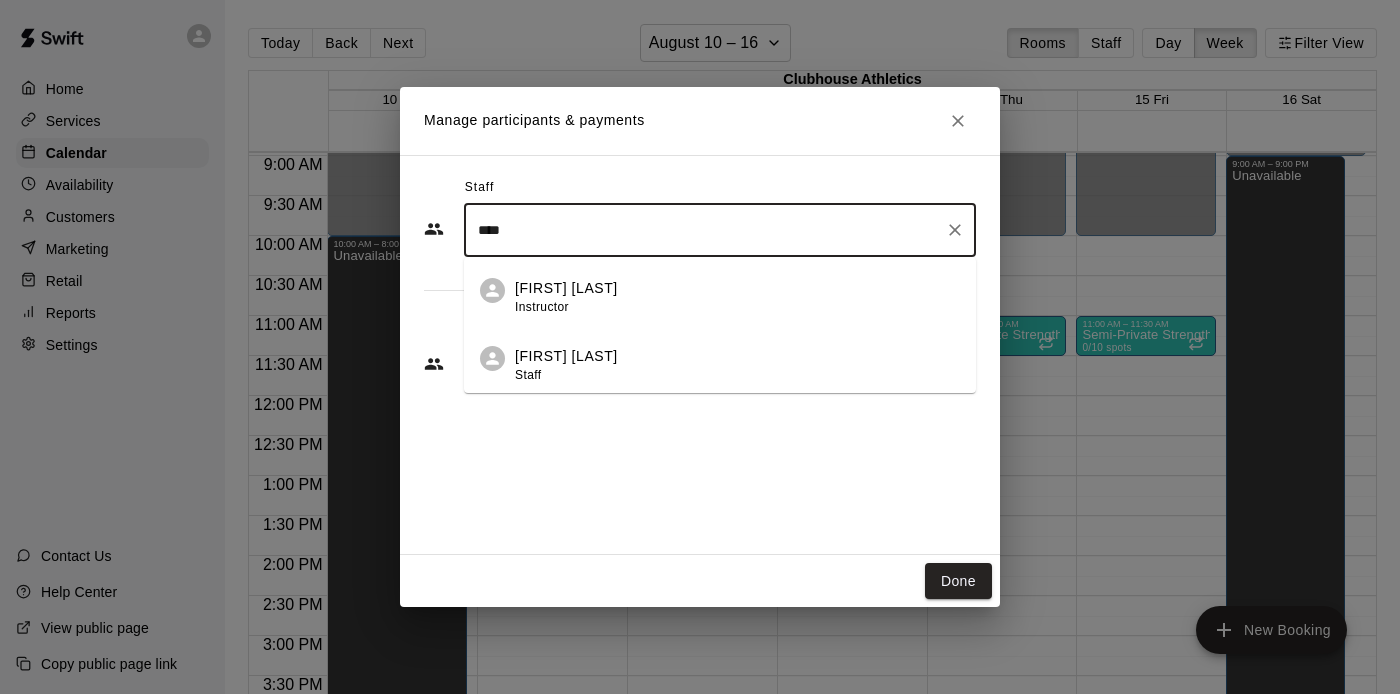 click on "Add Staff: [FIRST] [LAST]" at bounding box center (720, 359) 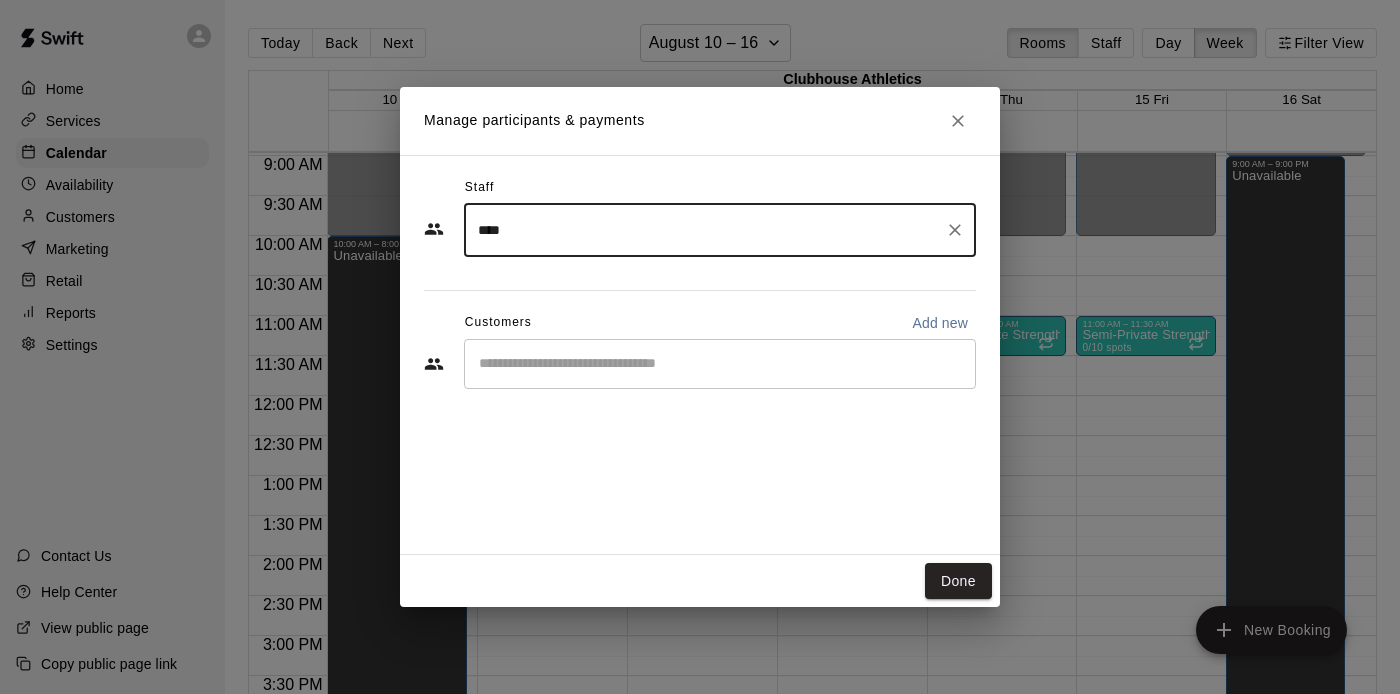 type on "****" 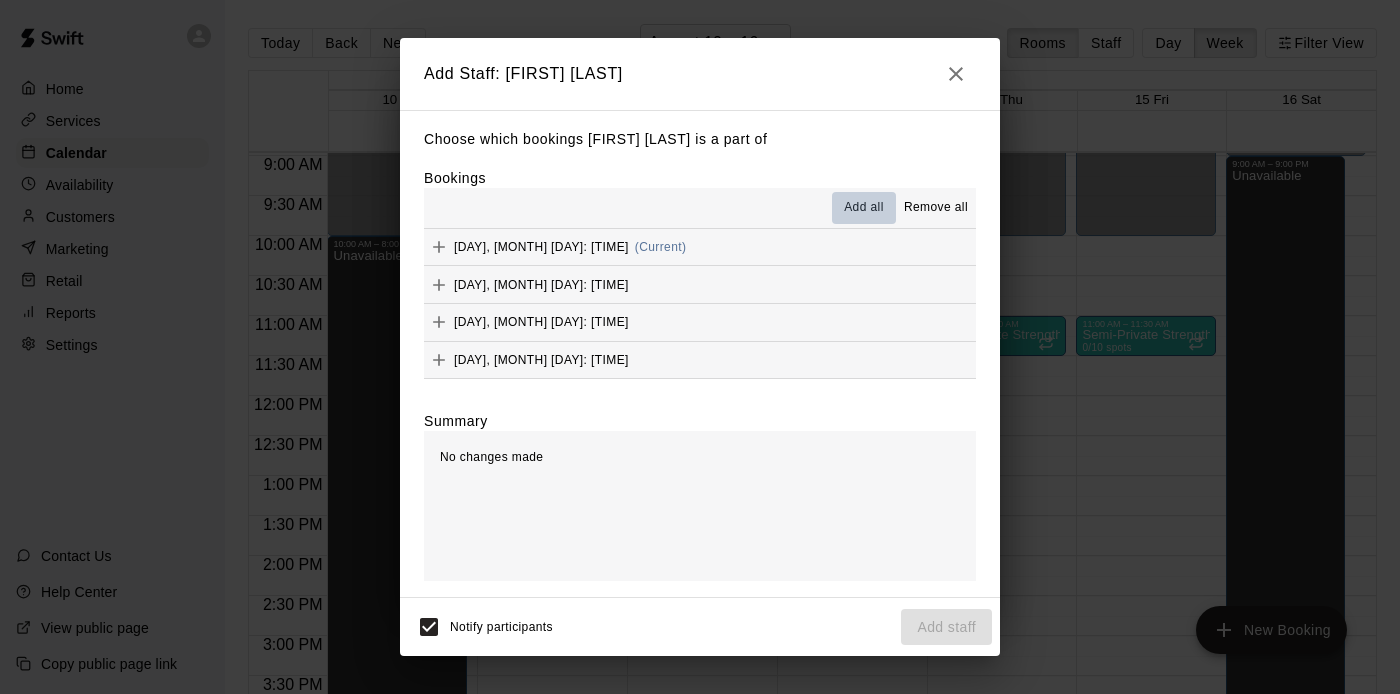 click on "Add all" at bounding box center (864, 208) 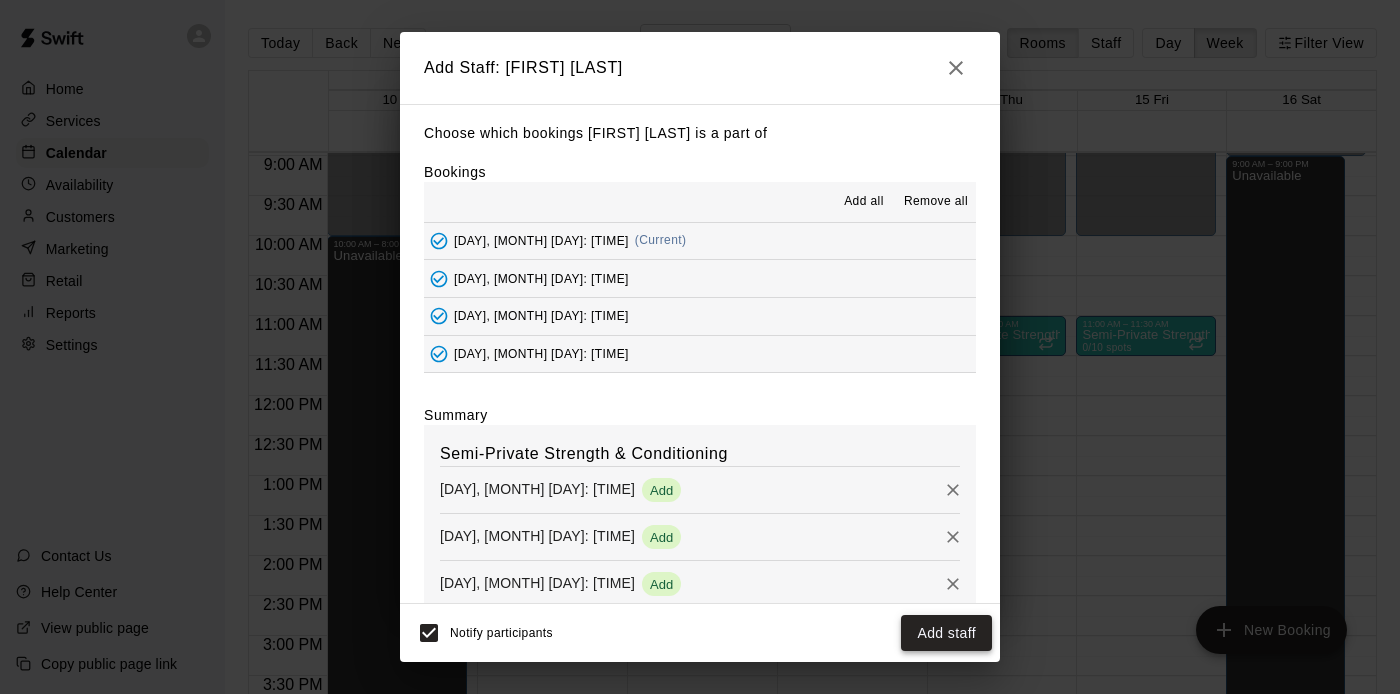 click on "Add staff" at bounding box center (946, 633) 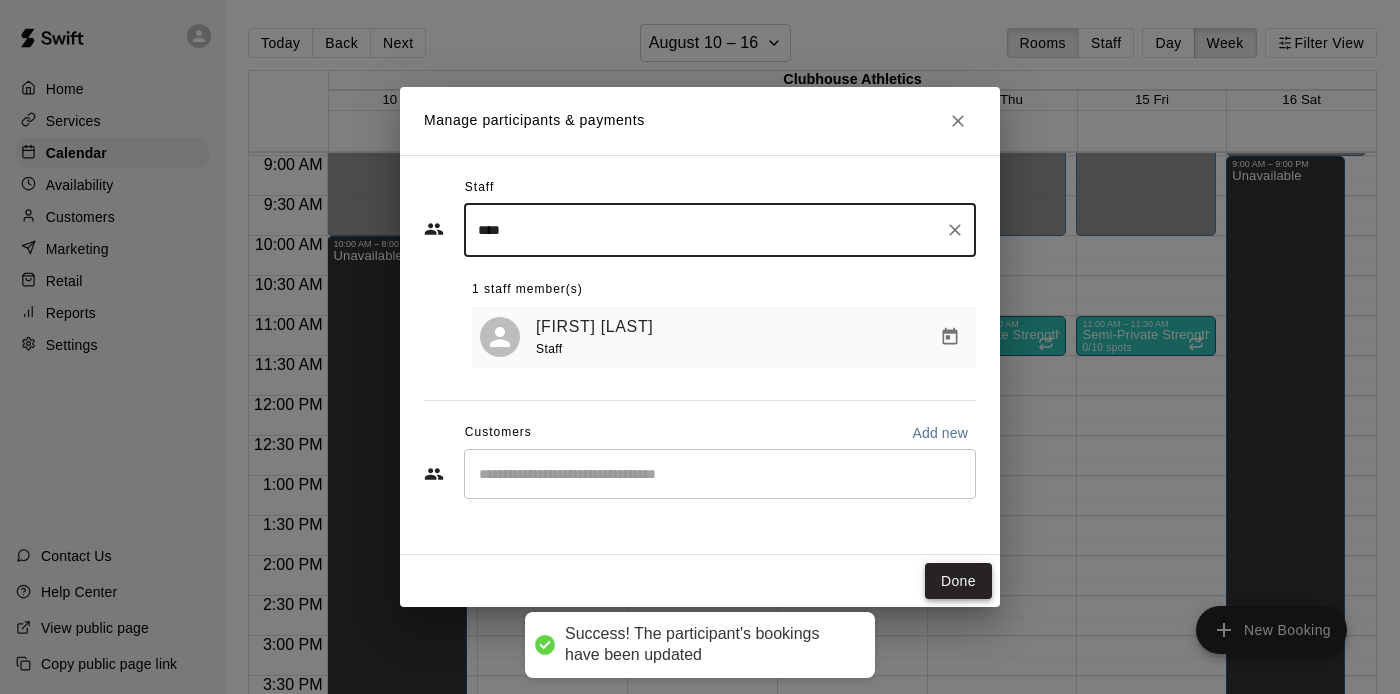 click on "Done" at bounding box center (958, 581) 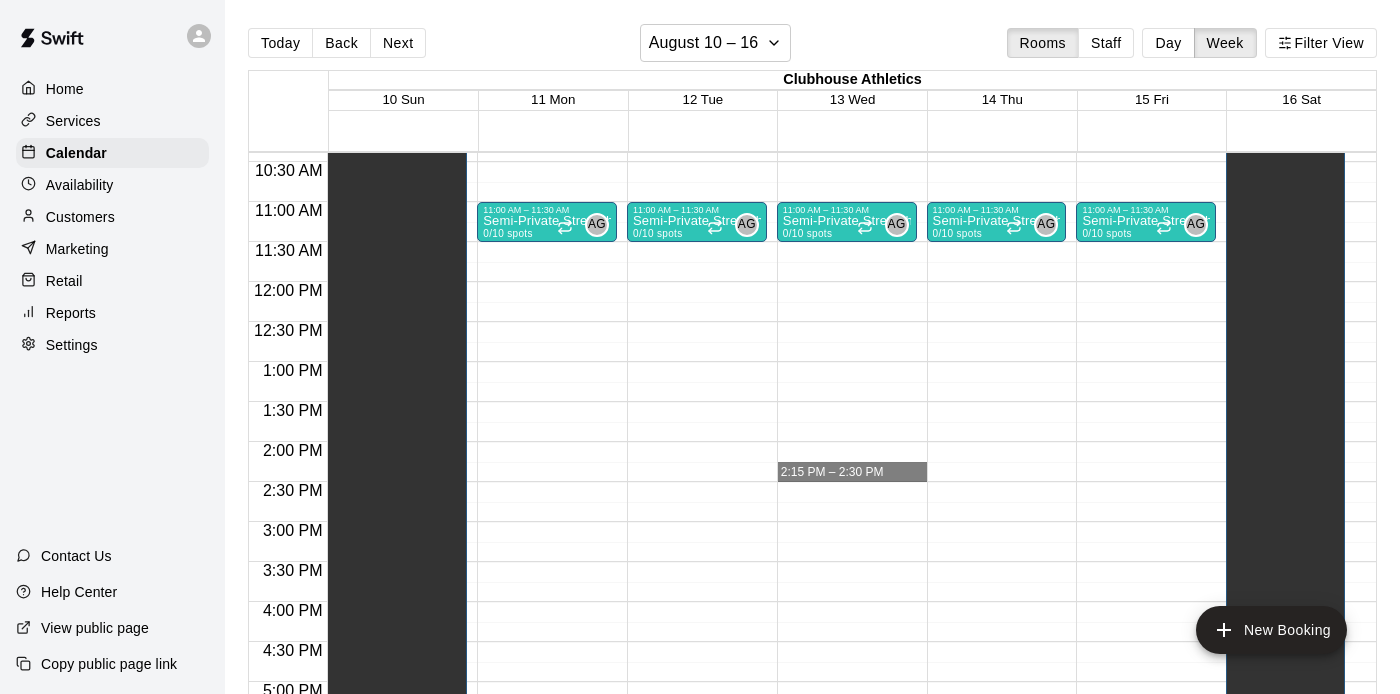 scroll, scrollTop: 837, scrollLeft: 0, axis: vertical 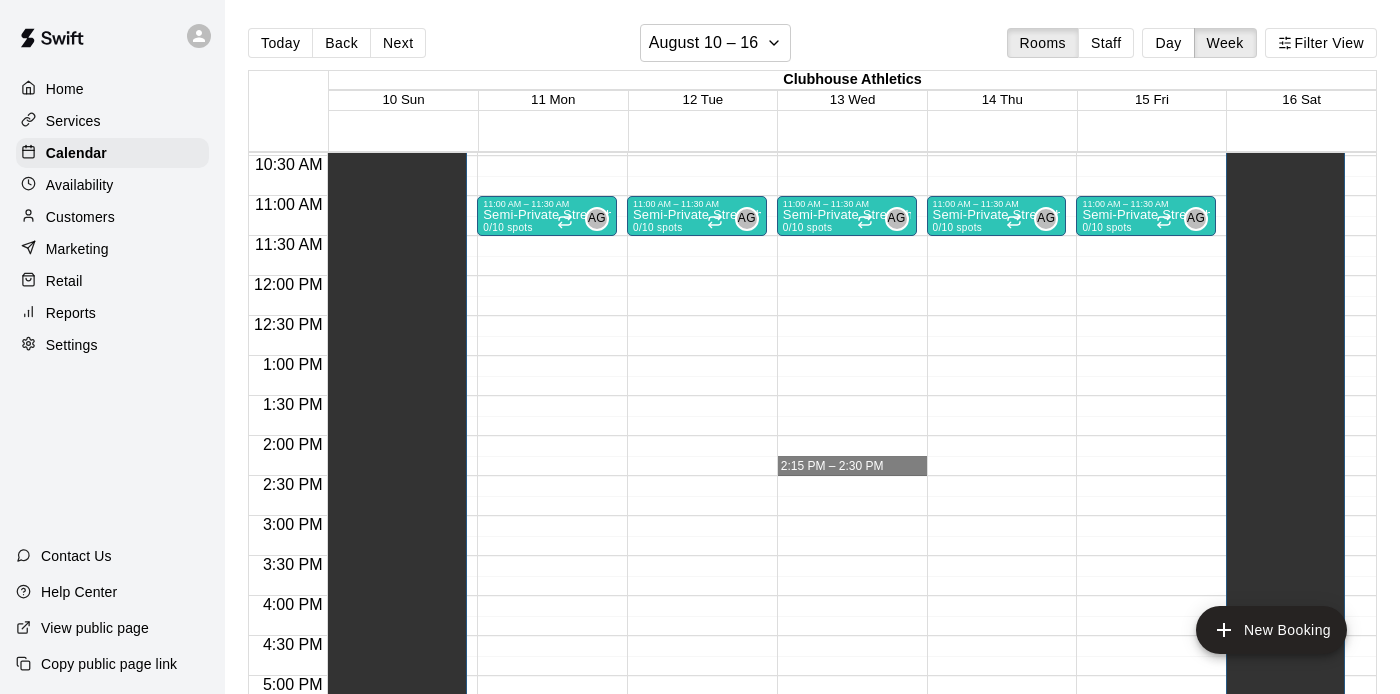 click on "12:00 AM – 10:00 AM Closed 11:00 AM – 11:30 AM Semi-Private Strength ​ 0/10 spots AG 0 9:00 PM – 11:59 PM Closed" at bounding box center (547, 276) 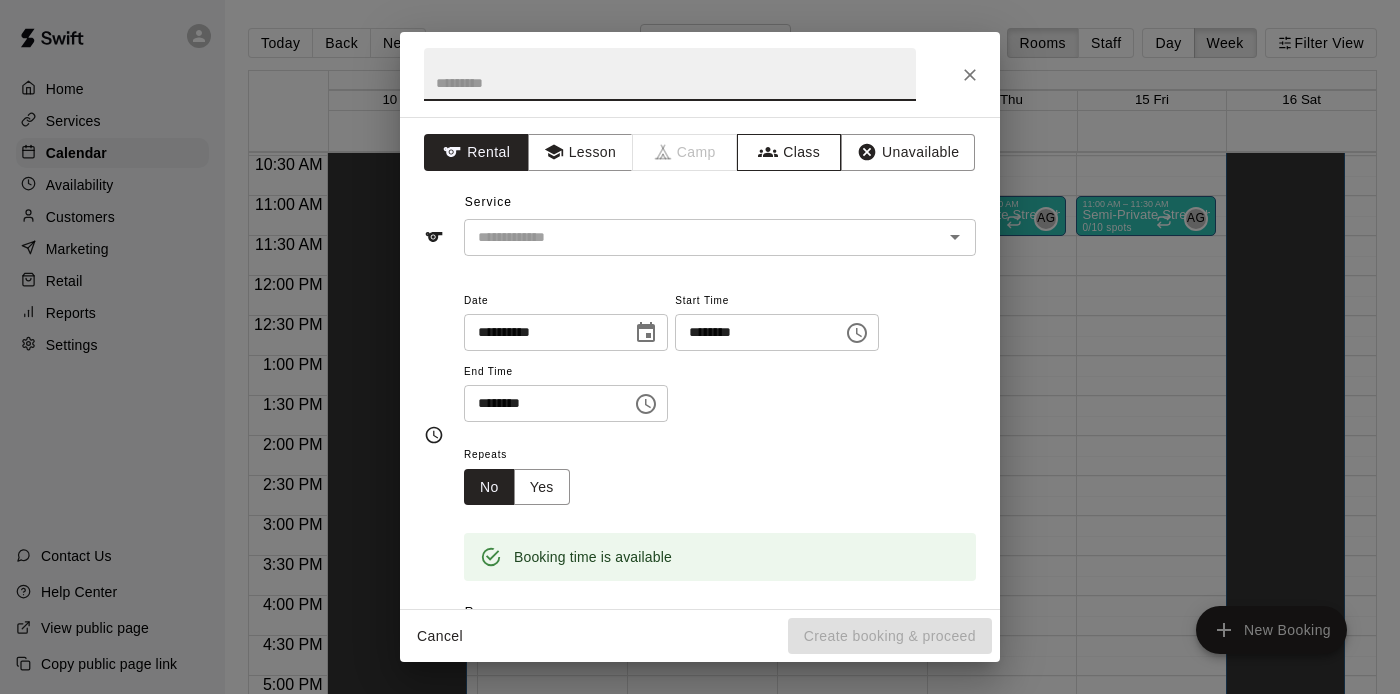 click on "Class" at bounding box center [789, 152] 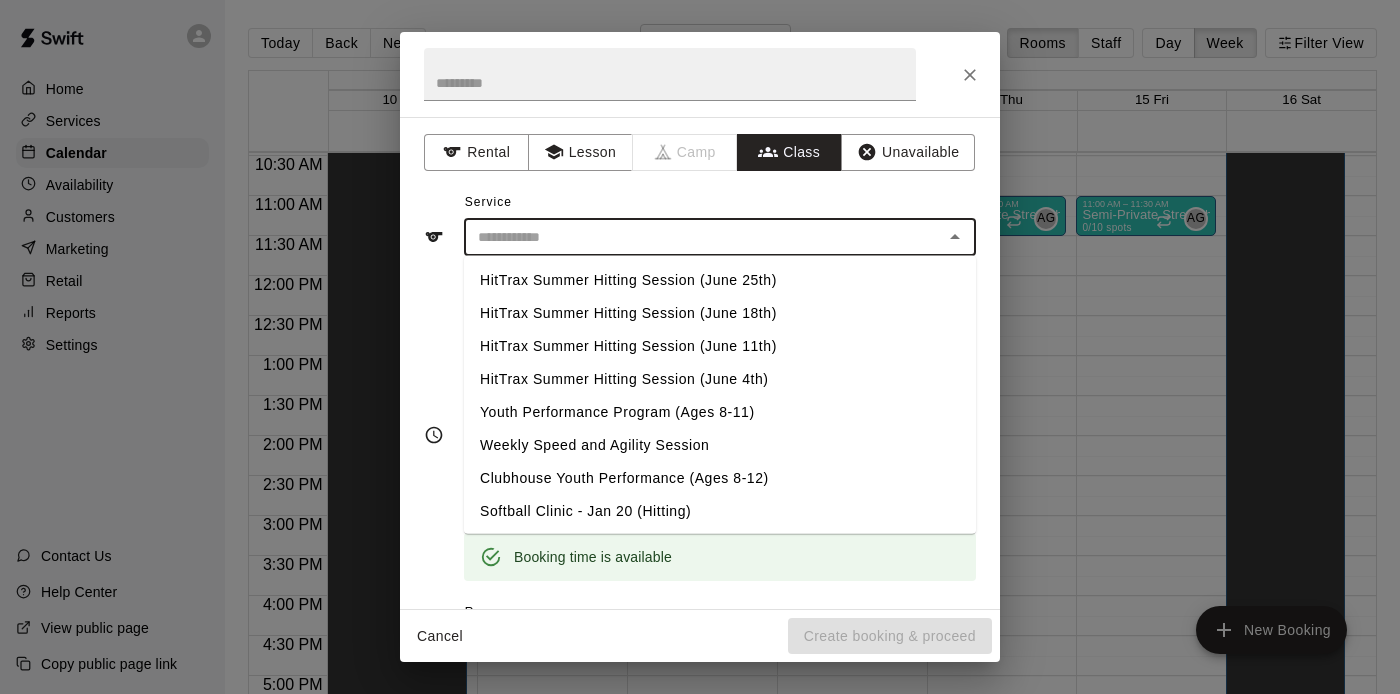 click at bounding box center [703, 237] 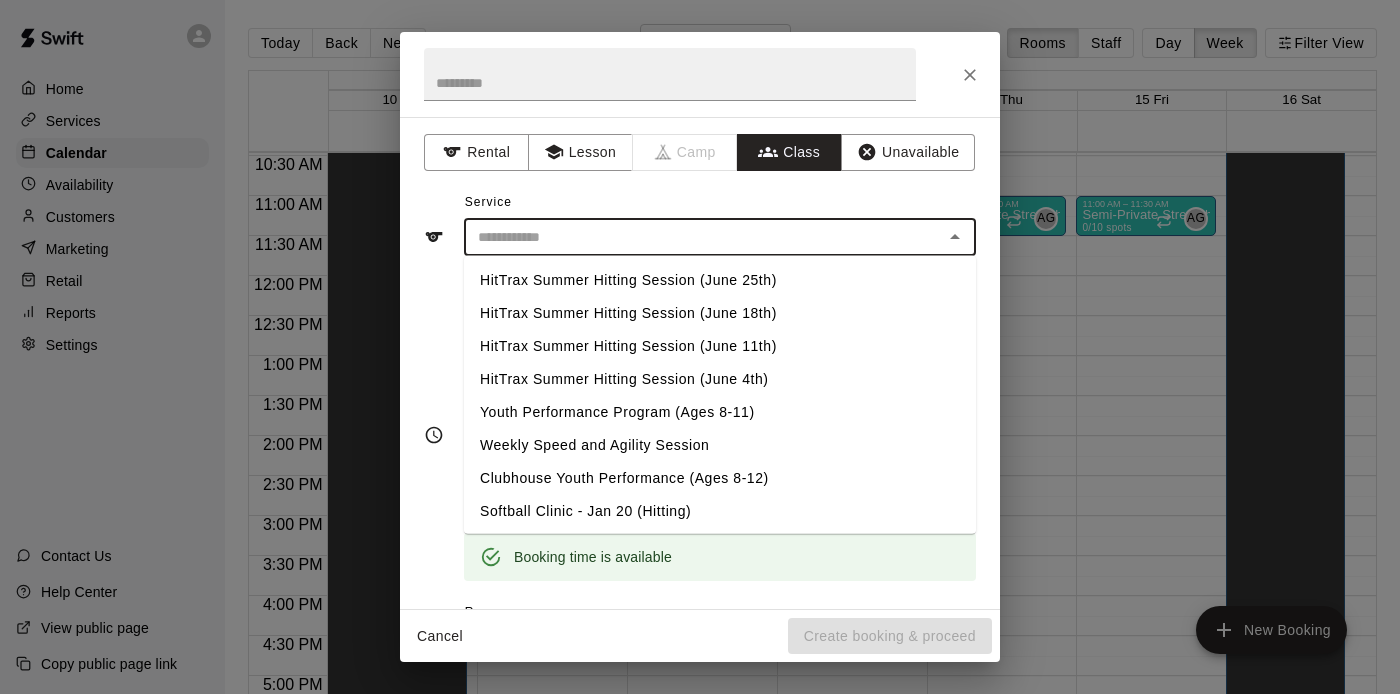 scroll, scrollTop: 464, scrollLeft: 0, axis: vertical 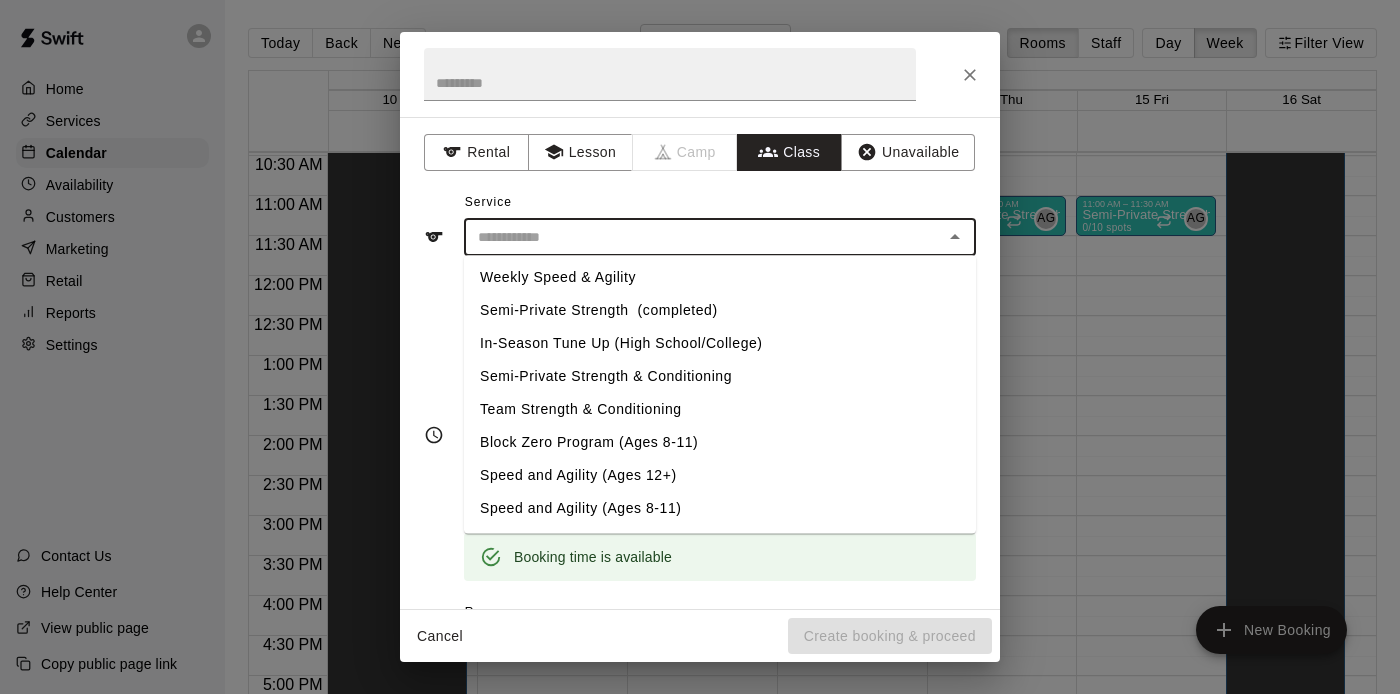 click on "Semi-Private Strength & Conditioning" at bounding box center (720, 377) 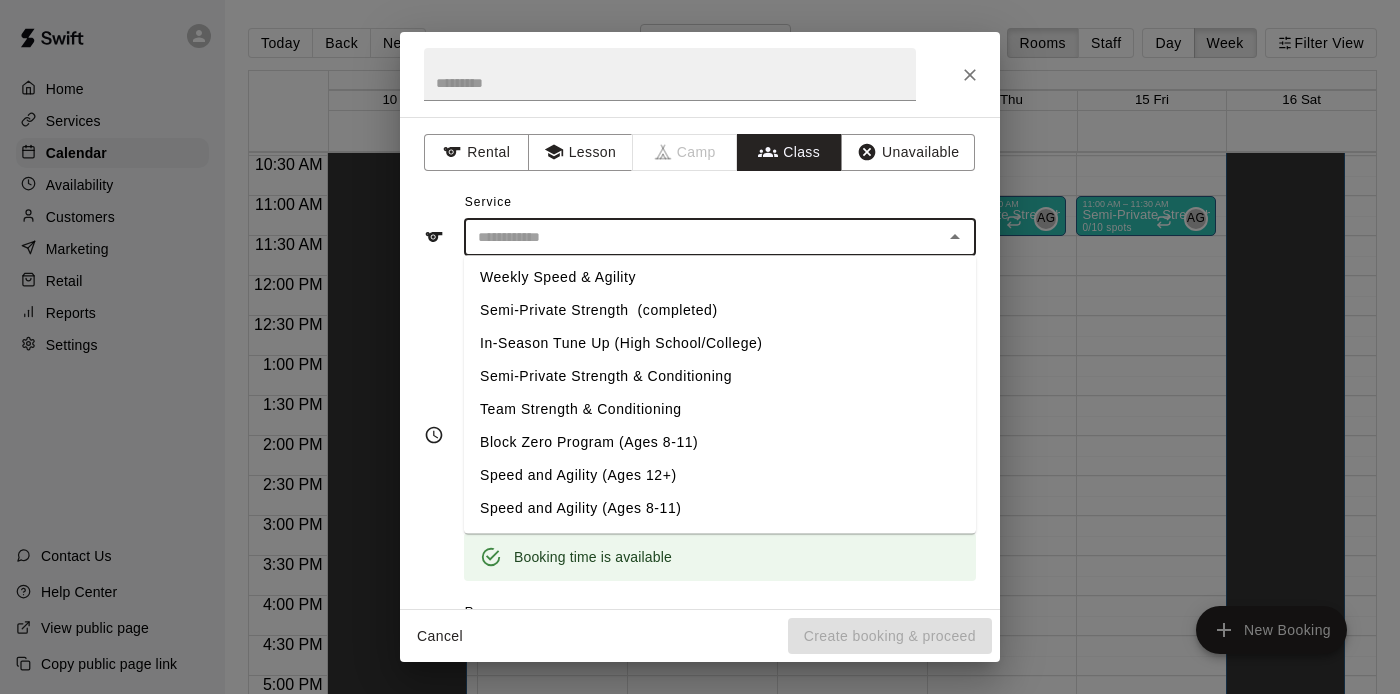 type on "**********" 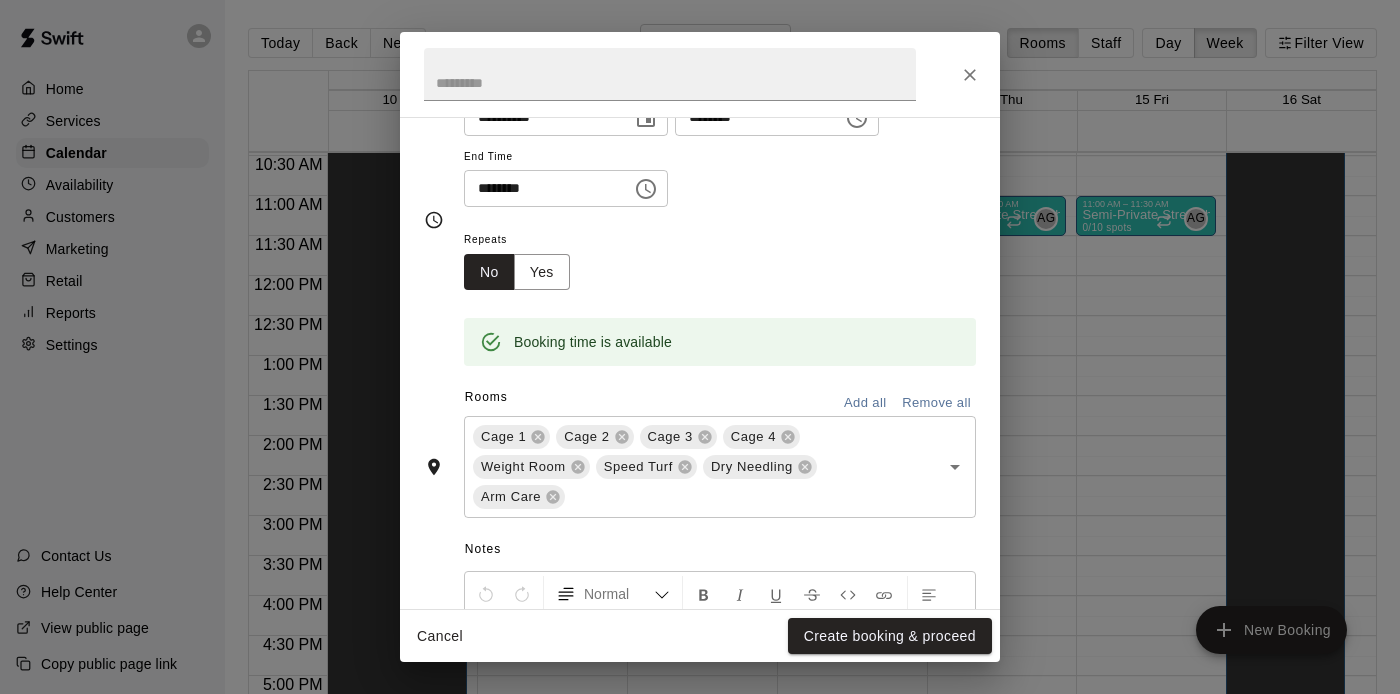 scroll, scrollTop: 324, scrollLeft: 0, axis: vertical 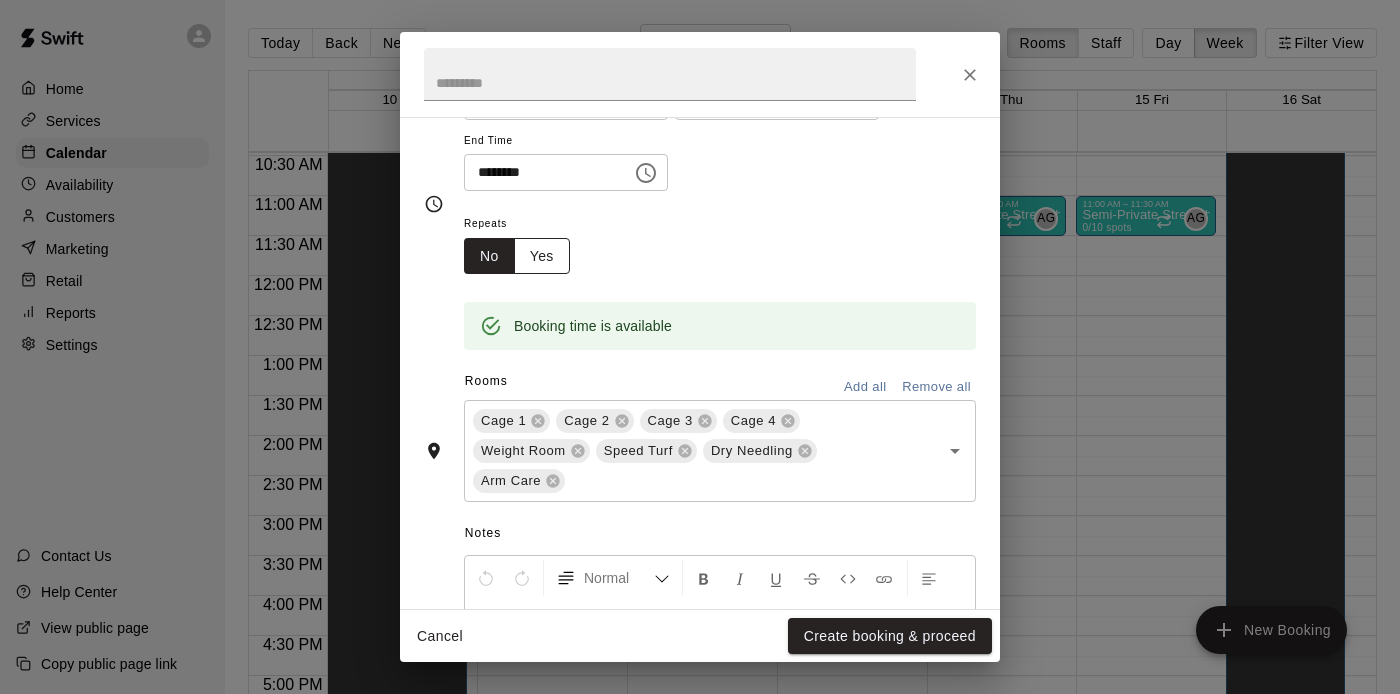 click on "Yes" at bounding box center [542, 256] 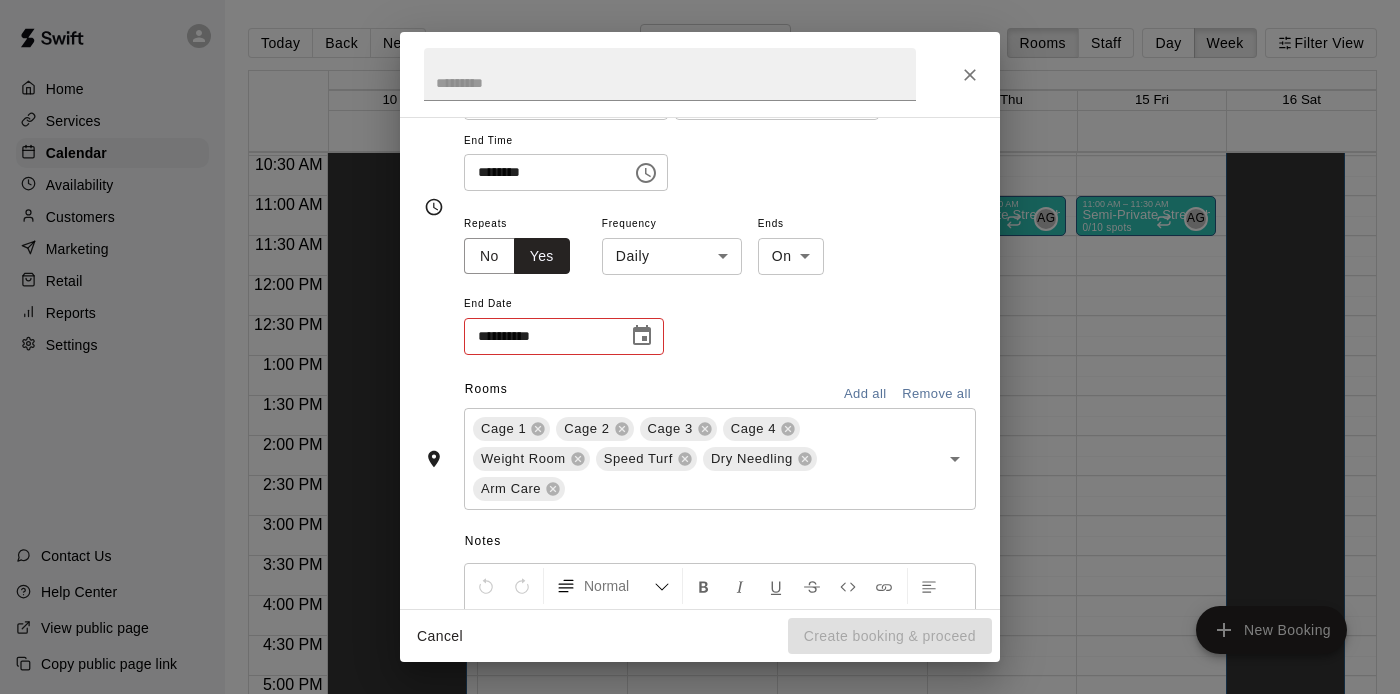 scroll, scrollTop: 327, scrollLeft: 0, axis: vertical 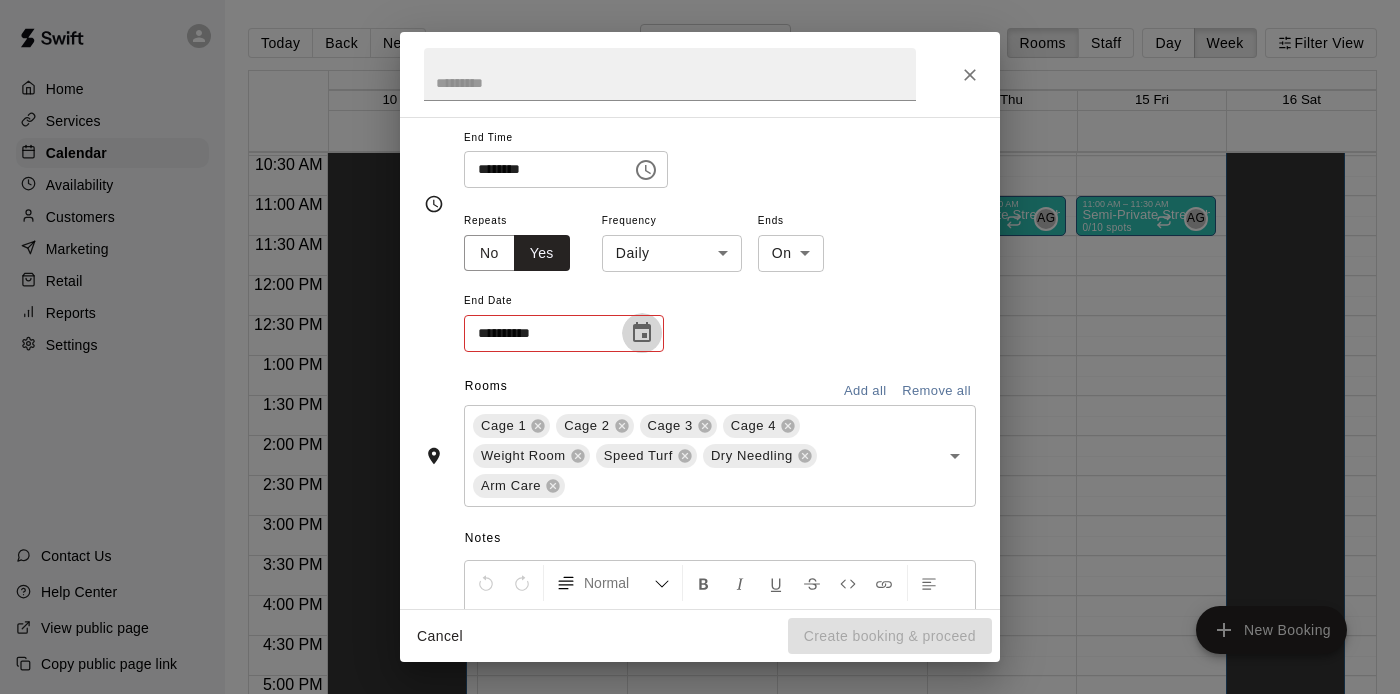 click 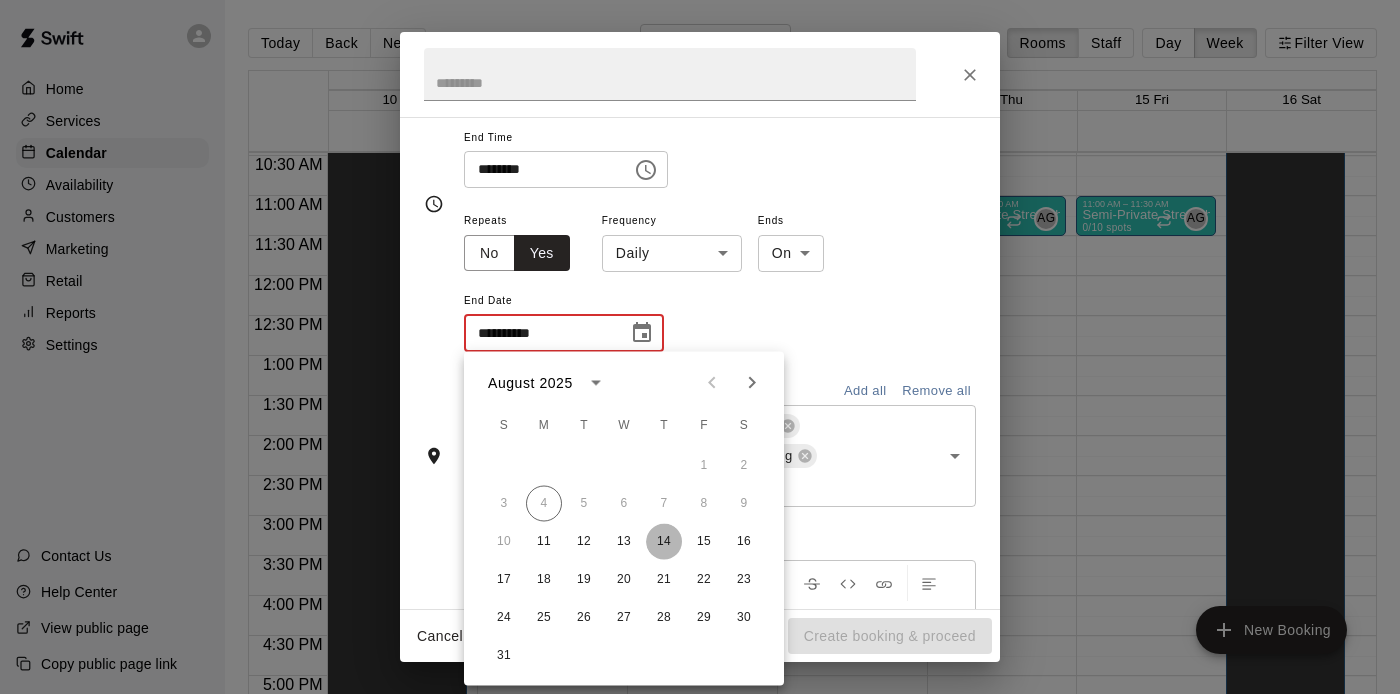 click on "14" at bounding box center (664, 542) 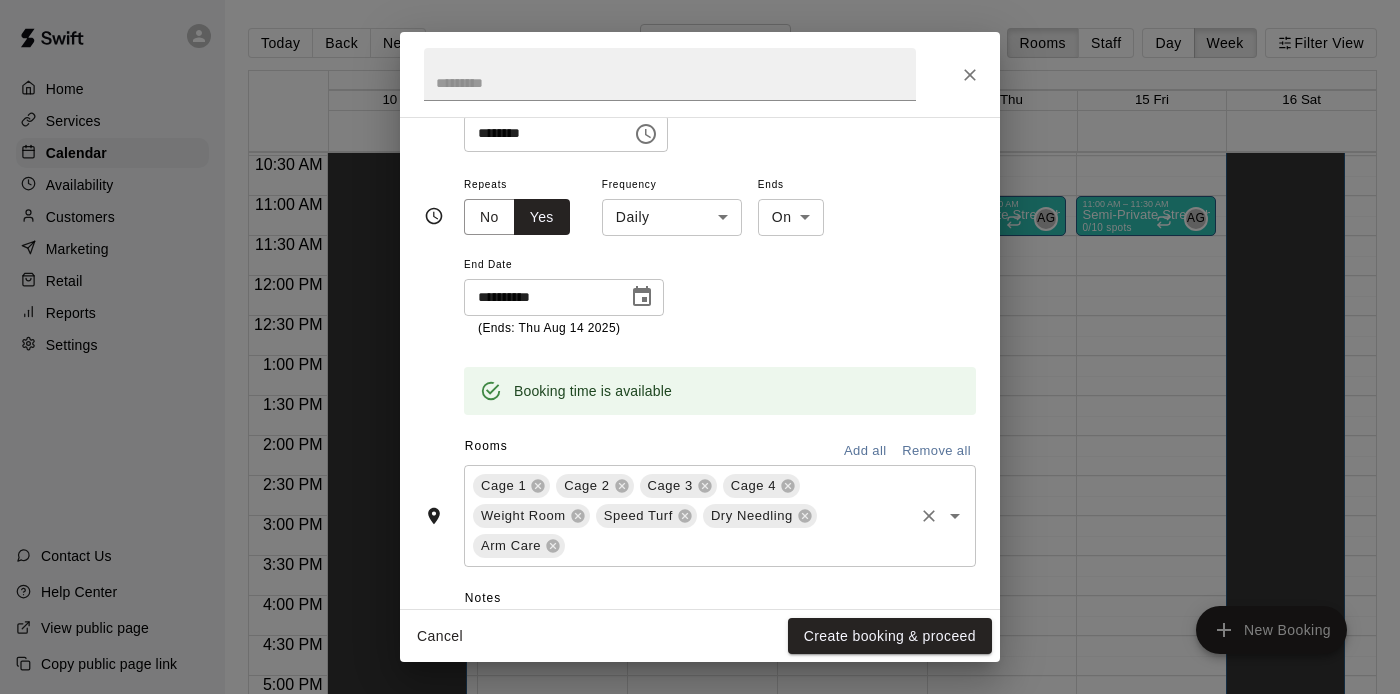 scroll, scrollTop: 375, scrollLeft: 0, axis: vertical 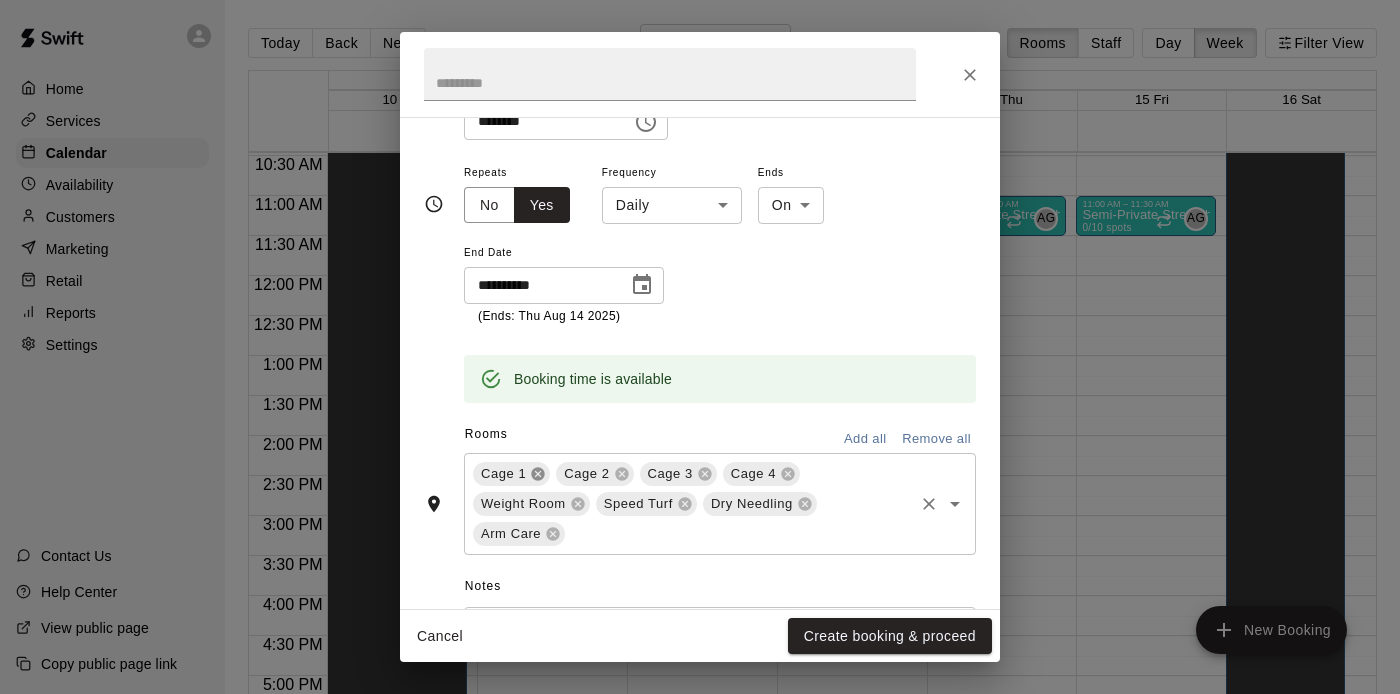 click 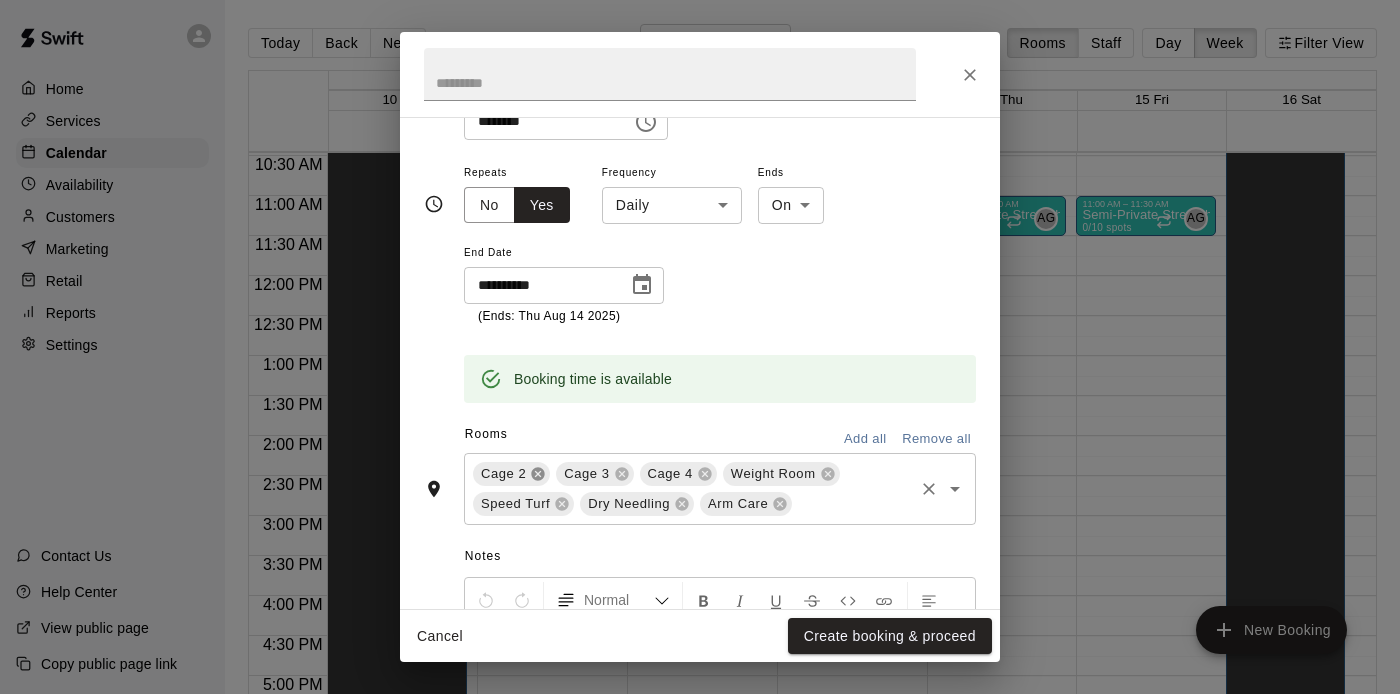 click 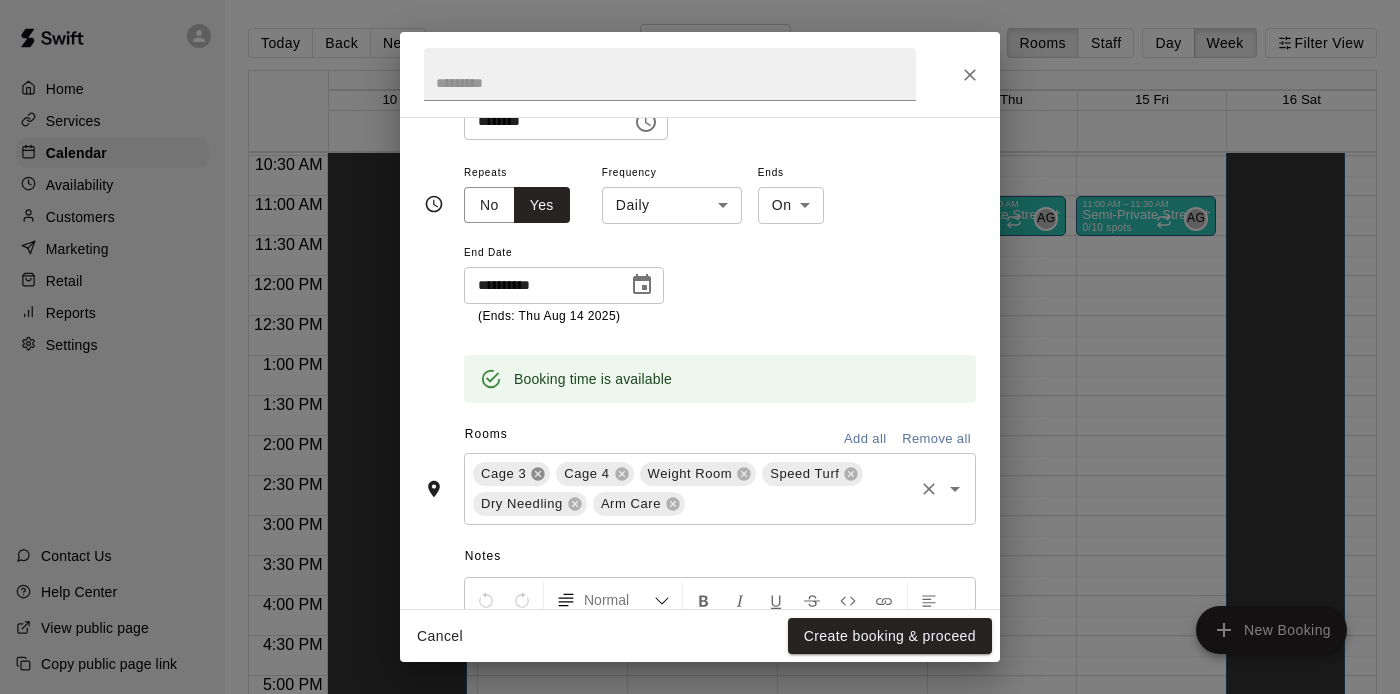 click 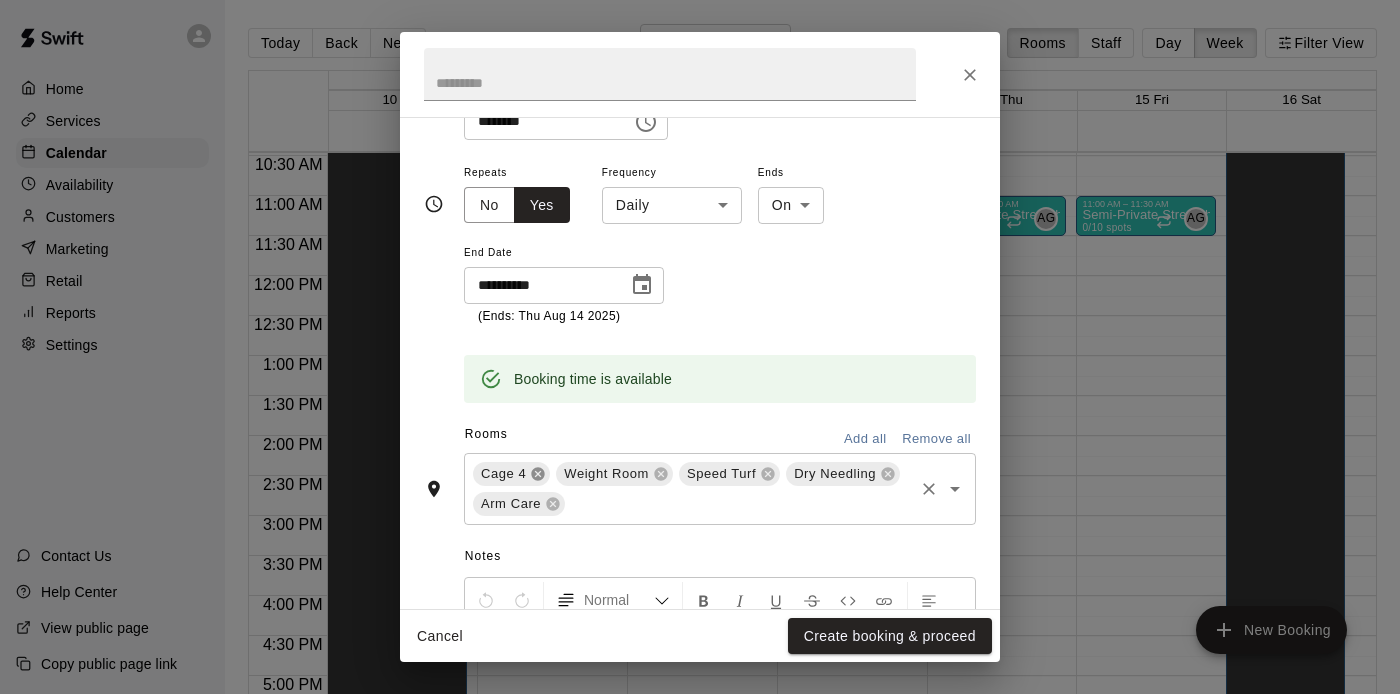 click 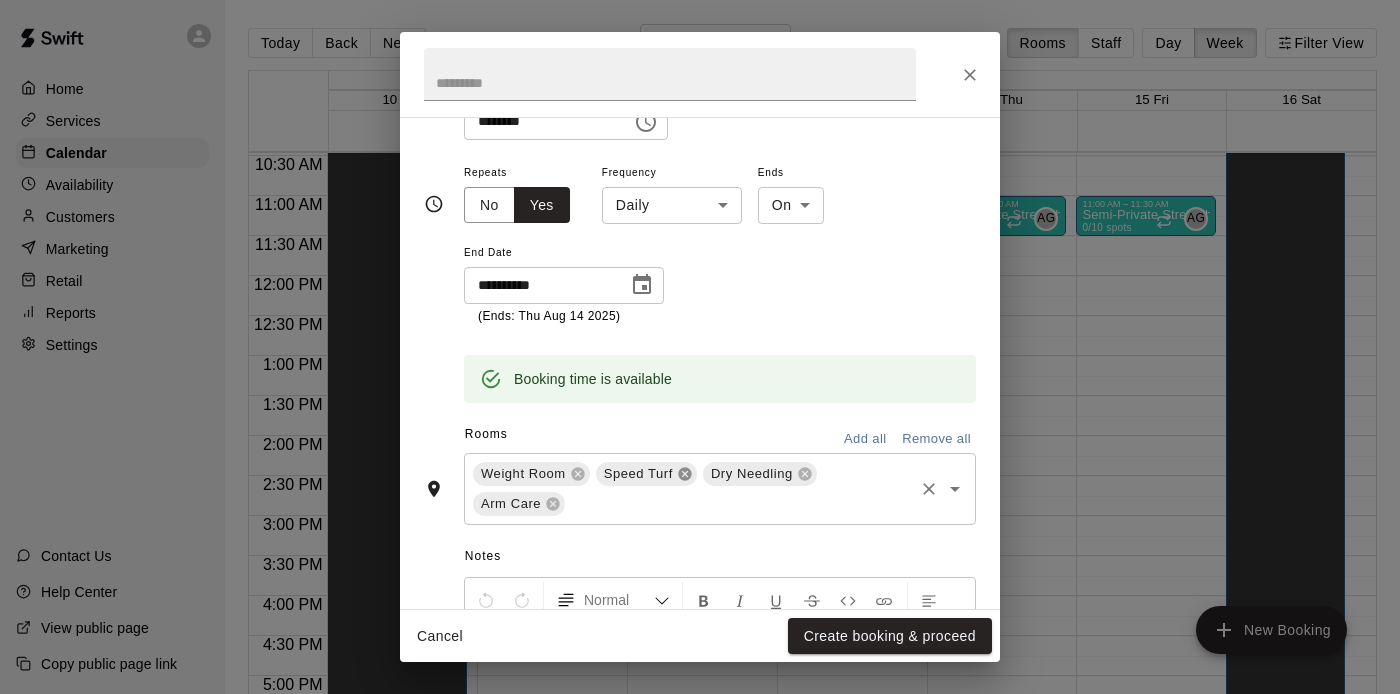 click 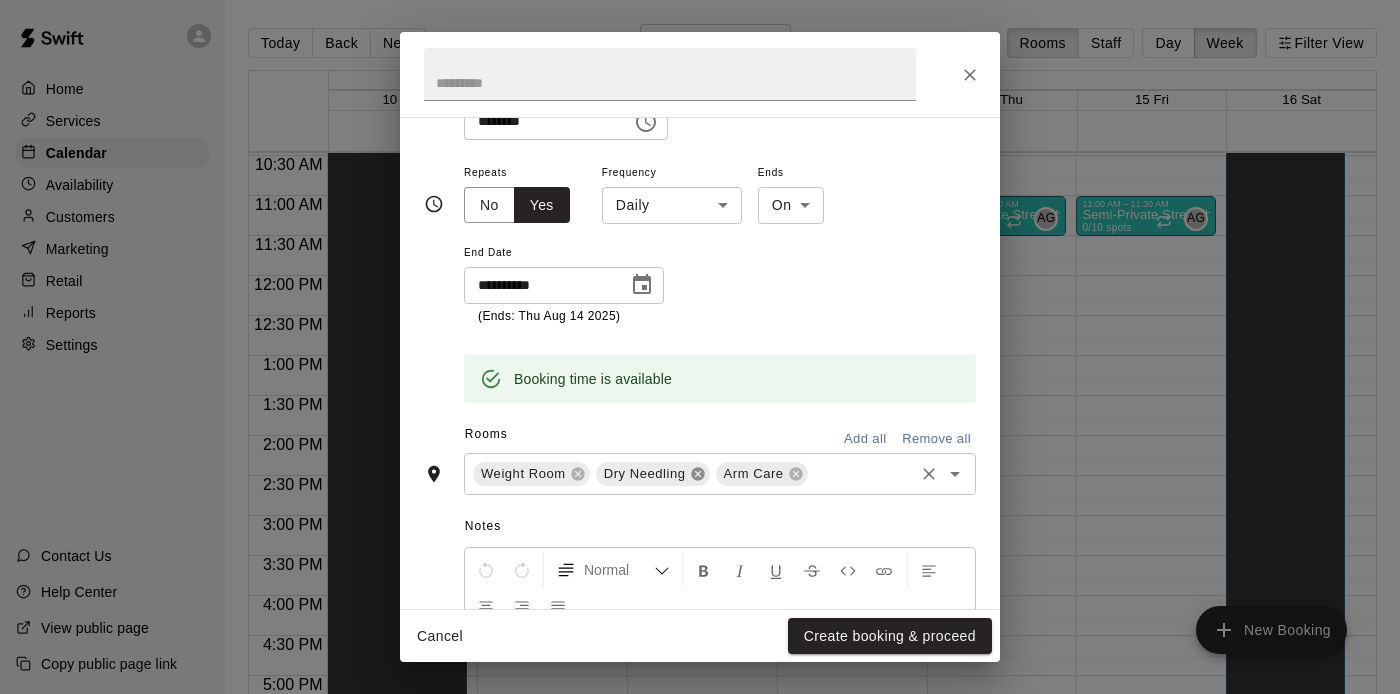 click 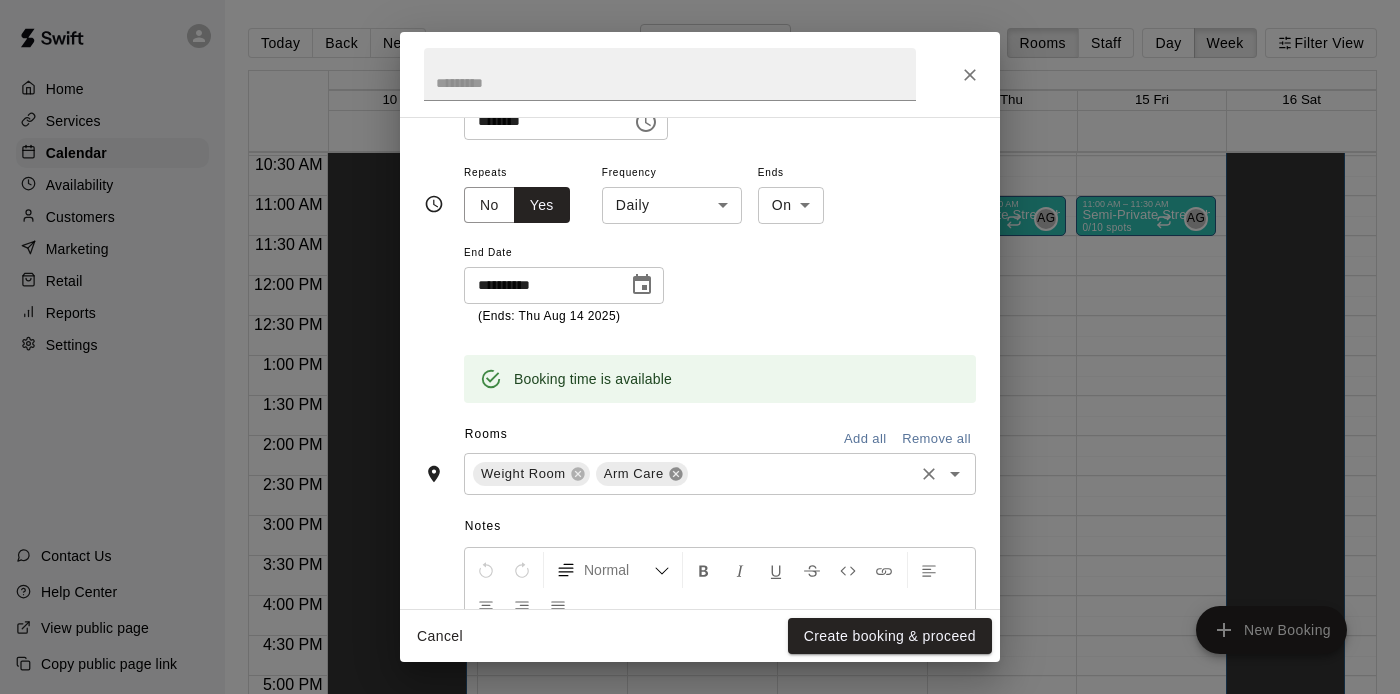 click 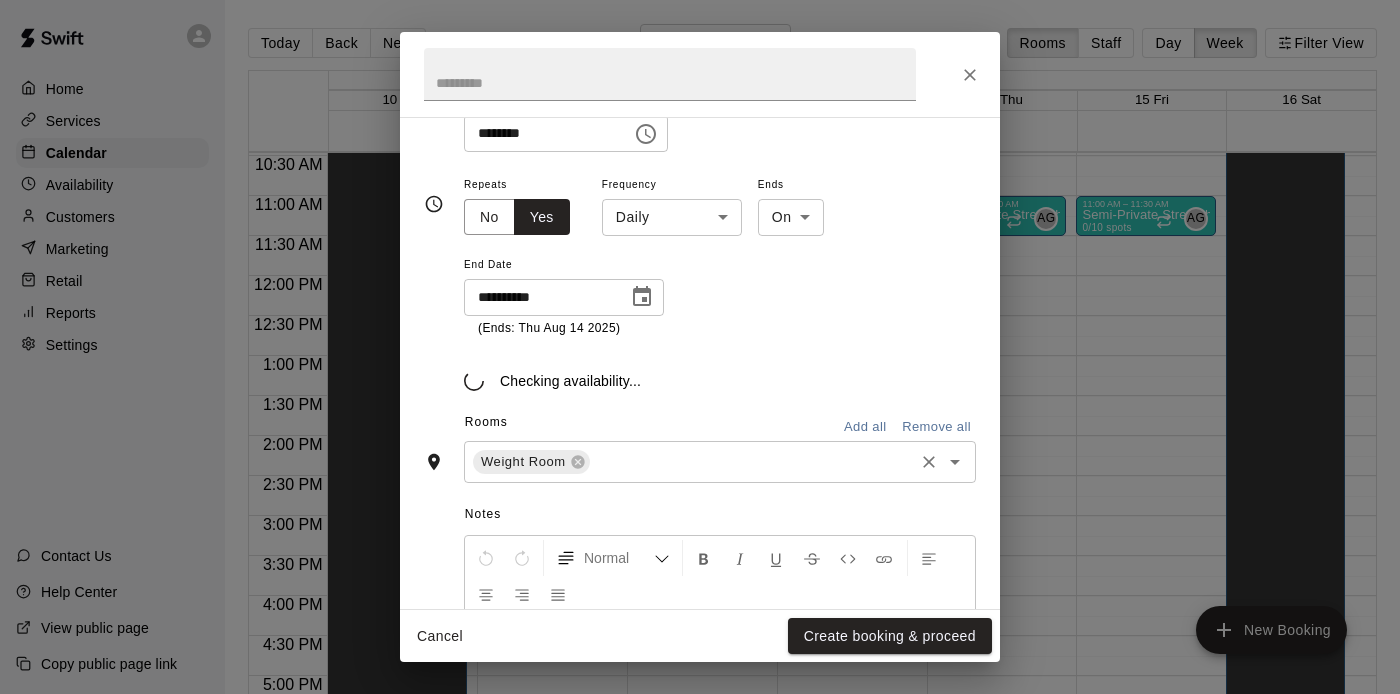 scroll, scrollTop: 375, scrollLeft: 0, axis: vertical 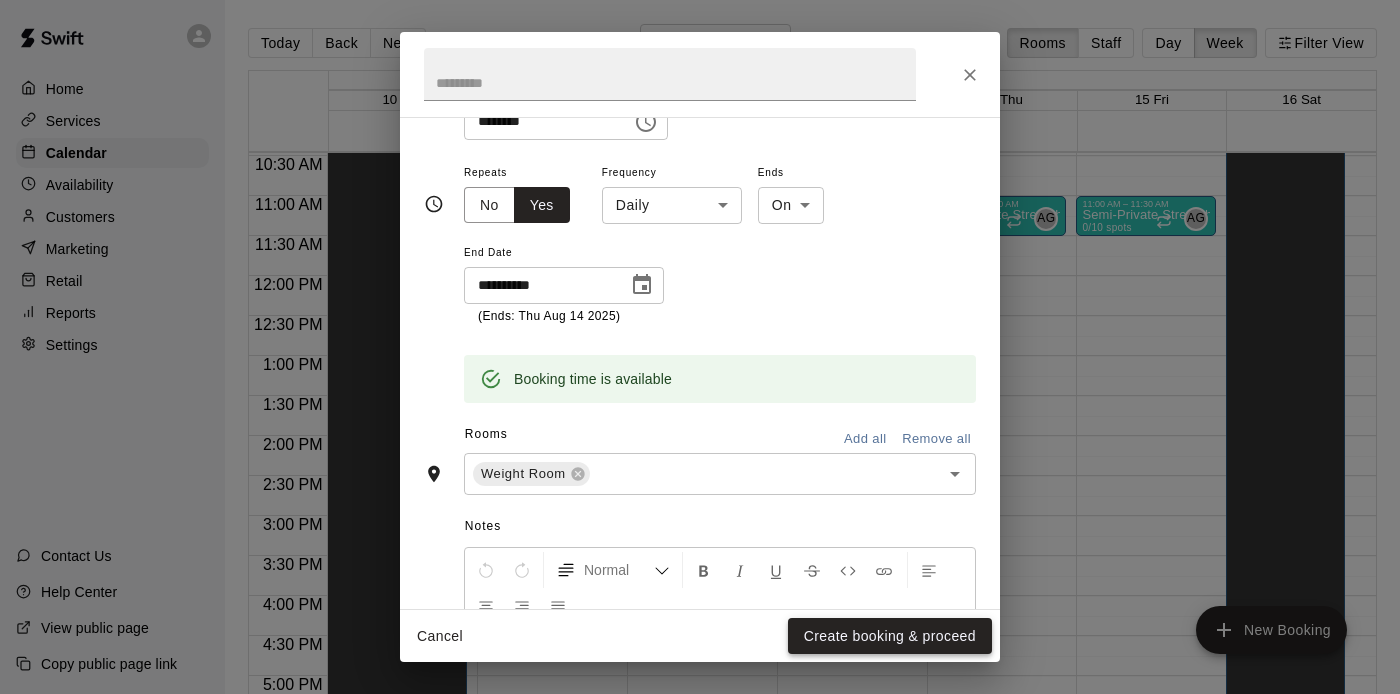 click on "Create booking & proceed" at bounding box center [890, 636] 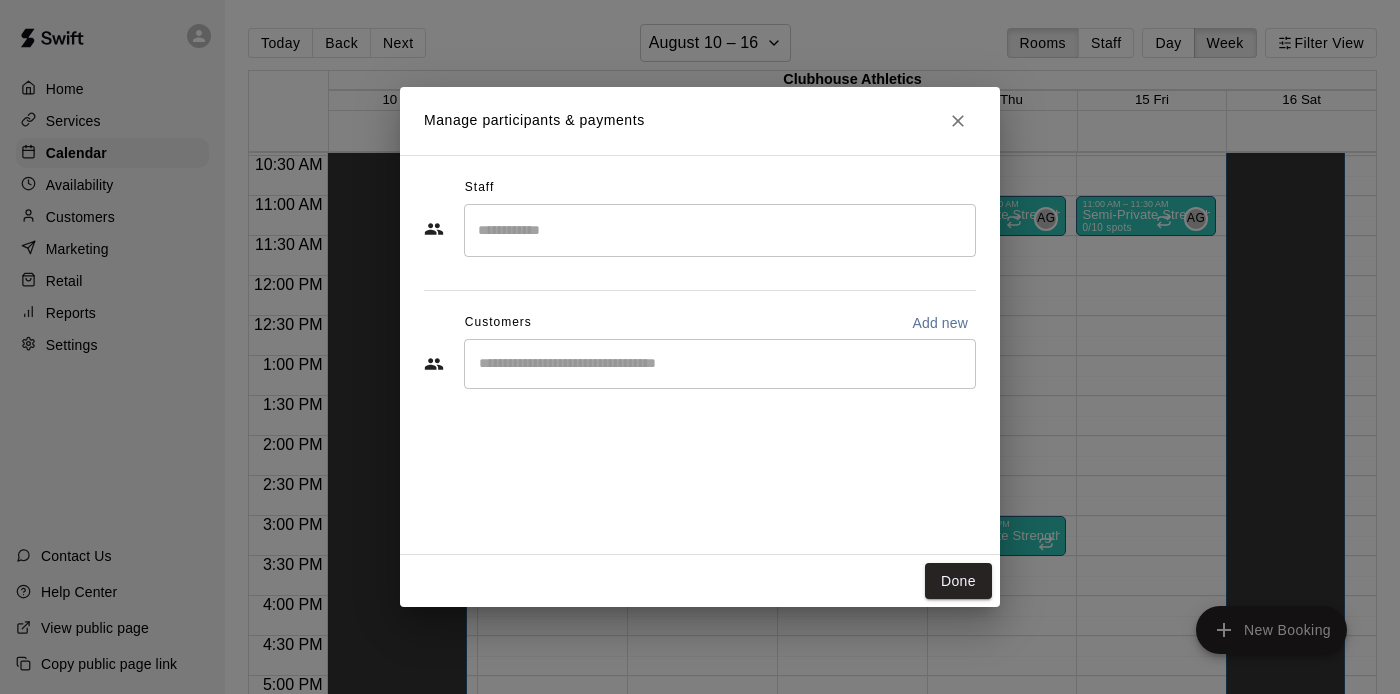 click at bounding box center (720, 230) 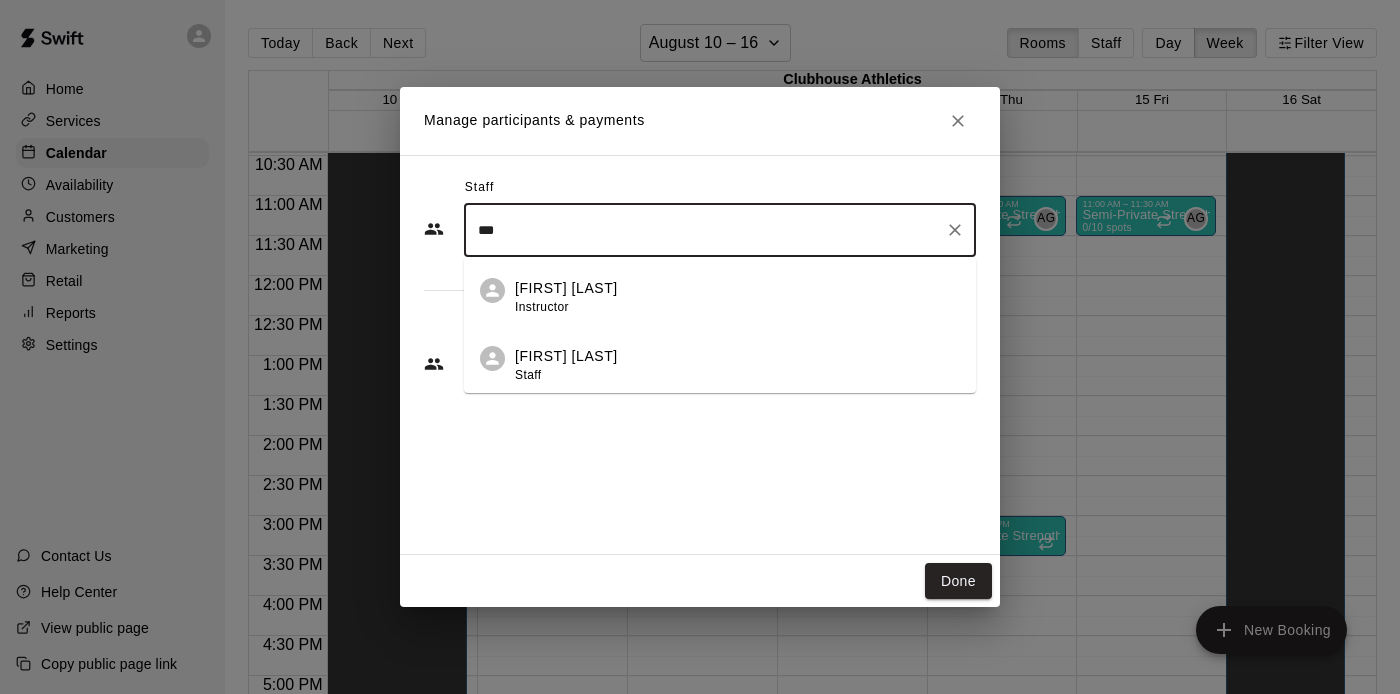 click on "Add Staff: [FIRST] [LAST]" at bounding box center [737, 365] 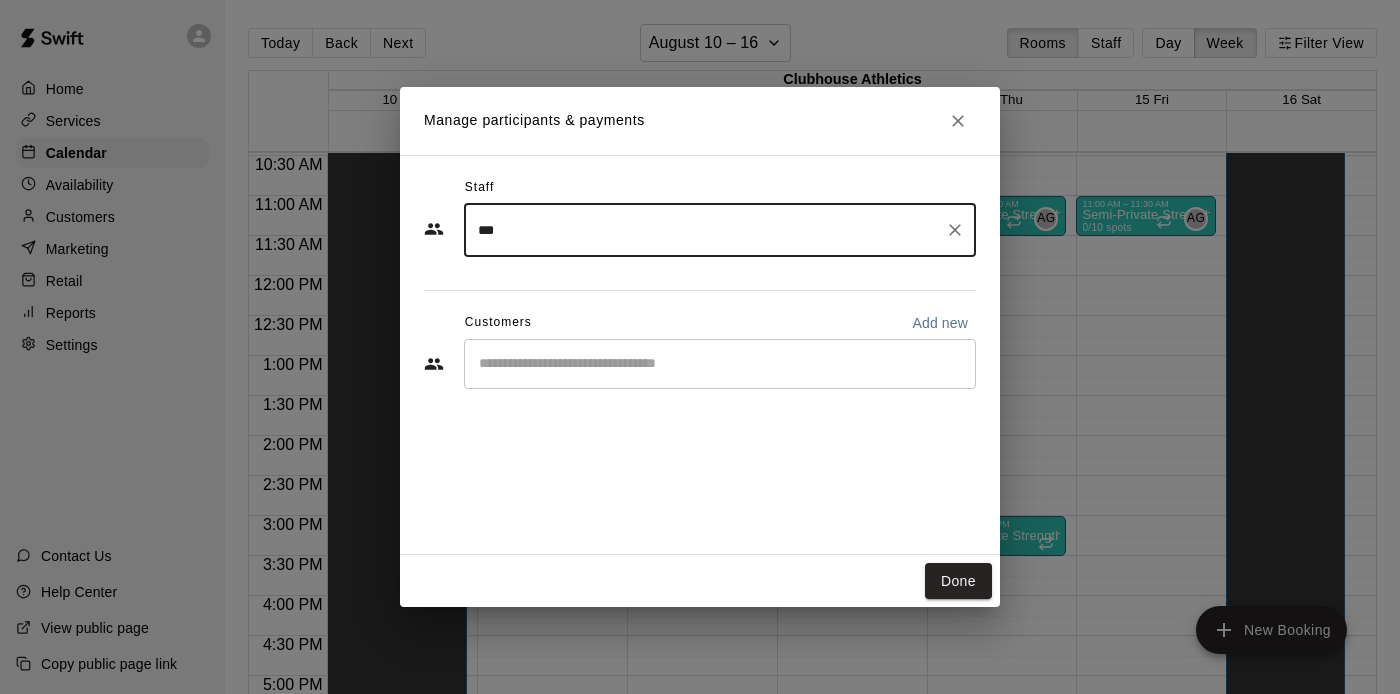 type on "***" 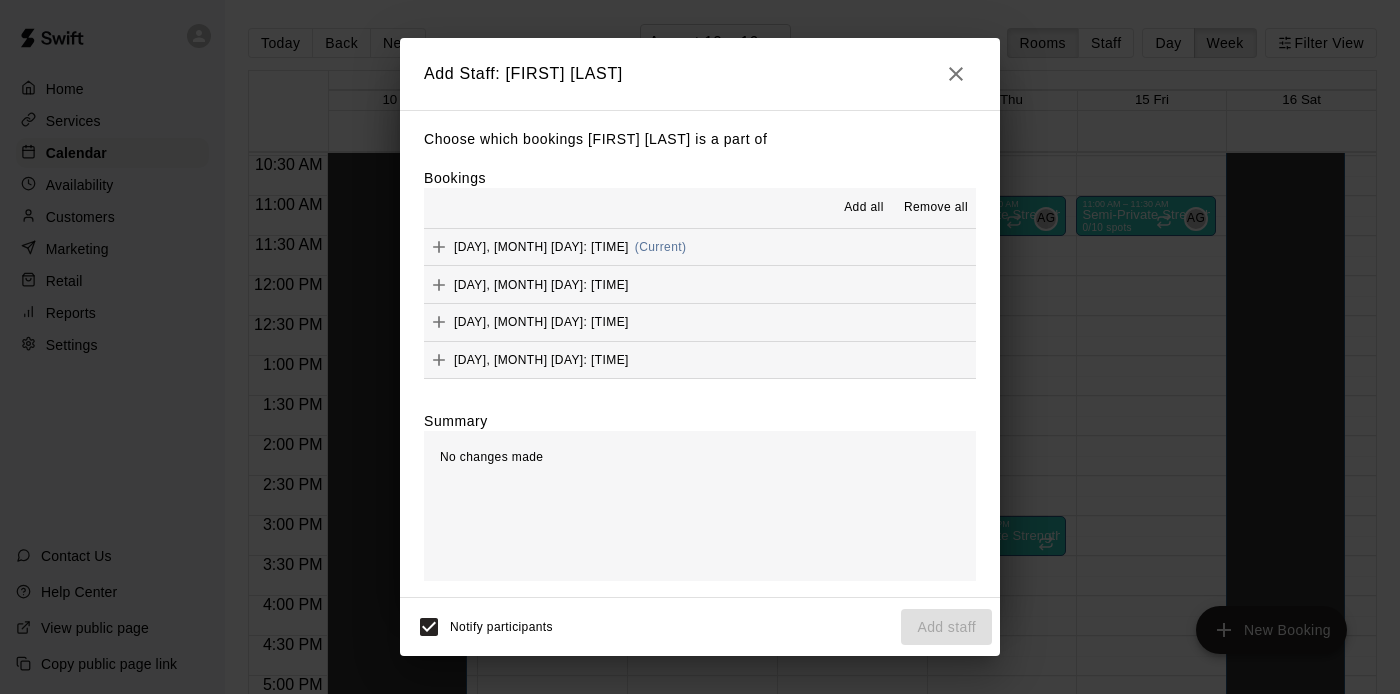 click on "Add all" at bounding box center [864, 208] 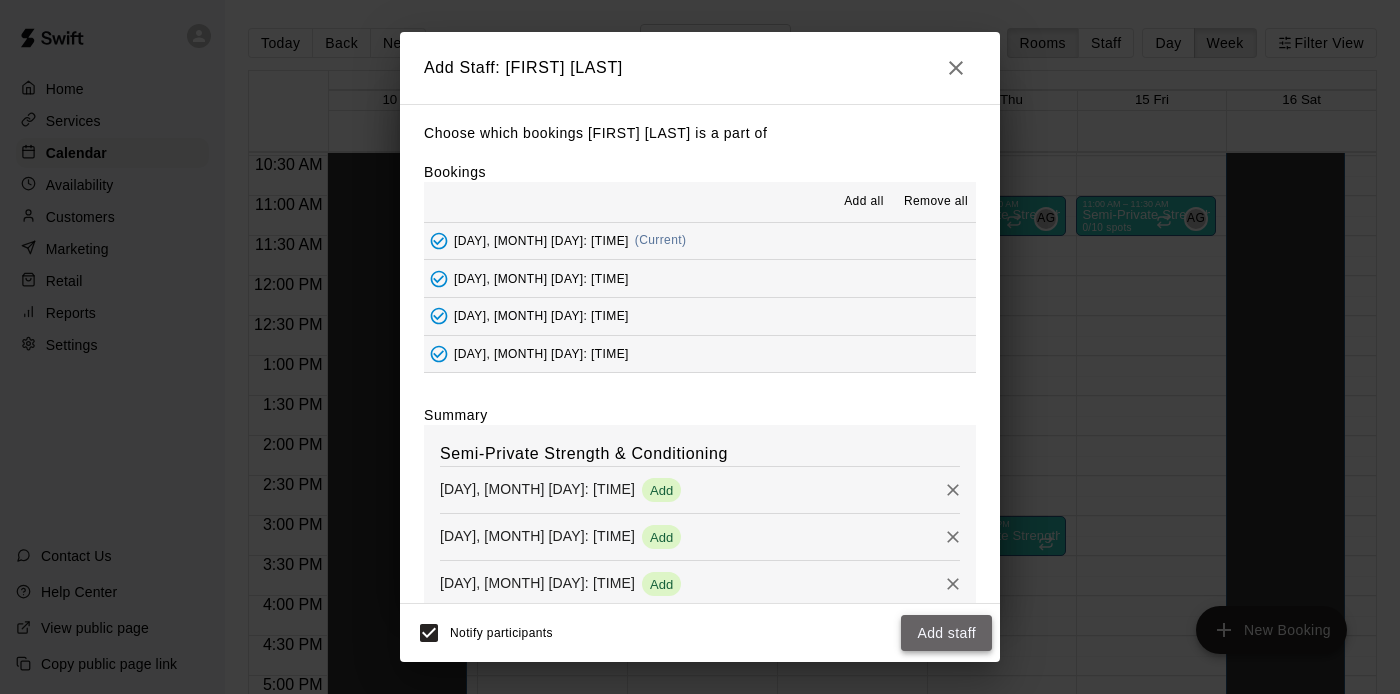 click on "Add staff" at bounding box center [946, 633] 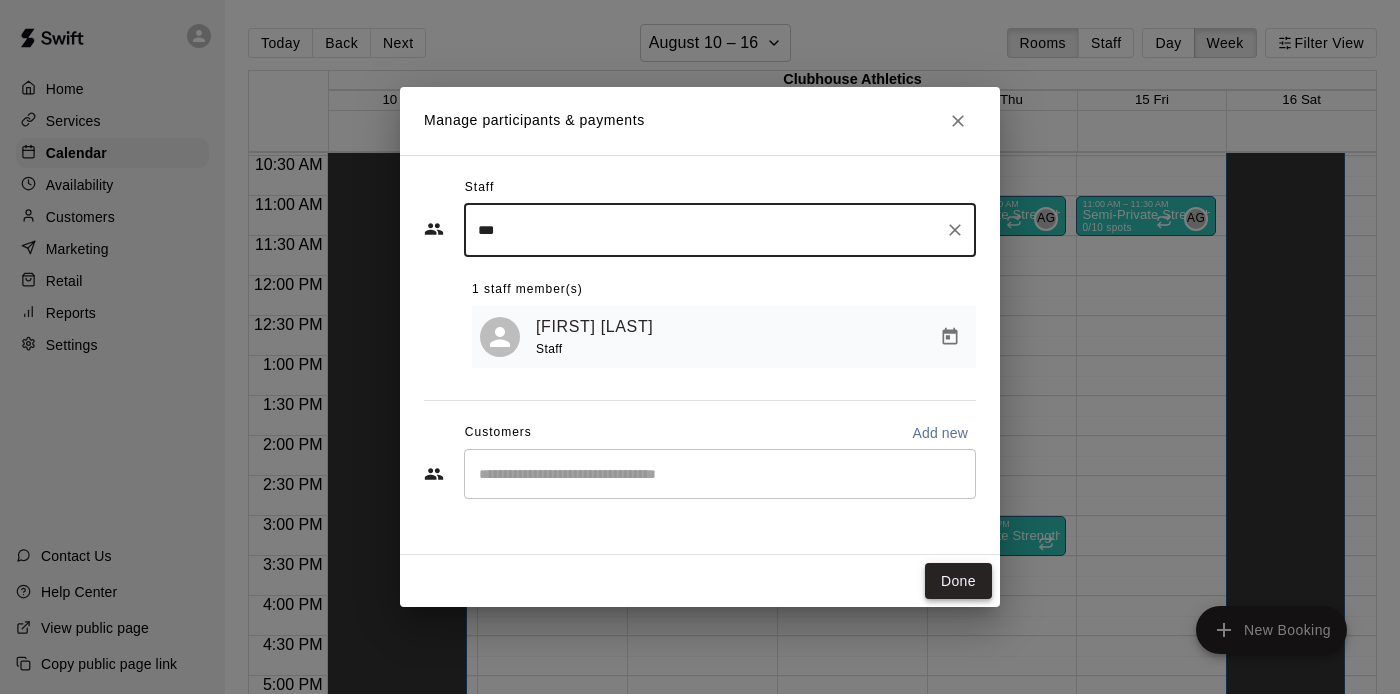 click on "Done" at bounding box center (958, 581) 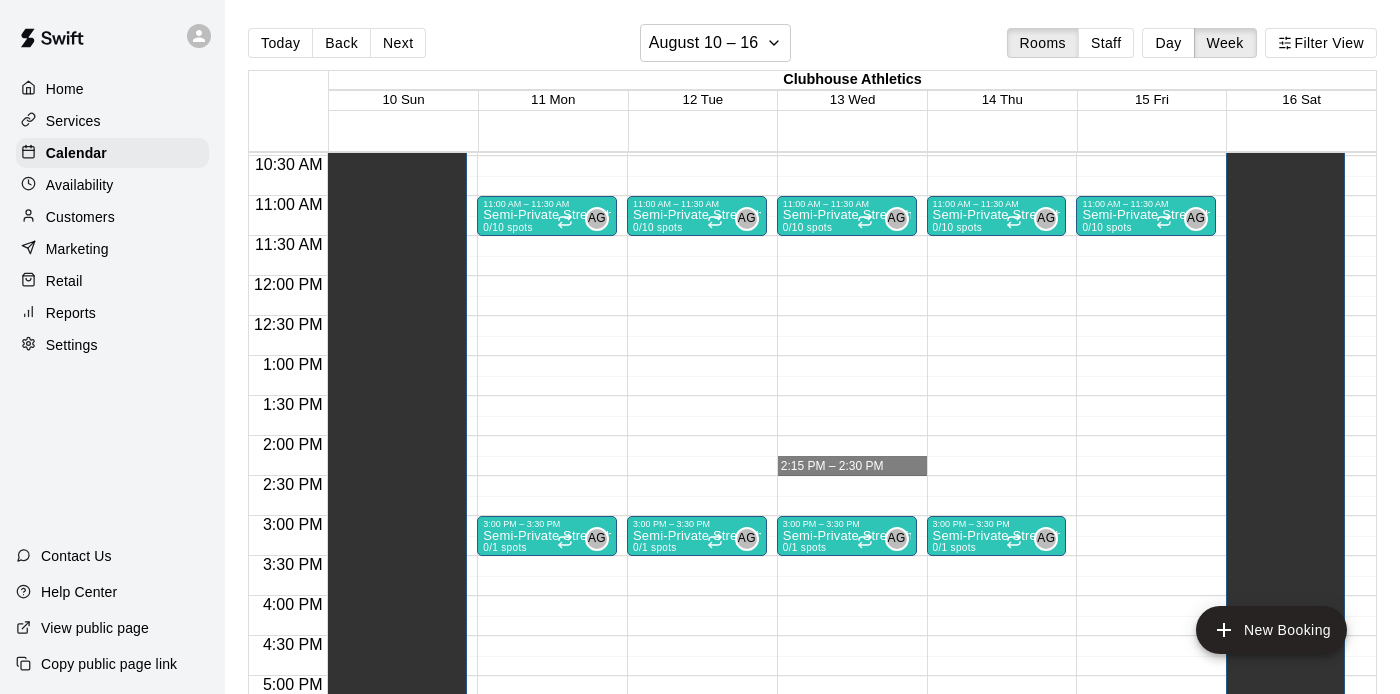 click on "Today Back Next August 10 – 16 Rooms Staff Day Week Filter View" at bounding box center (812, 47) 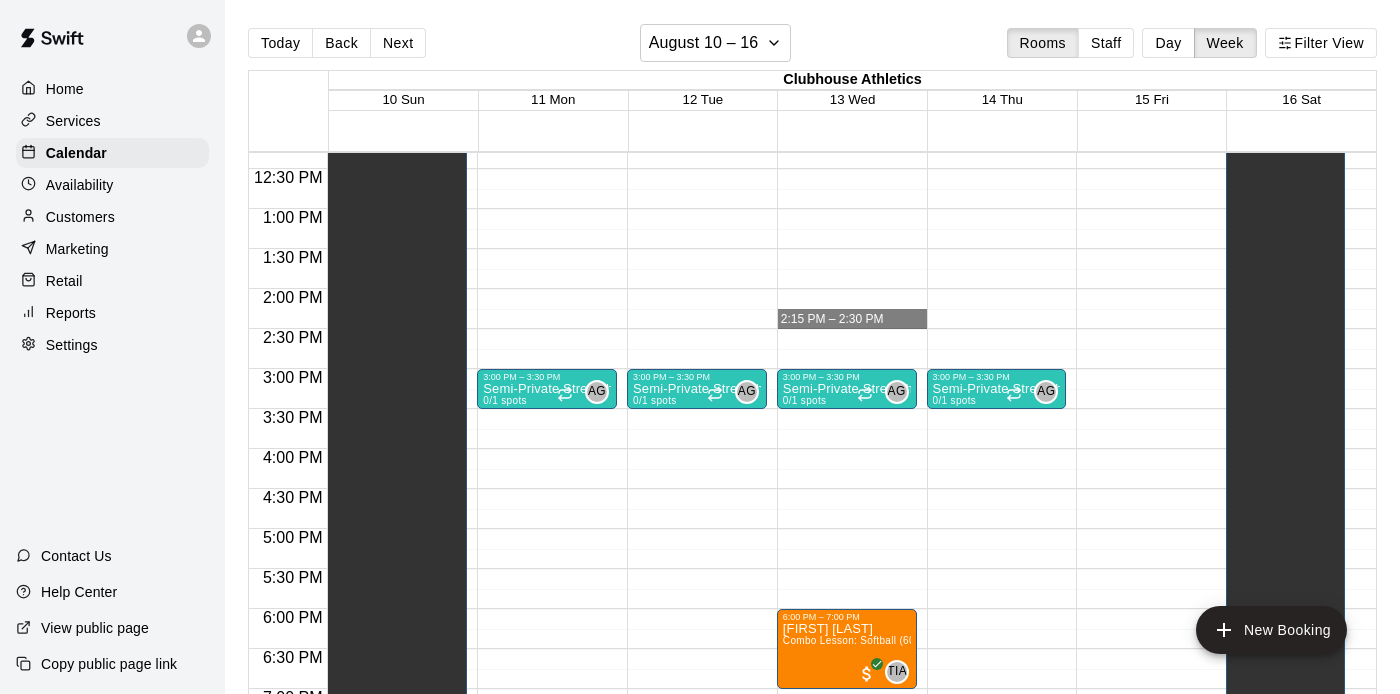 scroll, scrollTop: 975, scrollLeft: 0, axis: vertical 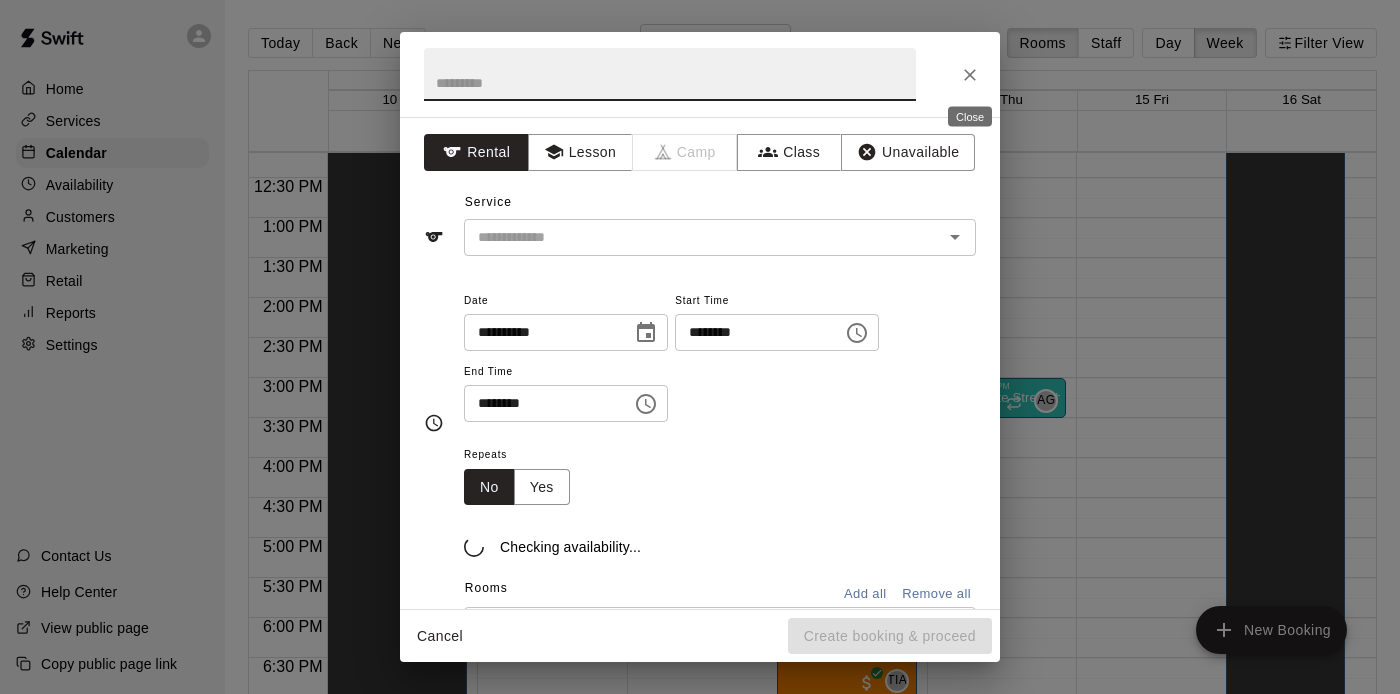 click 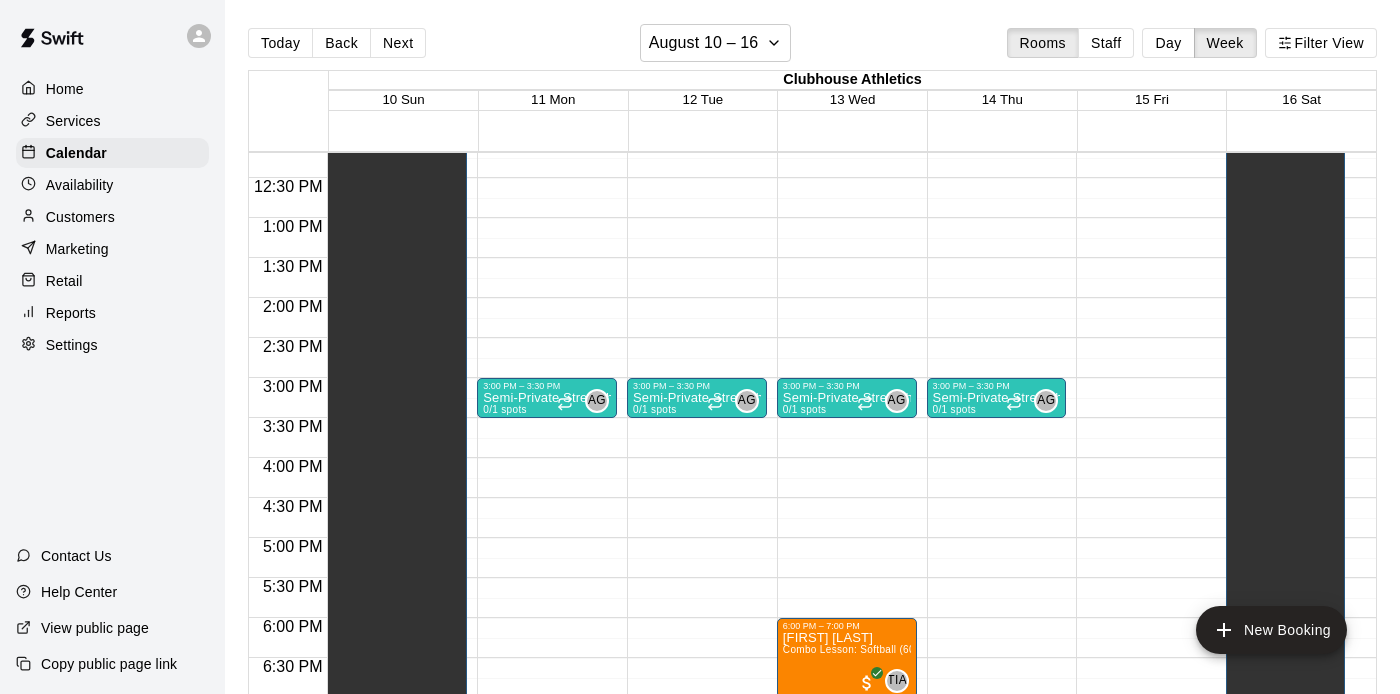 click on "Today Back Next August 10 – 16 Rooms Staff Day Week Filter View" at bounding box center (812, 47) 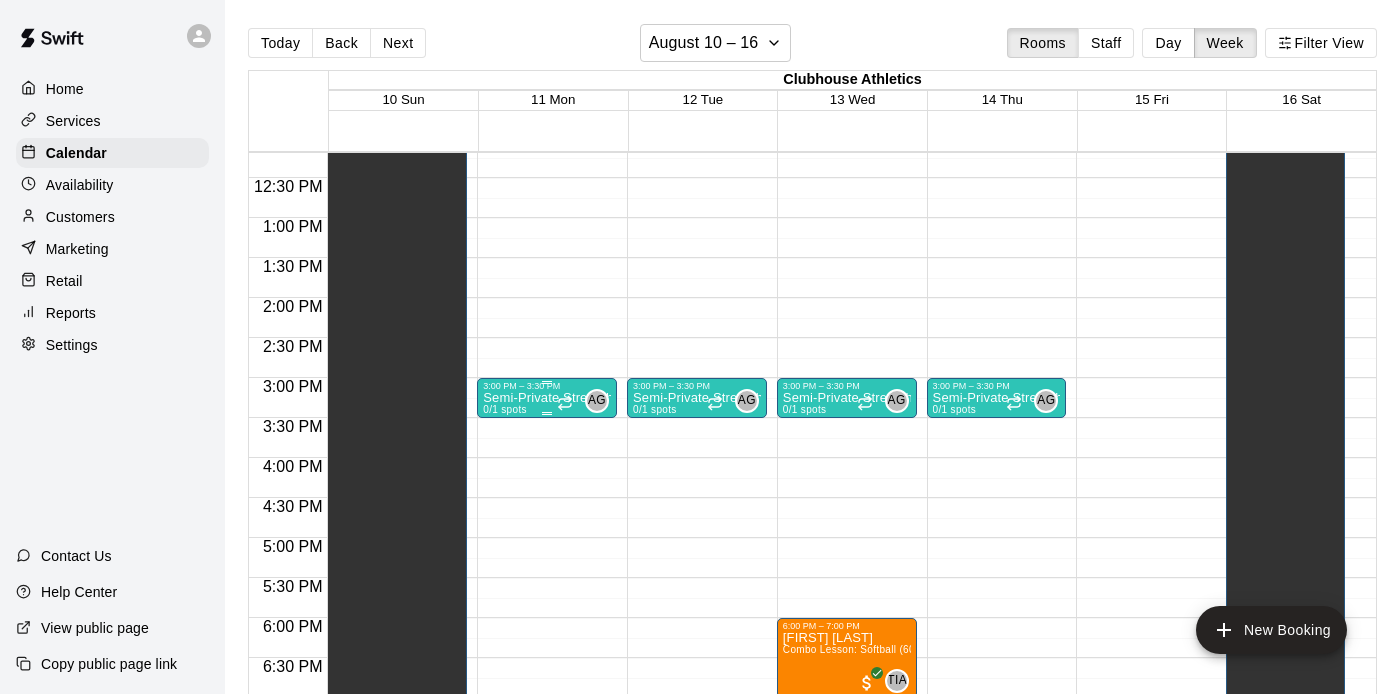 click on "Semi-Private Strength & Conditioning" at bounding box center [547, 398] 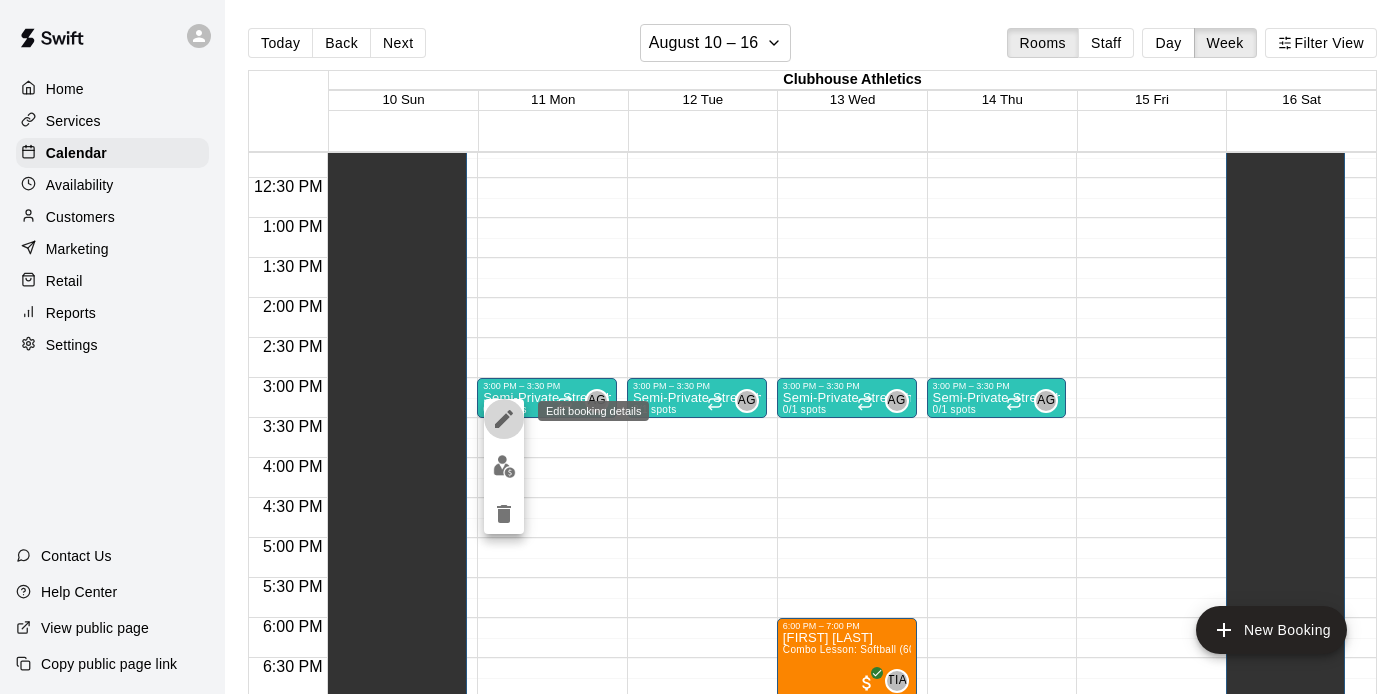 click 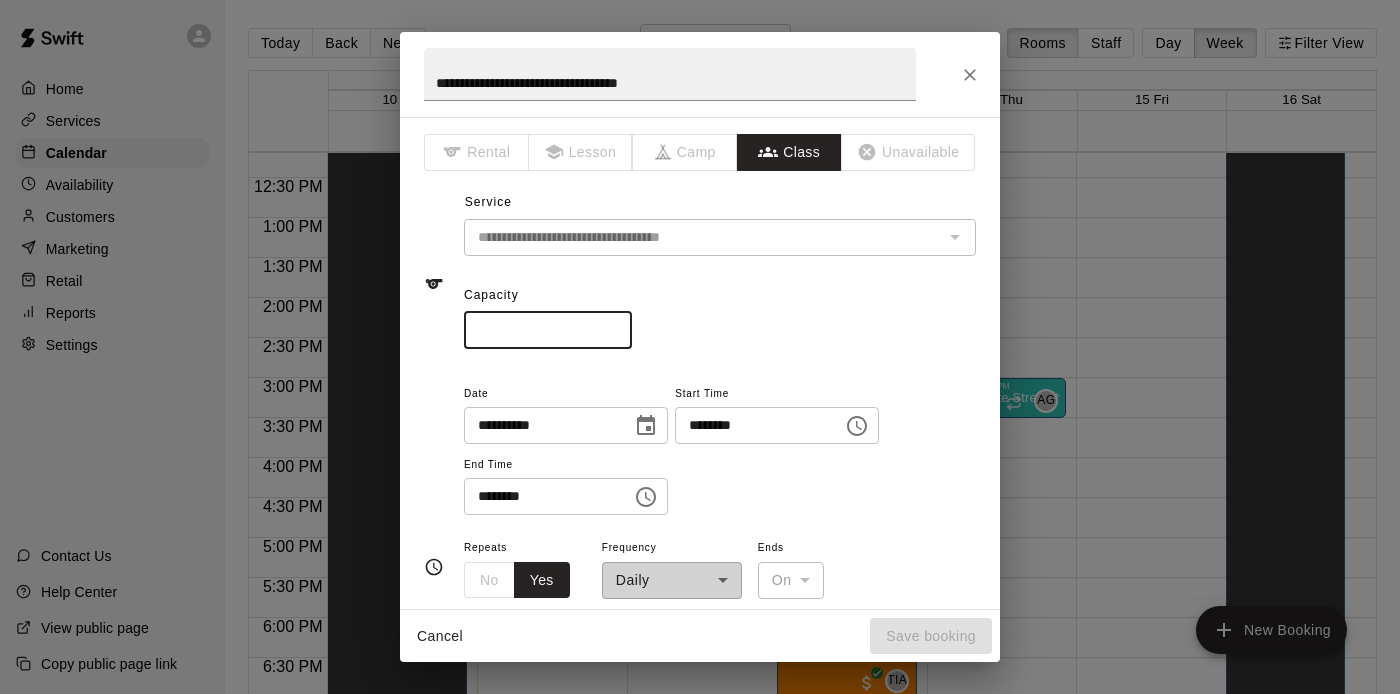 click on "*" at bounding box center (548, 330) 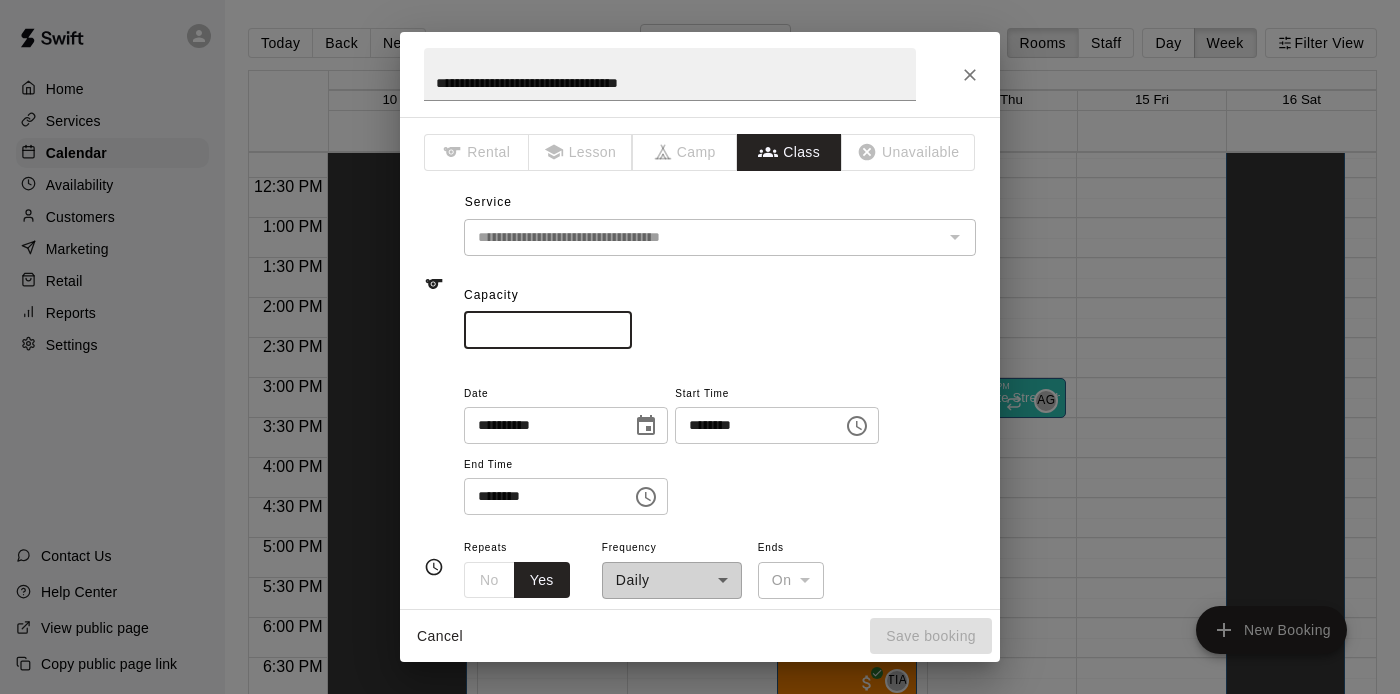 click on "*" at bounding box center (548, 330) 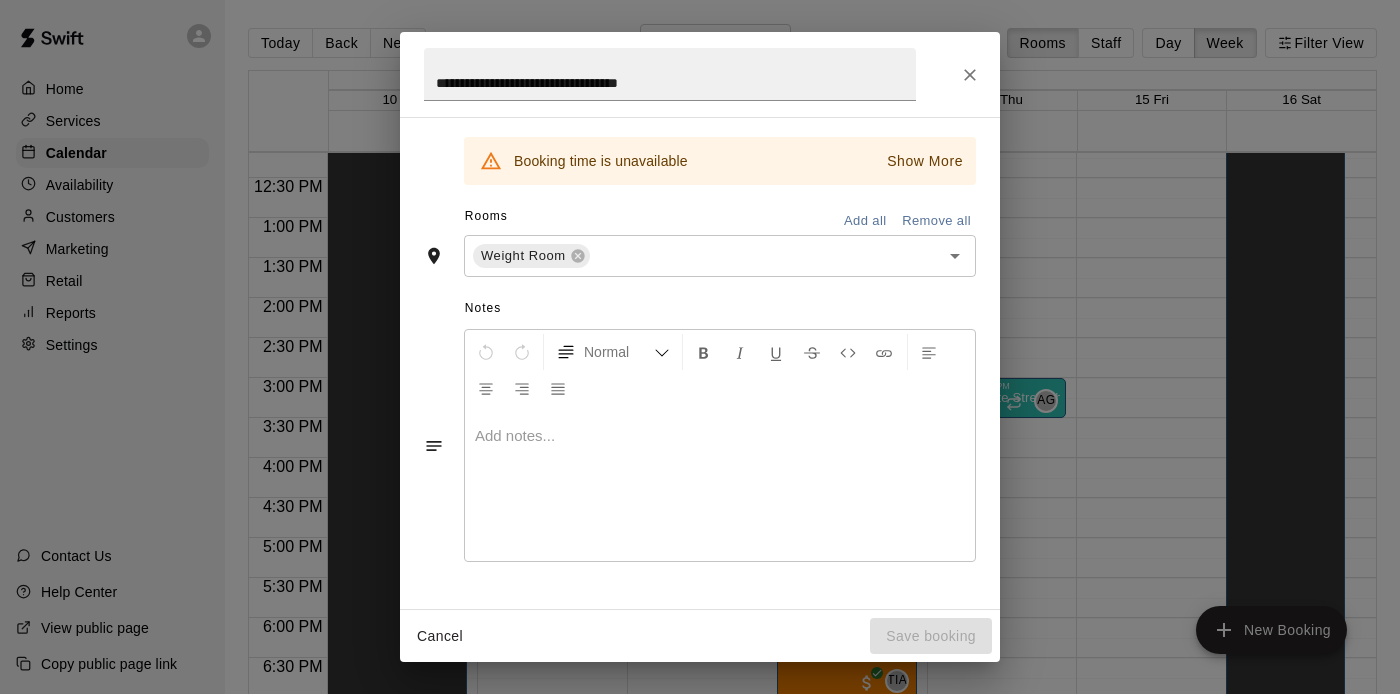 scroll, scrollTop: 692, scrollLeft: 0, axis: vertical 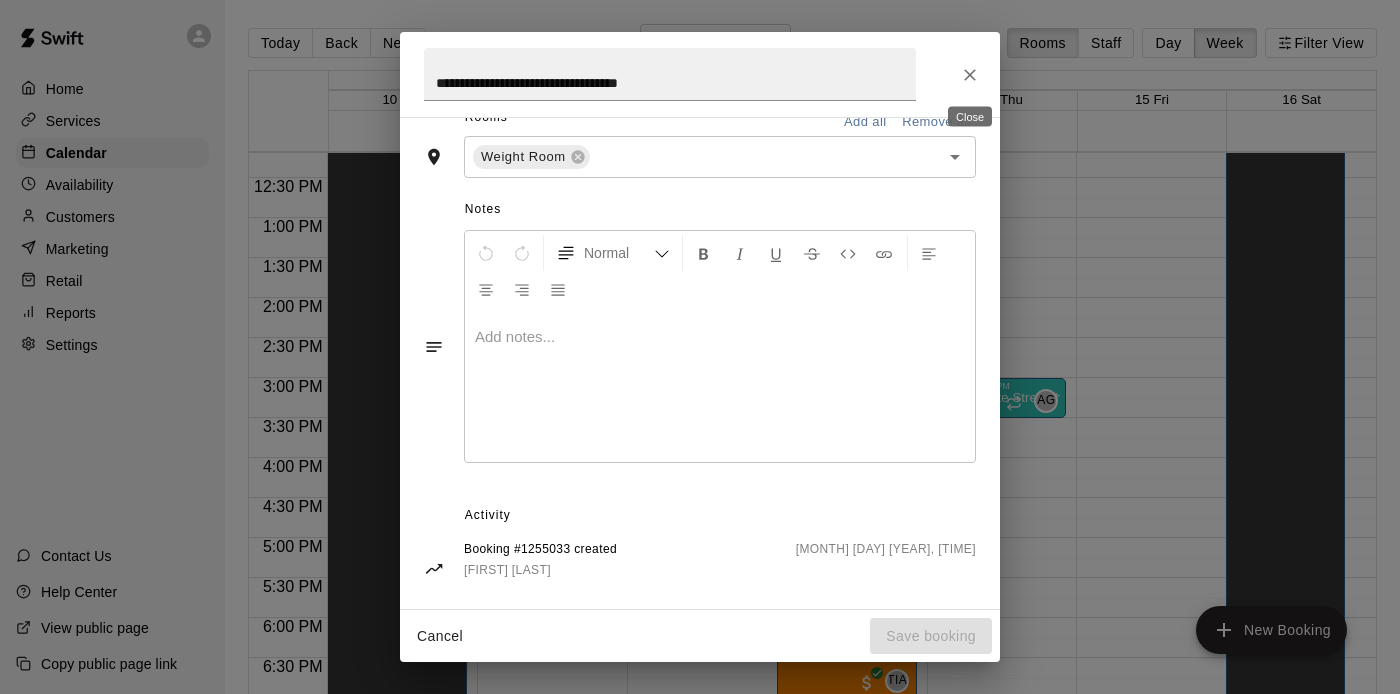 click 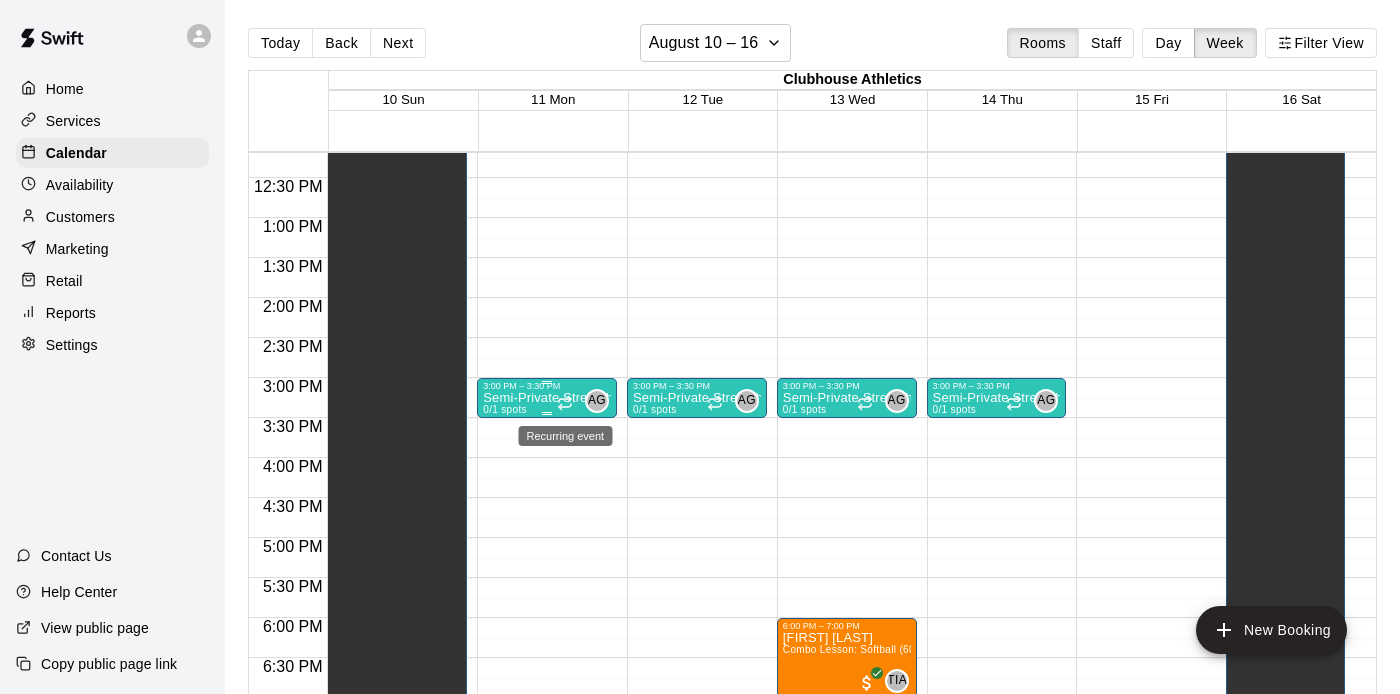 click on "Semi-Private Strength ​ 0/1 spots" at bounding box center (547, 738) 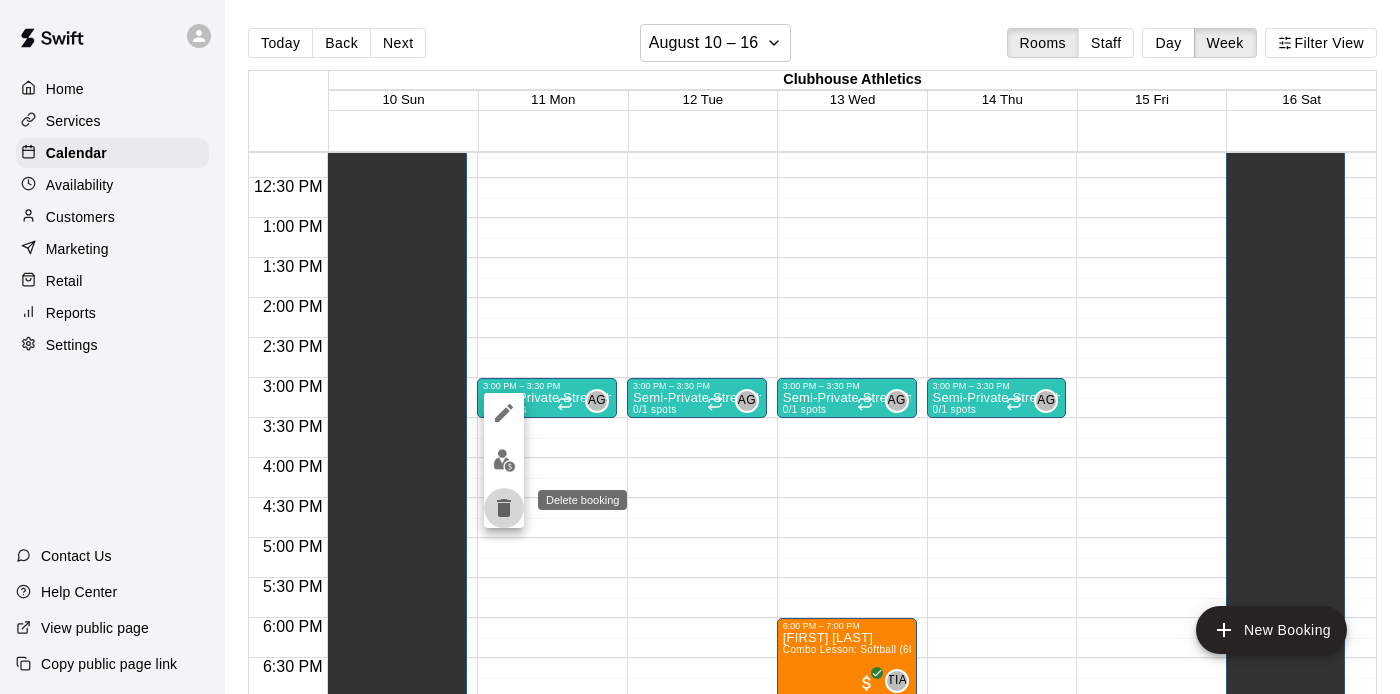 click 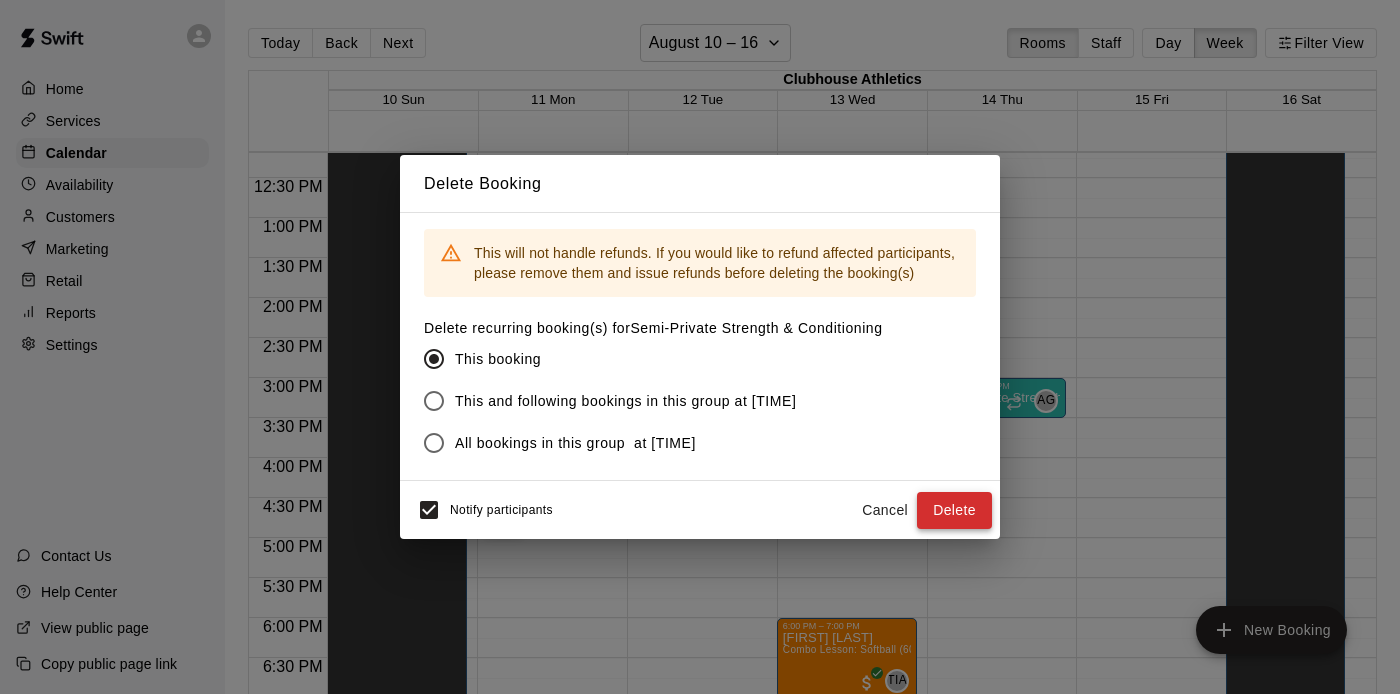 click on "Delete" at bounding box center [954, 510] 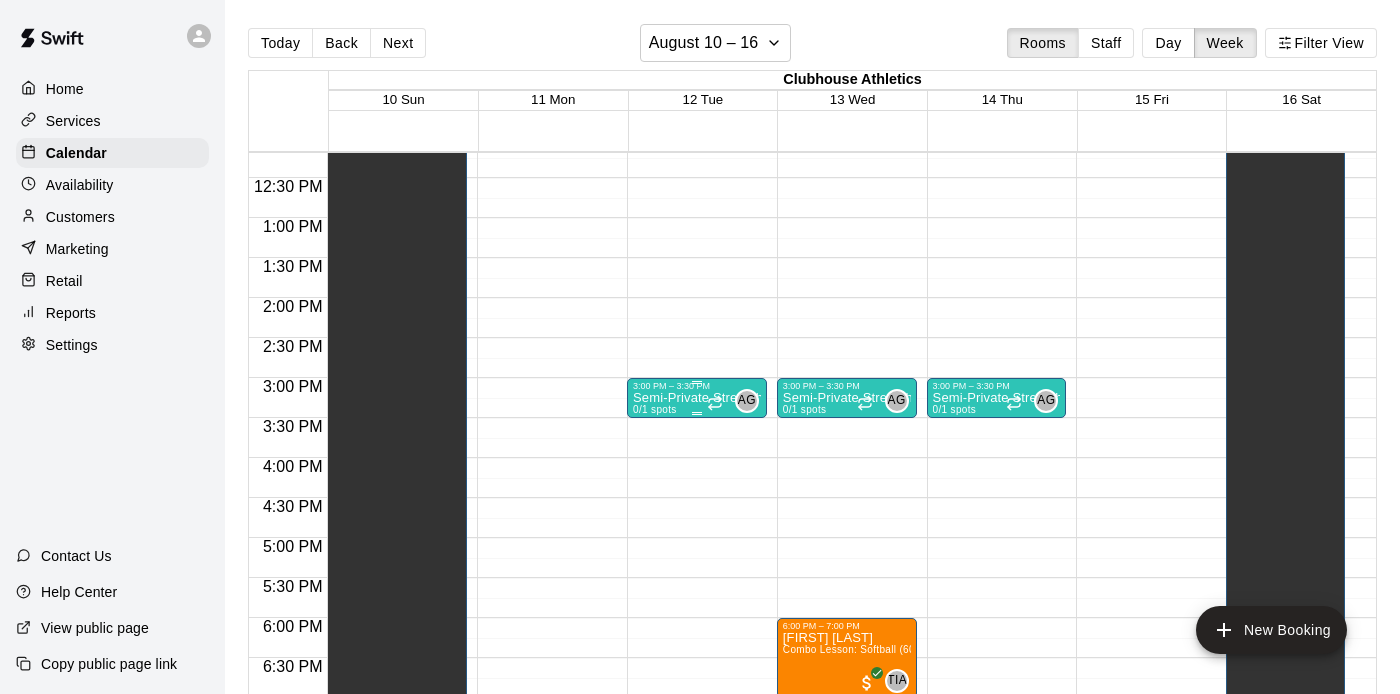 click on "Semi-Private Strength & Conditioning" at bounding box center [697, 398] 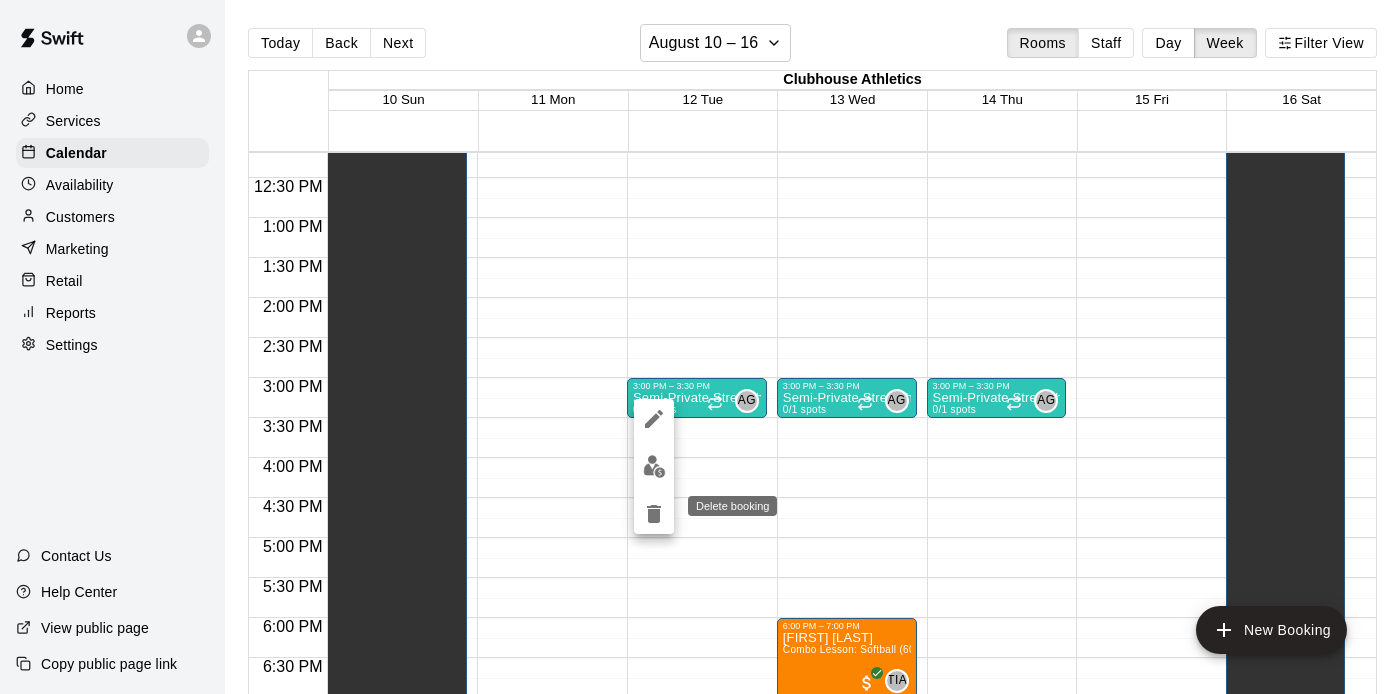 click 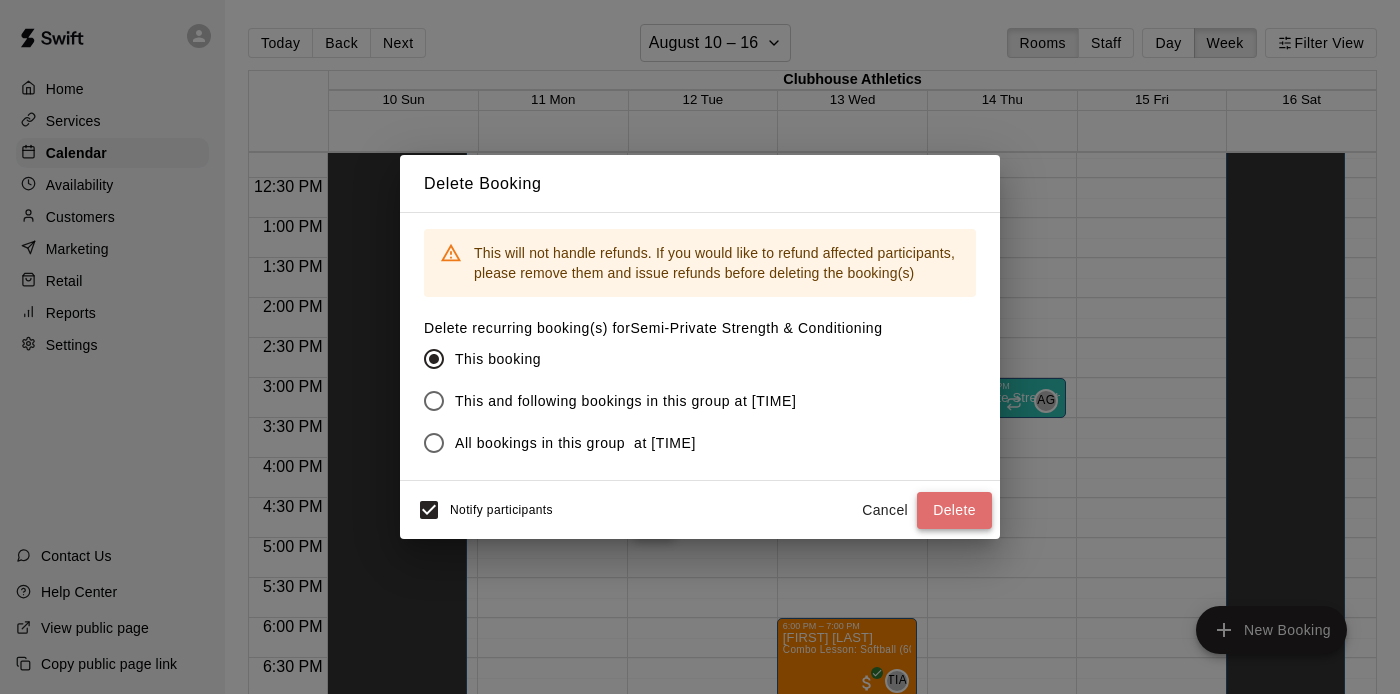 click on "Delete" at bounding box center (954, 510) 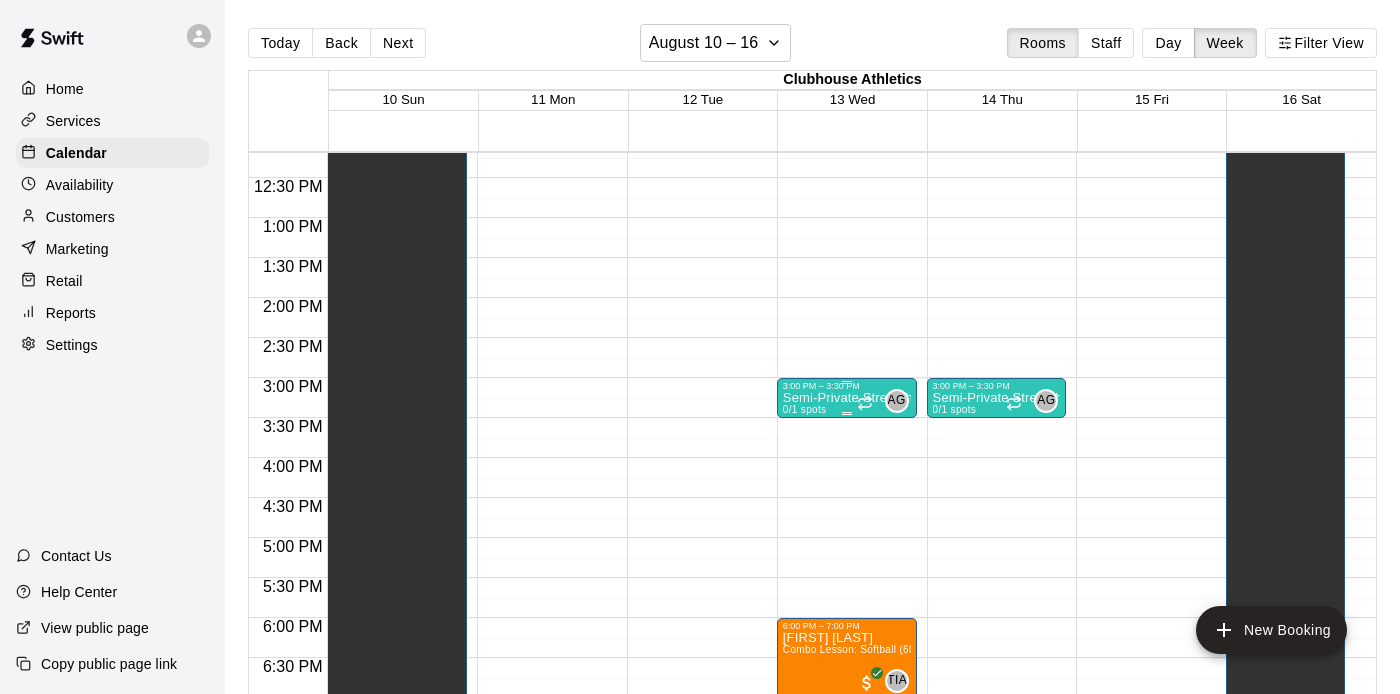 click on "Semi-Private Strength & Conditioning" at bounding box center (847, 398) 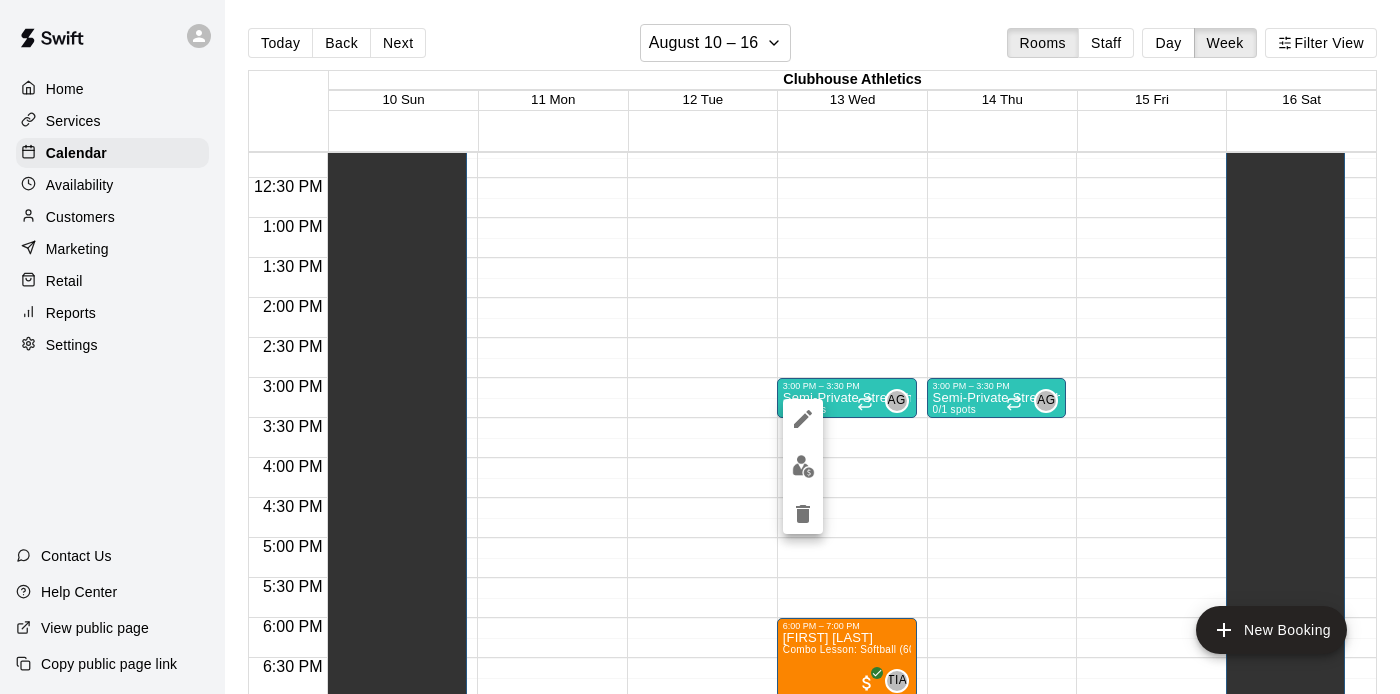 click 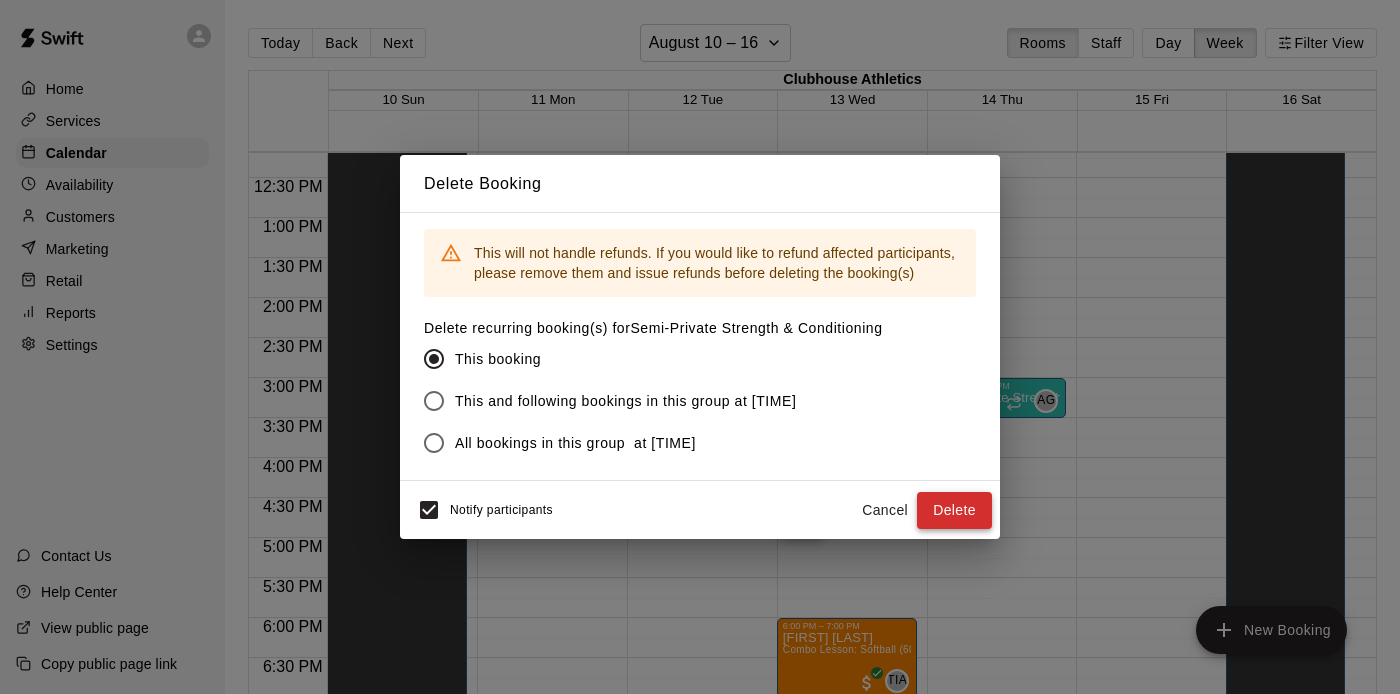 click on "Delete" at bounding box center (954, 510) 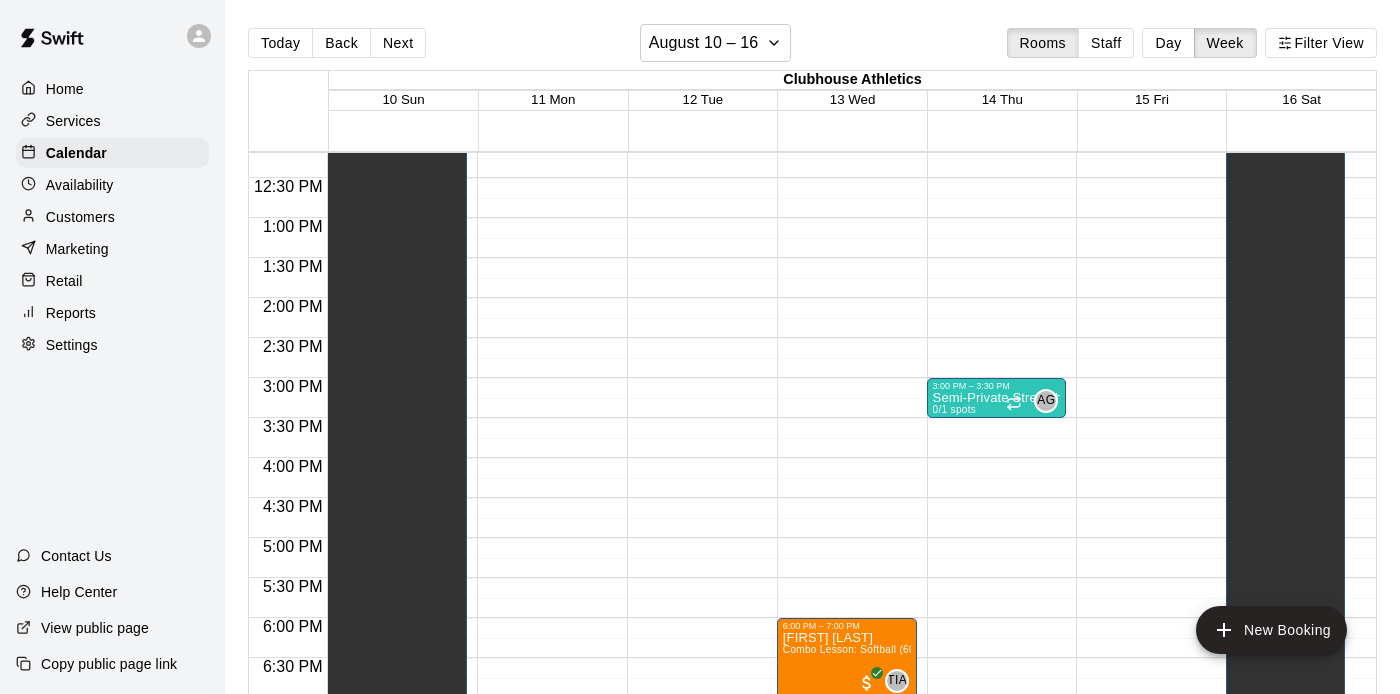 click on "Semi-Private Strength & Conditioning" at bounding box center [997, 398] 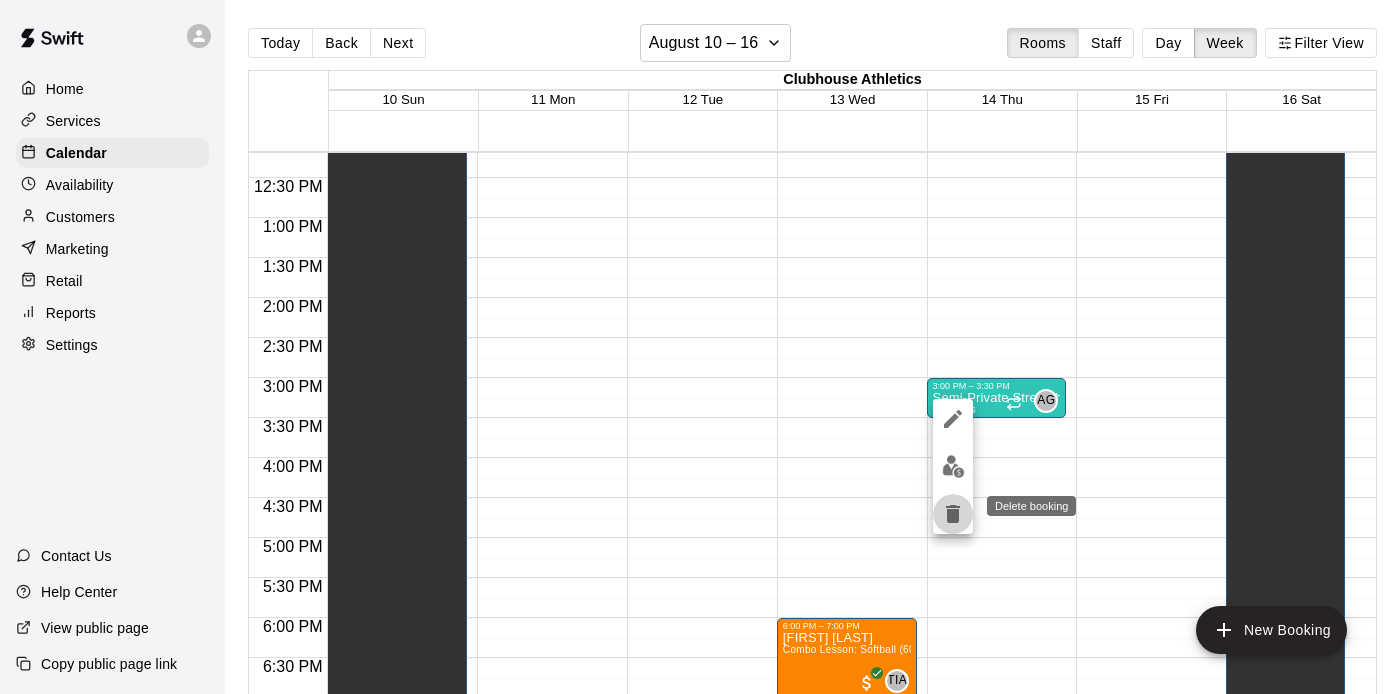 click 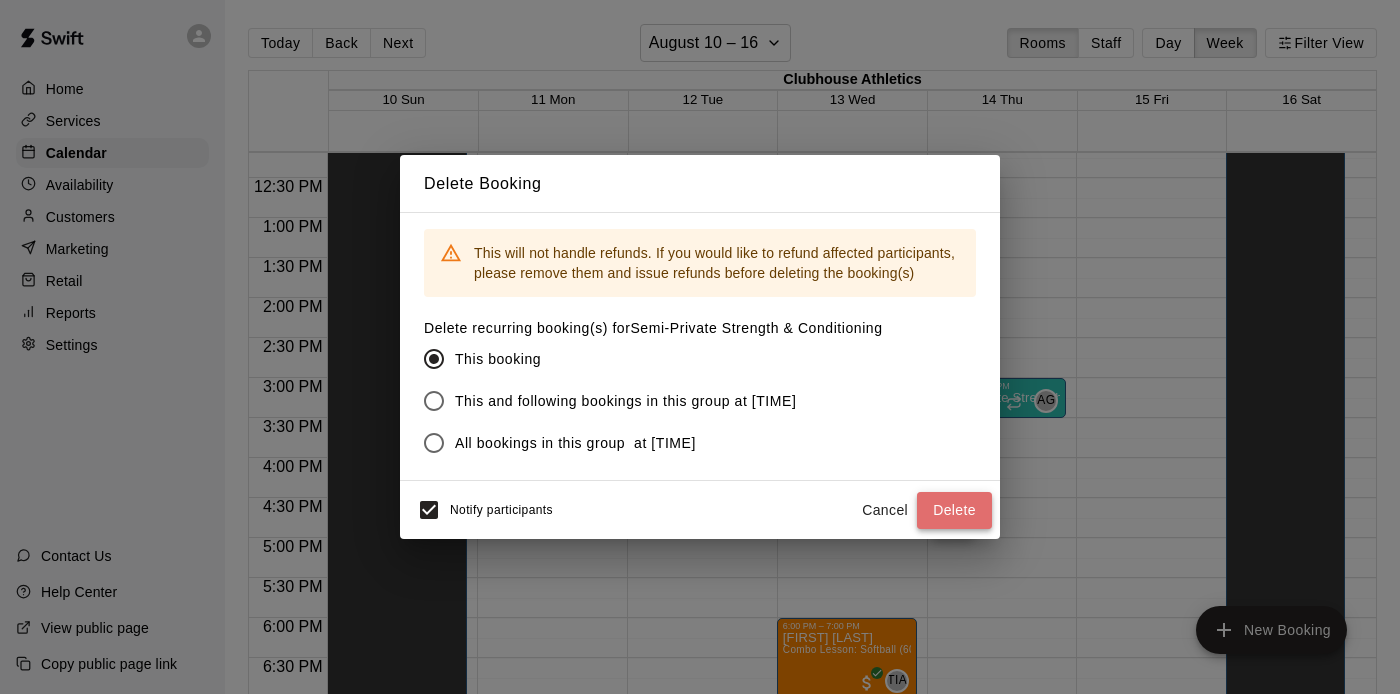 click on "Delete" at bounding box center (954, 510) 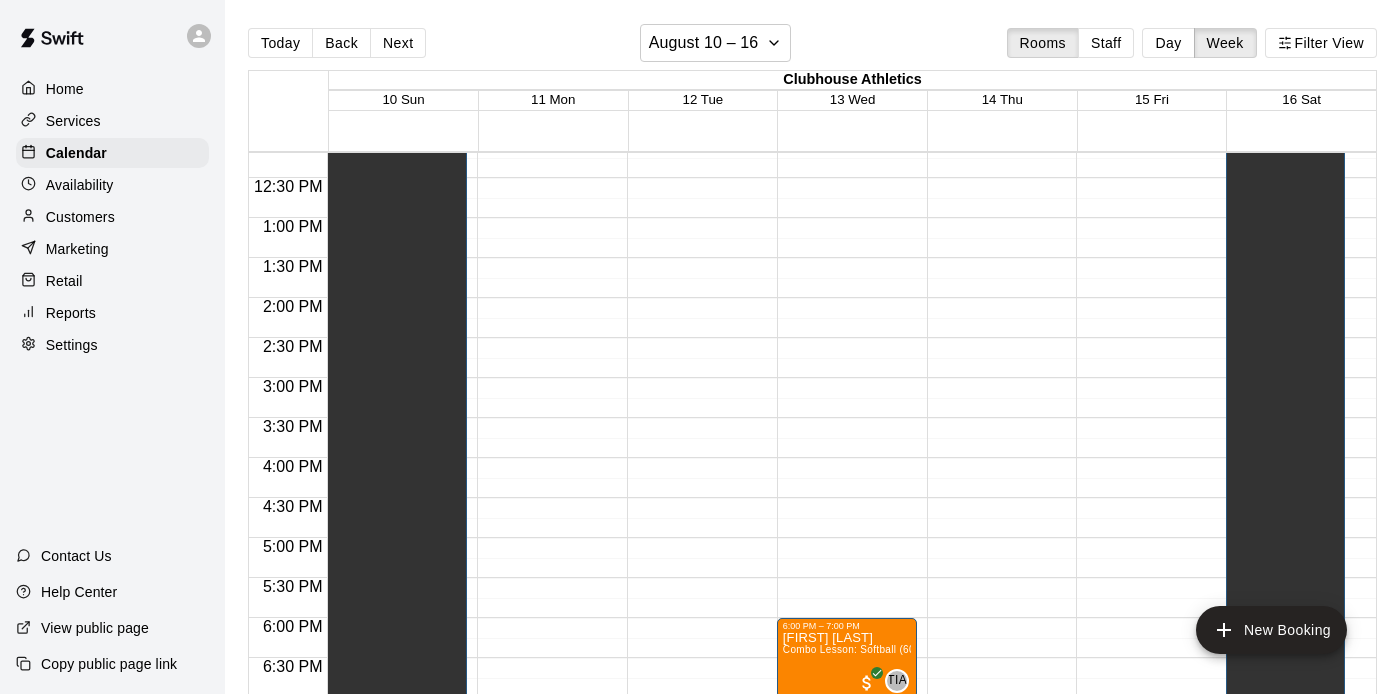 click on "12:00 AM – 10:00 AM Closed 11:00 AM – 11:30 AM Semi-Private Strength ​ 0/10 spots AG 0 9:00 PM – 11:59 PM Closed" at bounding box center [547, 138] 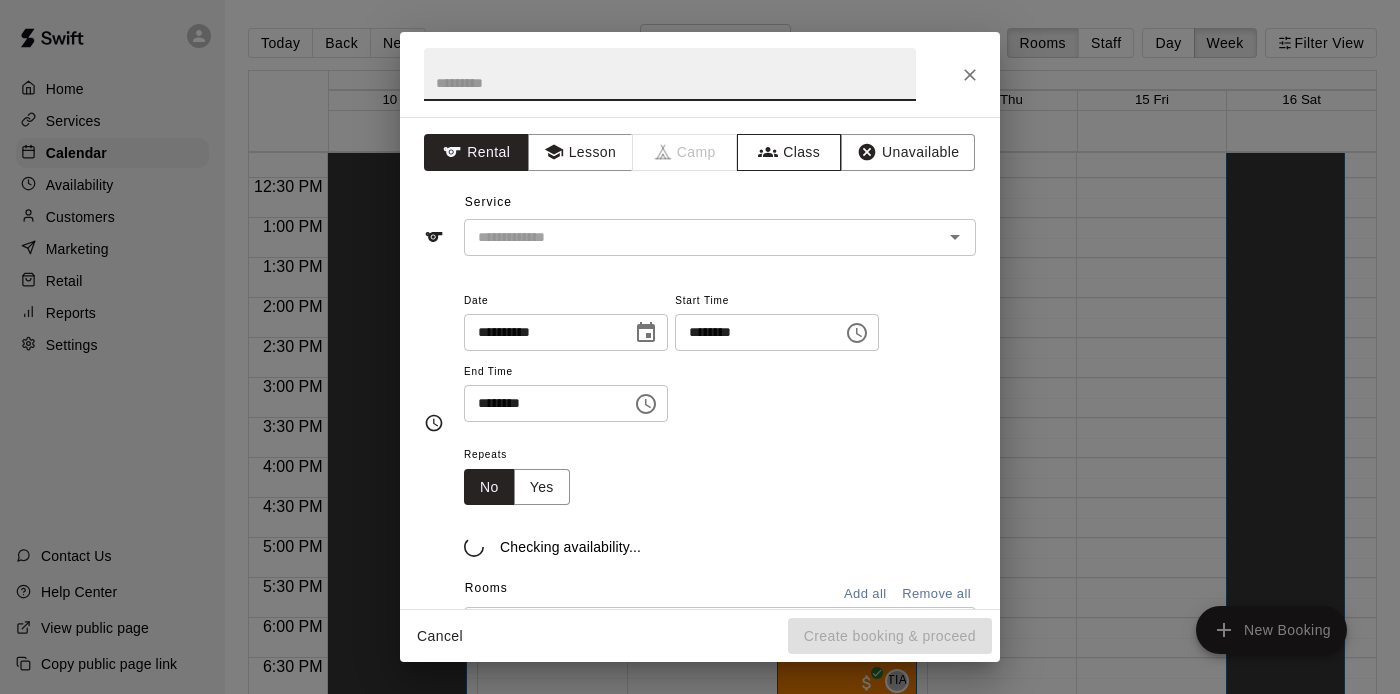 click on "Class" at bounding box center [789, 152] 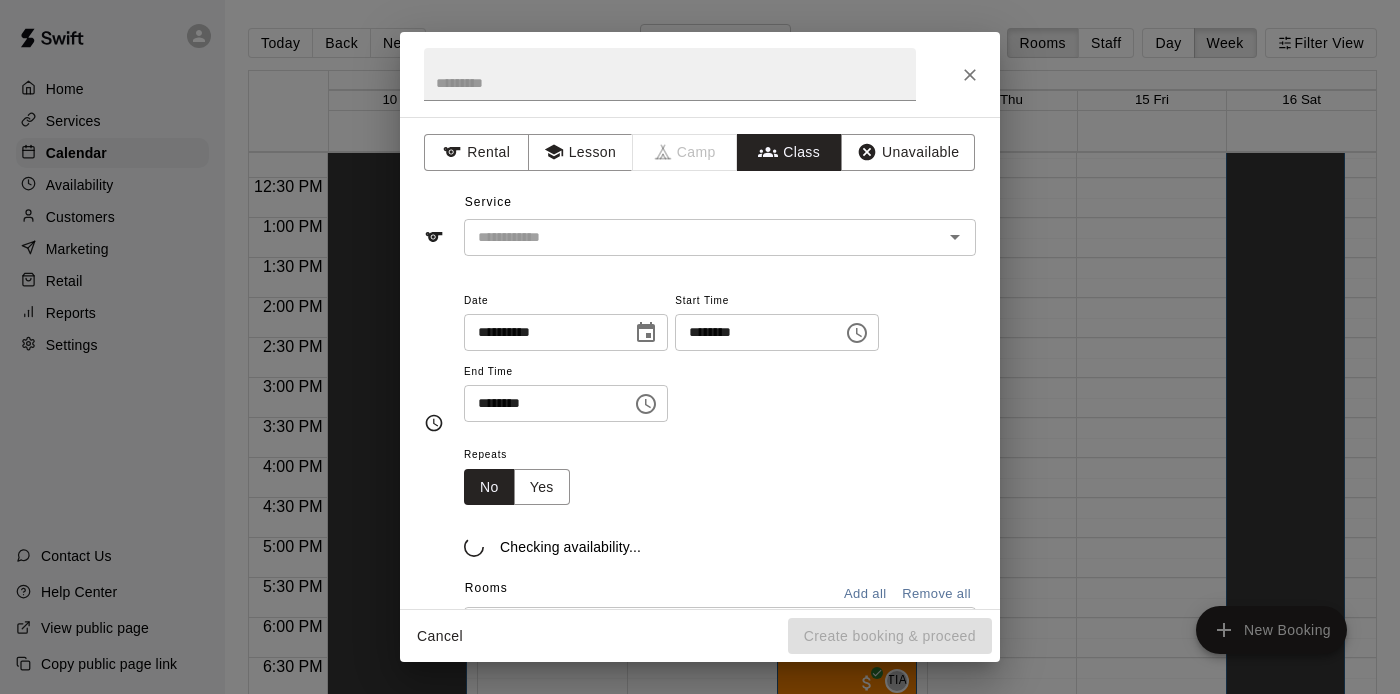 click at bounding box center [703, 237] 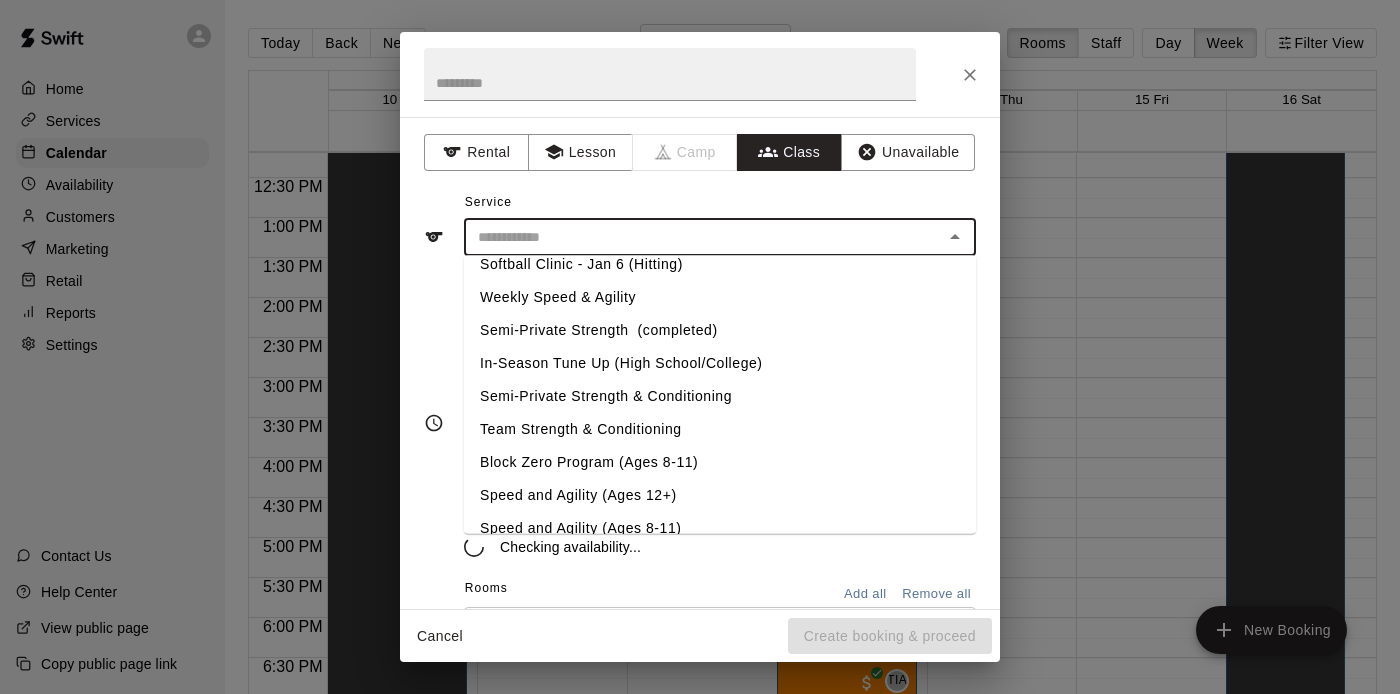 scroll, scrollTop: 464, scrollLeft: 0, axis: vertical 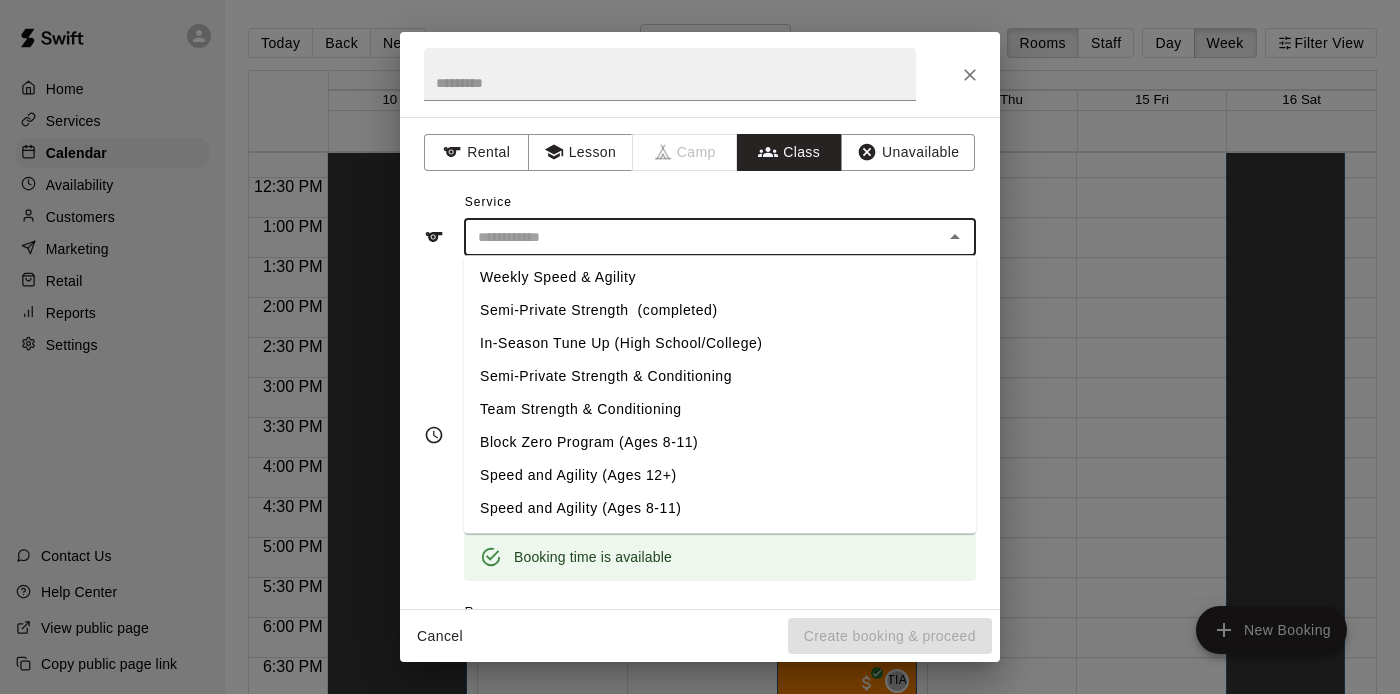 click on "Semi-Private Strength & Conditioning" at bounding box center (720, 377) 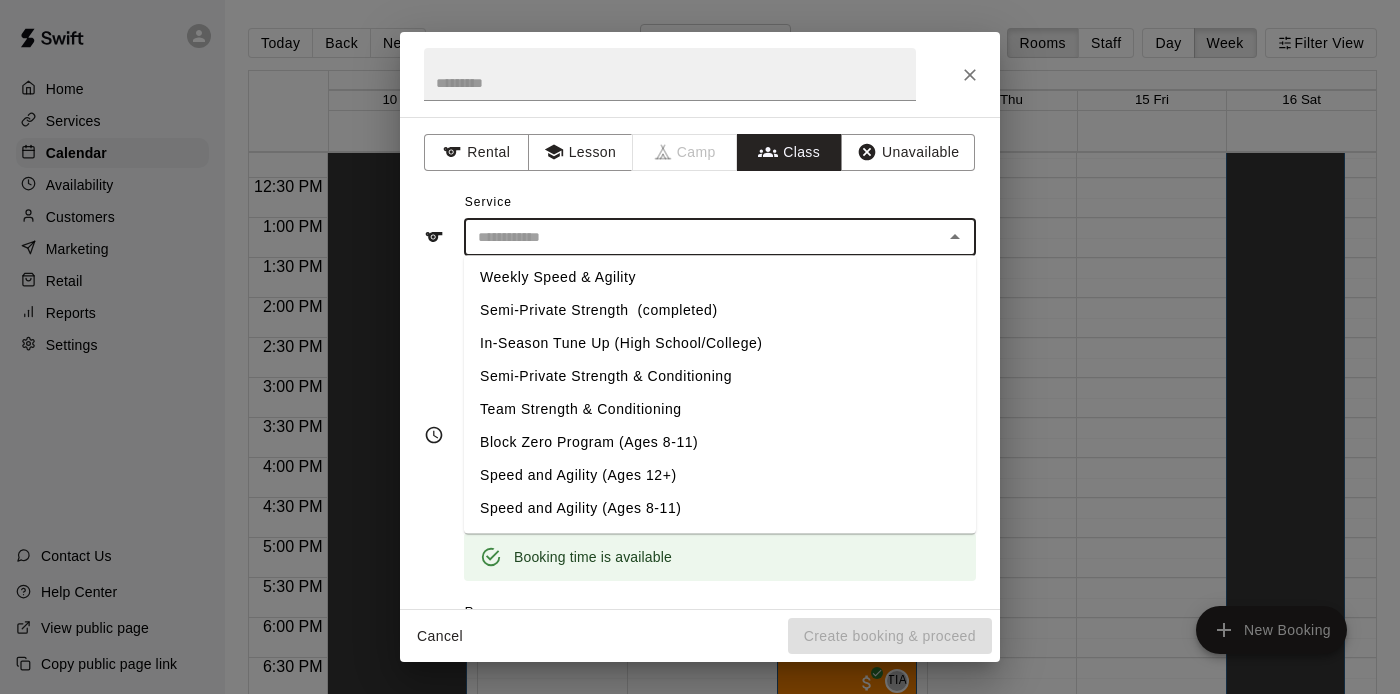 type on "**********" 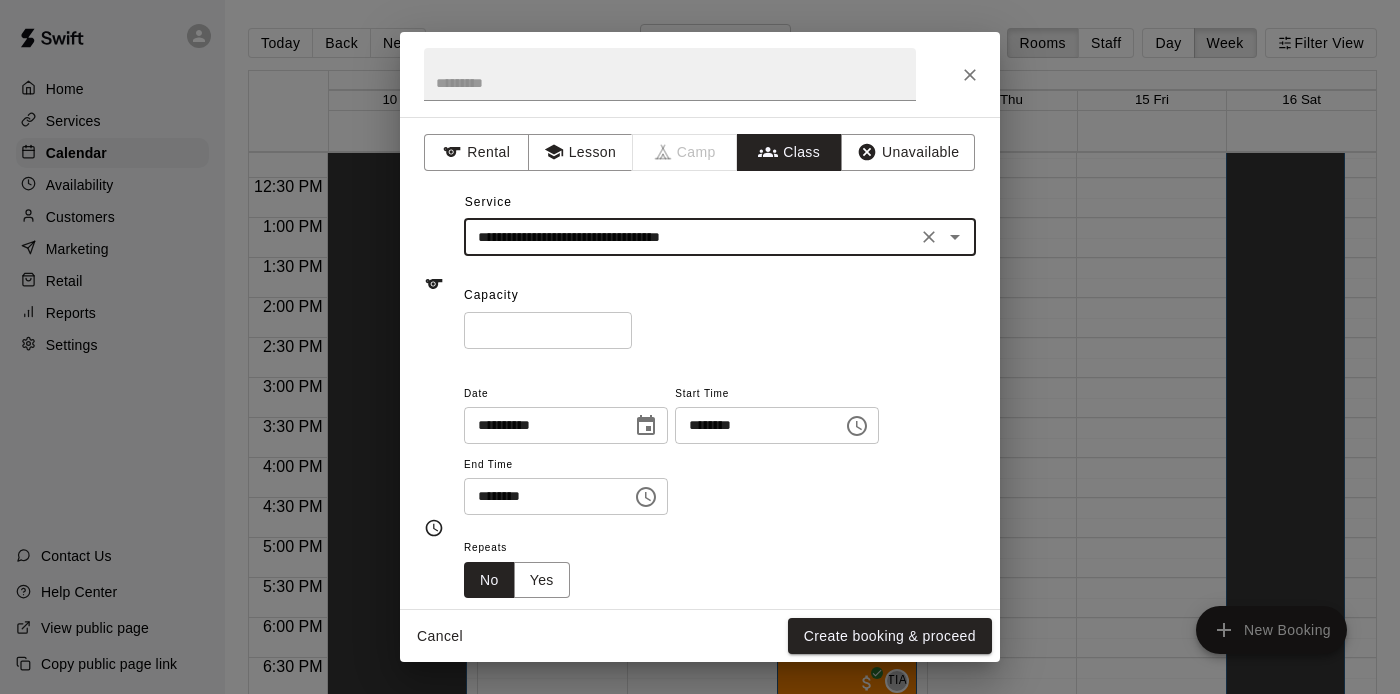click on "*" at bounding box center (548, 330) 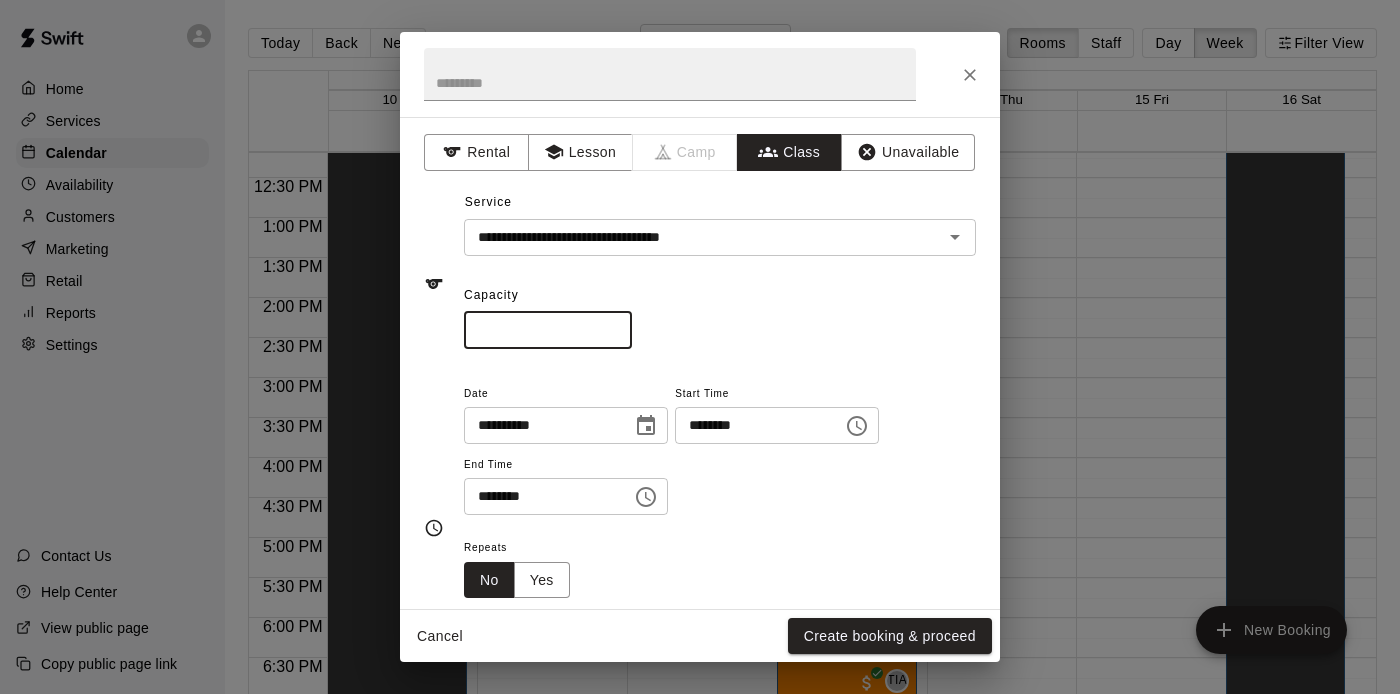 click on "*" at bounding box center [548, 330] 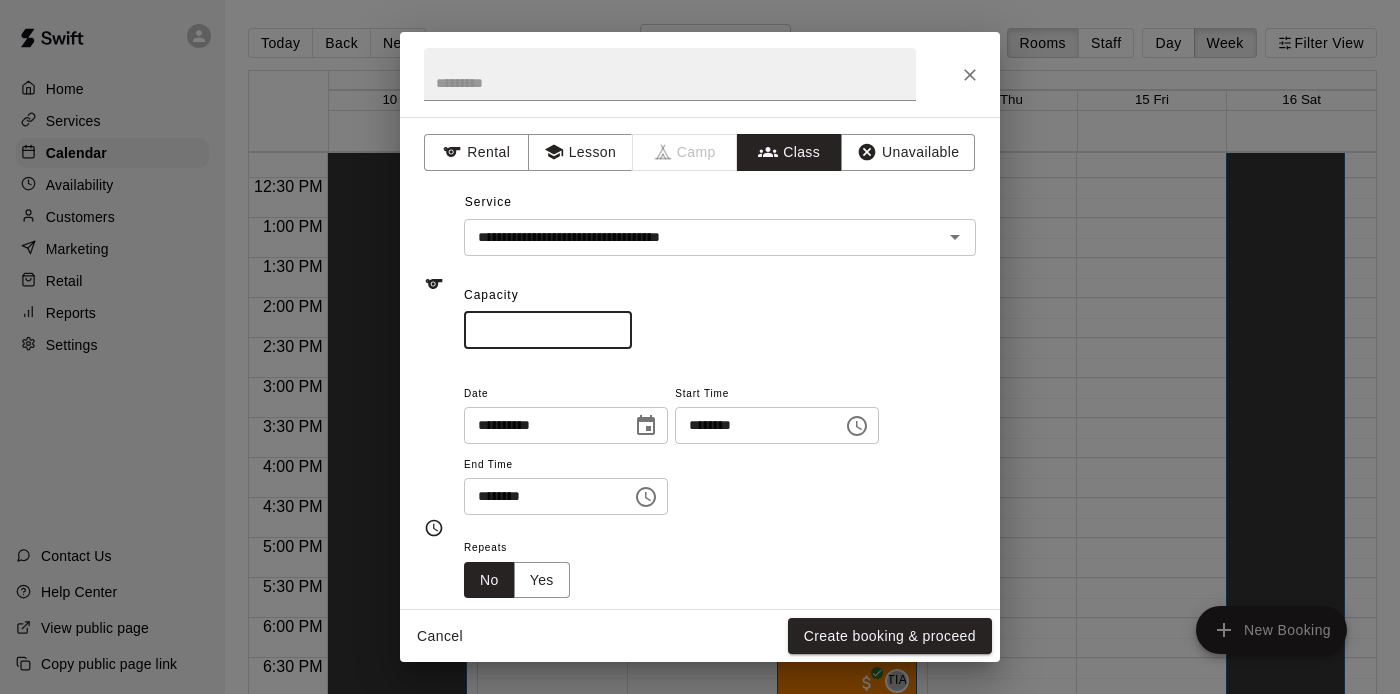 click on "*" at bounding box center (548, 330) 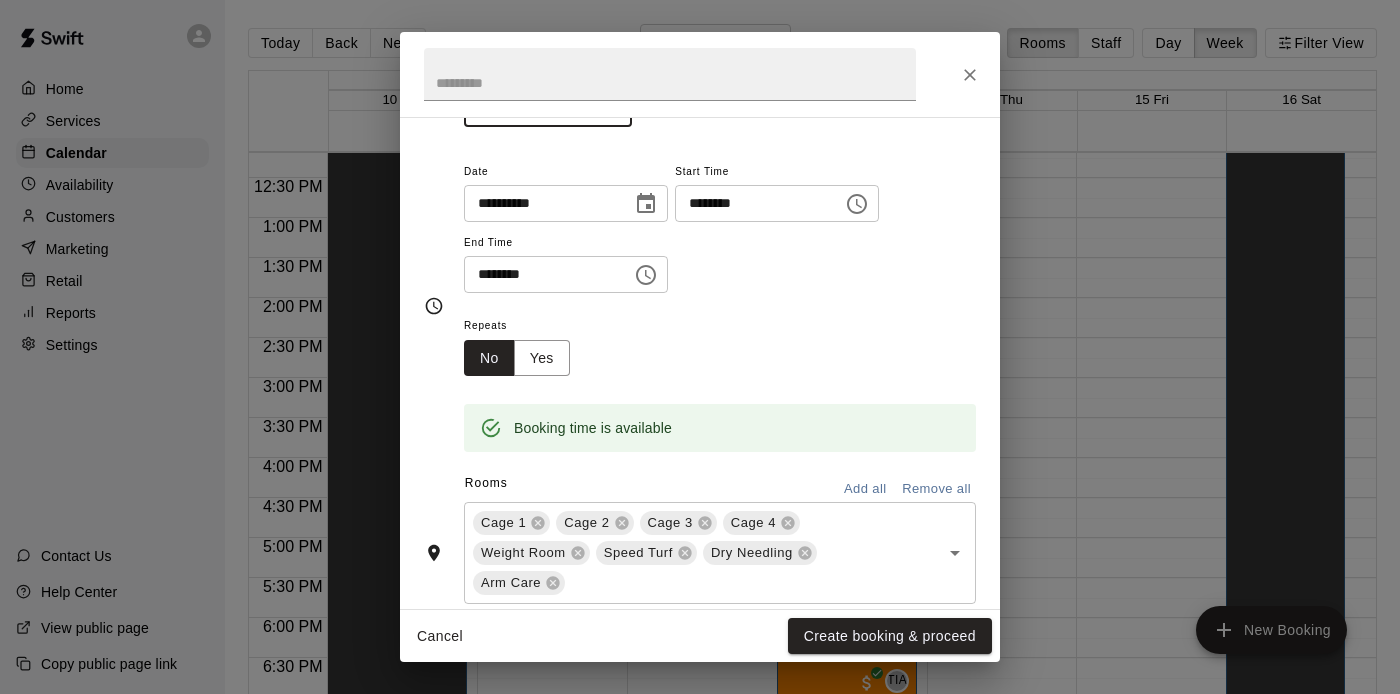 scroll, scrollTop: 246, scrollLeft: 0, axis: vertical 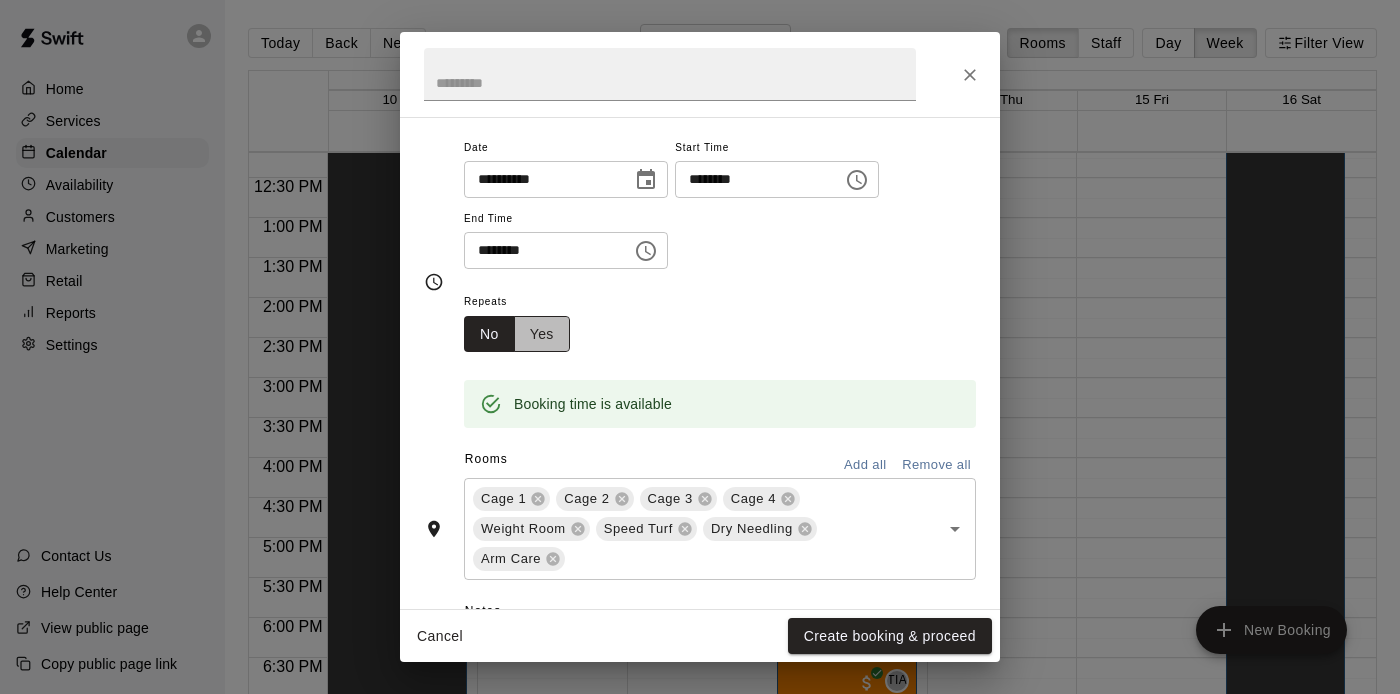click on "Yes" at bounding box center [542, 334] 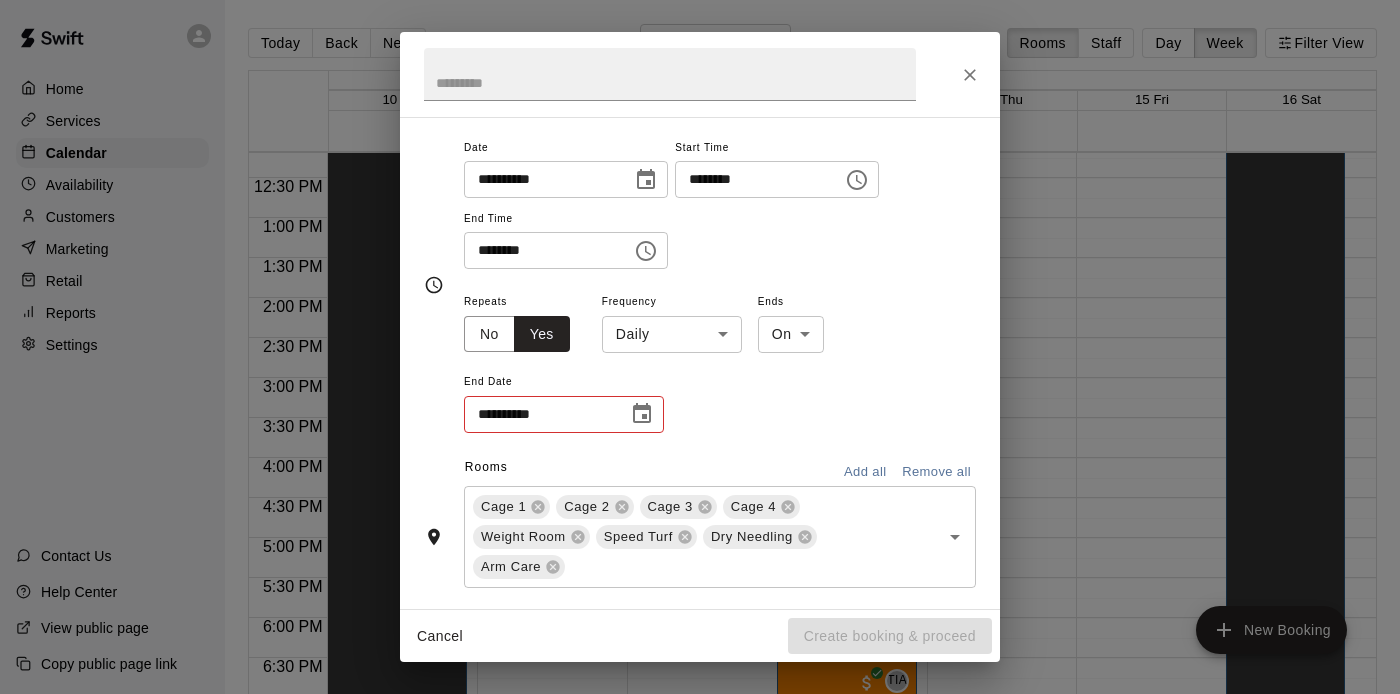click on "Home Services Calendar Availability Customers Marketing Retail Reports Settings Contact Us Help Center View public page Copy public page link Today Back Next August 10 – 16 Rooms Staff Day Week Filter View Clubhouse Athletics 10 Sun 11 Mon 12 Tue 13 Wed 14 Thu 15 Fri 16 Sat 12:00 AM 12:30 AM 1:00 AM 1:30 AM 2:00 AM 2:30 AM 3:00 AM 3:30 AM 4:00 AM 4:30 AM 5:00 AM 5:30 AM 6:00 AM 6:30 AM 7:00 AM 7:30 AM 8:00 AM 8:30 AM 9:00 AM 9:30 AM 10:00 AM 10:30 AM 11:00 AM 11:30 AM 12:00 PM 12:30 PM 1:00 PM 1:30 PM 2:00 PM 2:30 PM 3:00 PM 3:30 PM 4:00 PM 4:30 PM 5:00 PM 5:30 PM 6:00 PM 6:30 PM 7:00 PM 7:30 PM 8:00 PM 8:30 PM 9:00 PM 9:30 PM 10:00 PM 10:30 PM 11:00 PM 11:30 PM 12:00 AM – 10:00 AM Closed 10:00 AM – 8:00 PM Unavailable 8:00 PM – 11:59 PM Closed 12:00 AM – 10:00 AM Closed 11:00 AM – 11:30 AM Semi-Private Strength ​ 0/10 spots AG 0 9:00 PM – 11:59 PM Closed 12:00 AM – 10:00 AM Closed 11:00 AM – 11:30 AM Semi-Private Strength ​ 0/10 spots AG 0 9:00 PM – 11:59 PM AG 0" at bounding box center (700, 363) 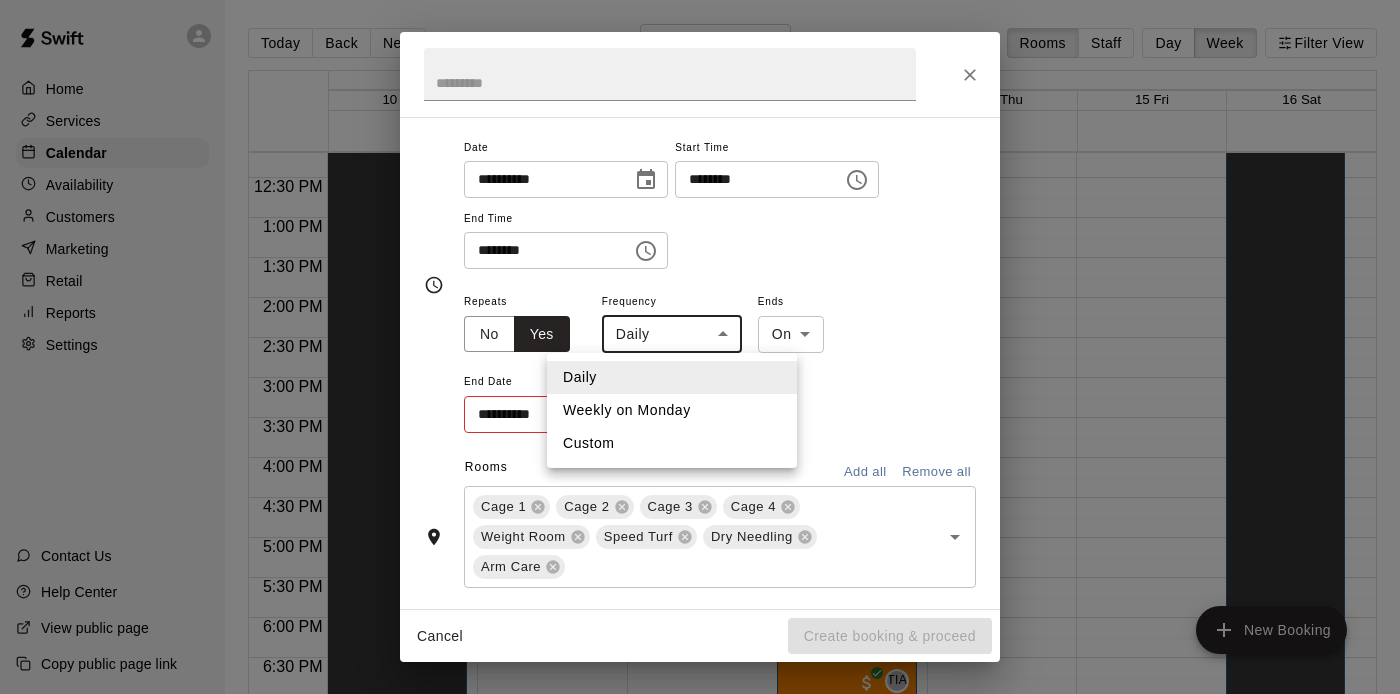 click at bounding box center (700, 347) 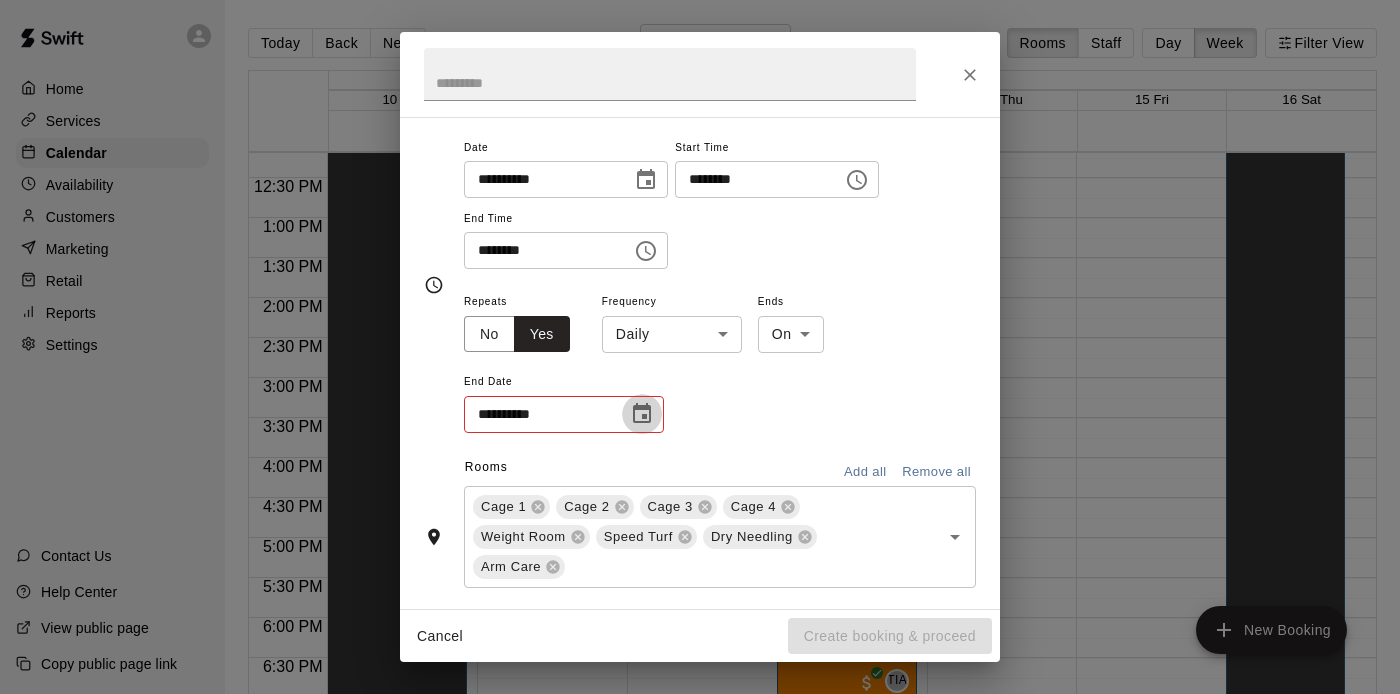 click 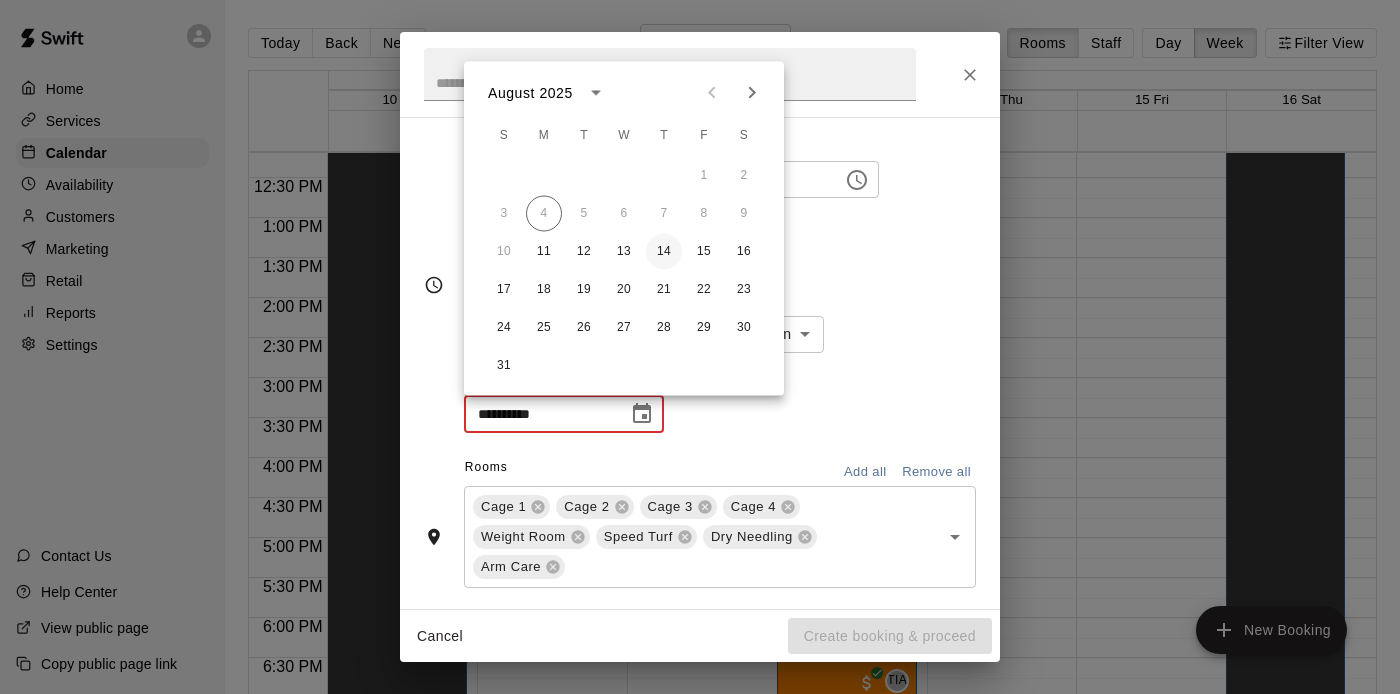 click on "14" at bounding box center (664, 252) 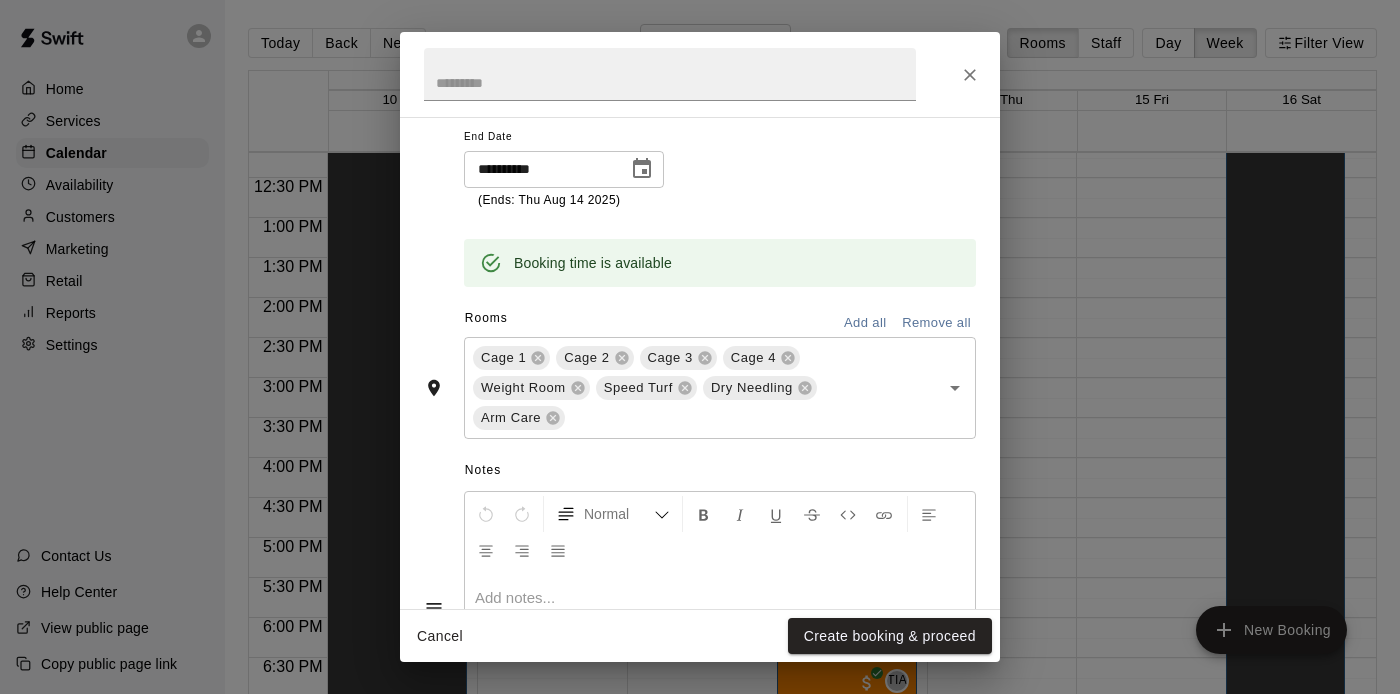 scroll, scrollTop: 492, scrollLeft: 0, axis: vertical 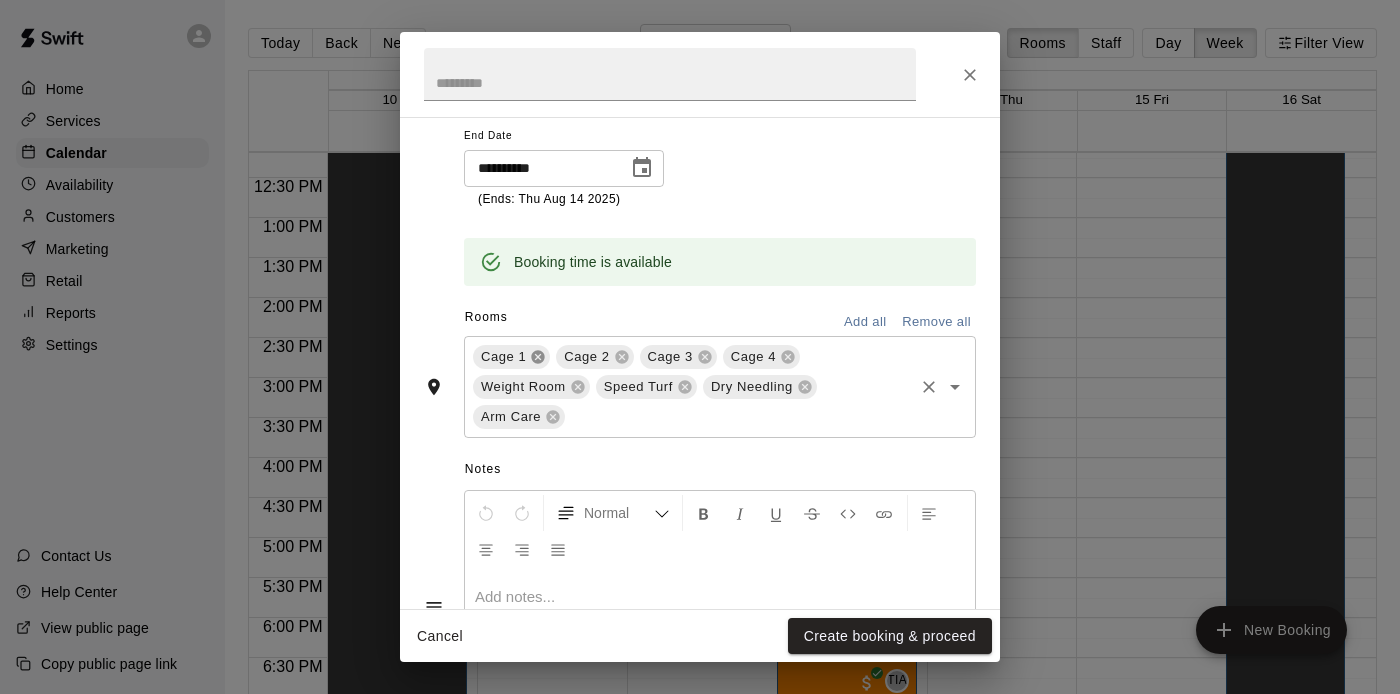 click 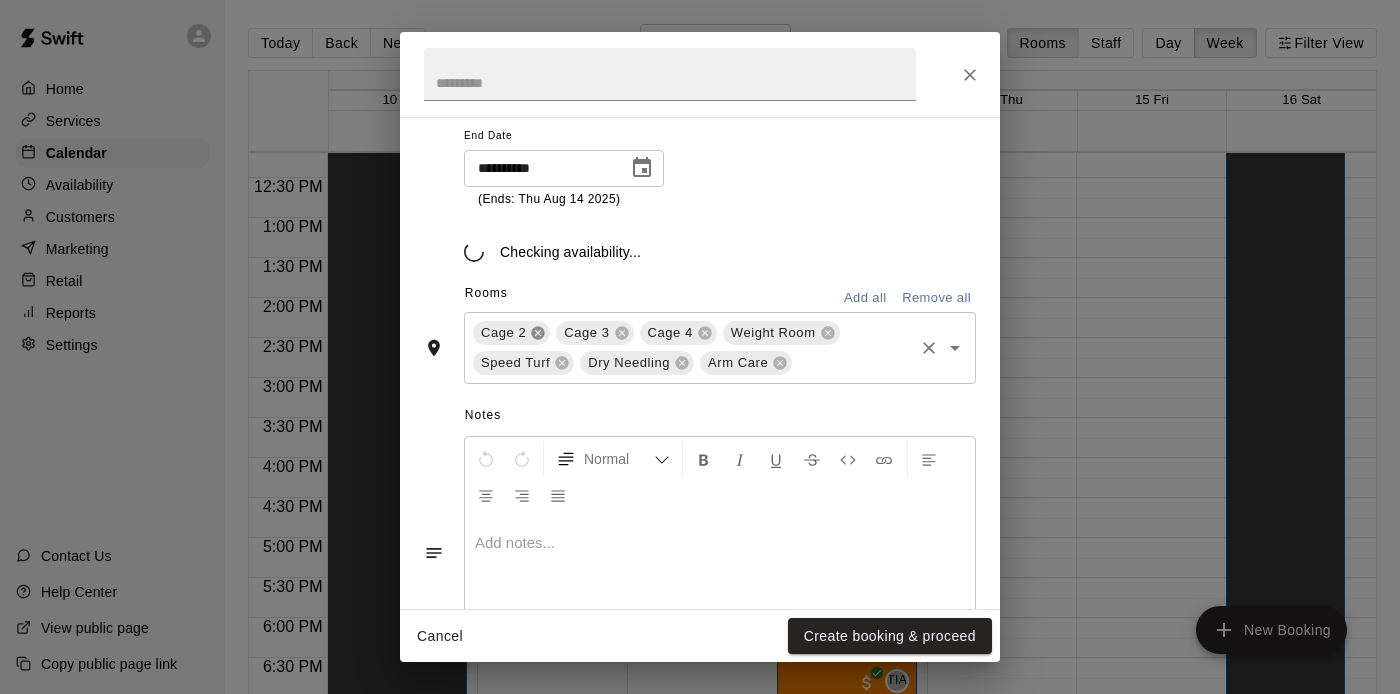 click 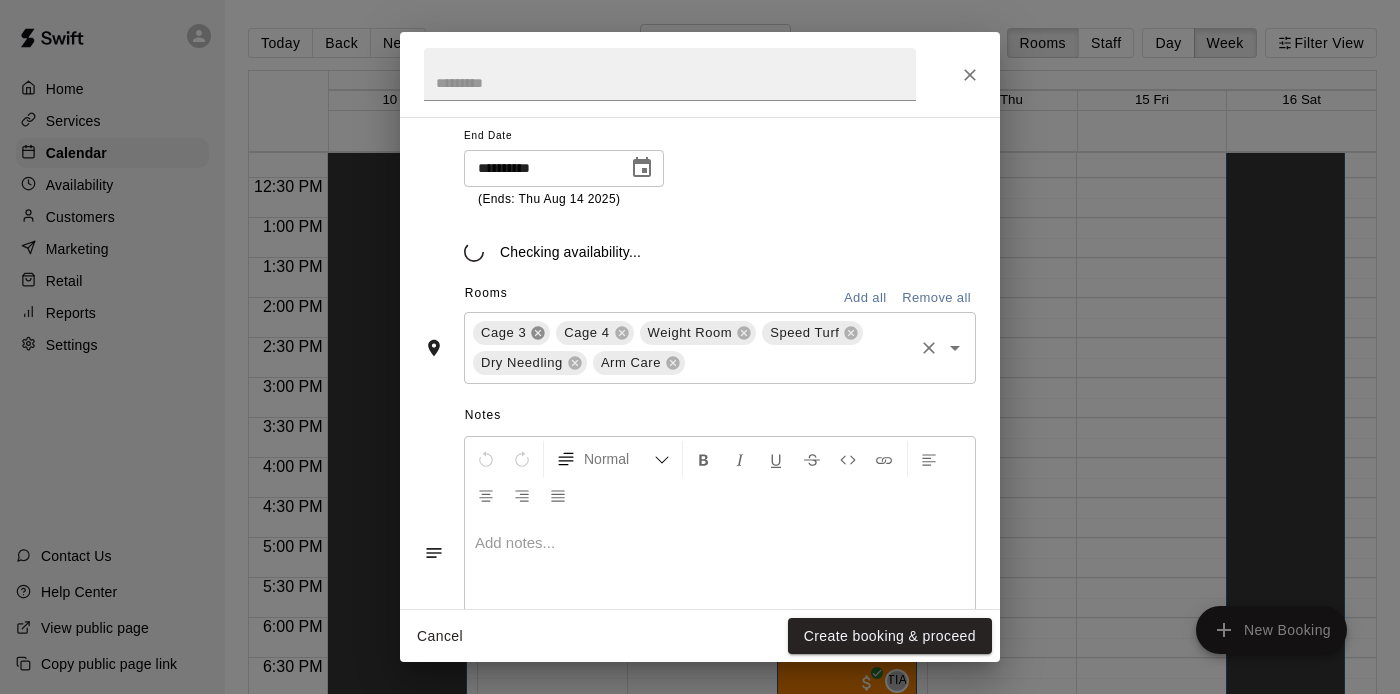 click 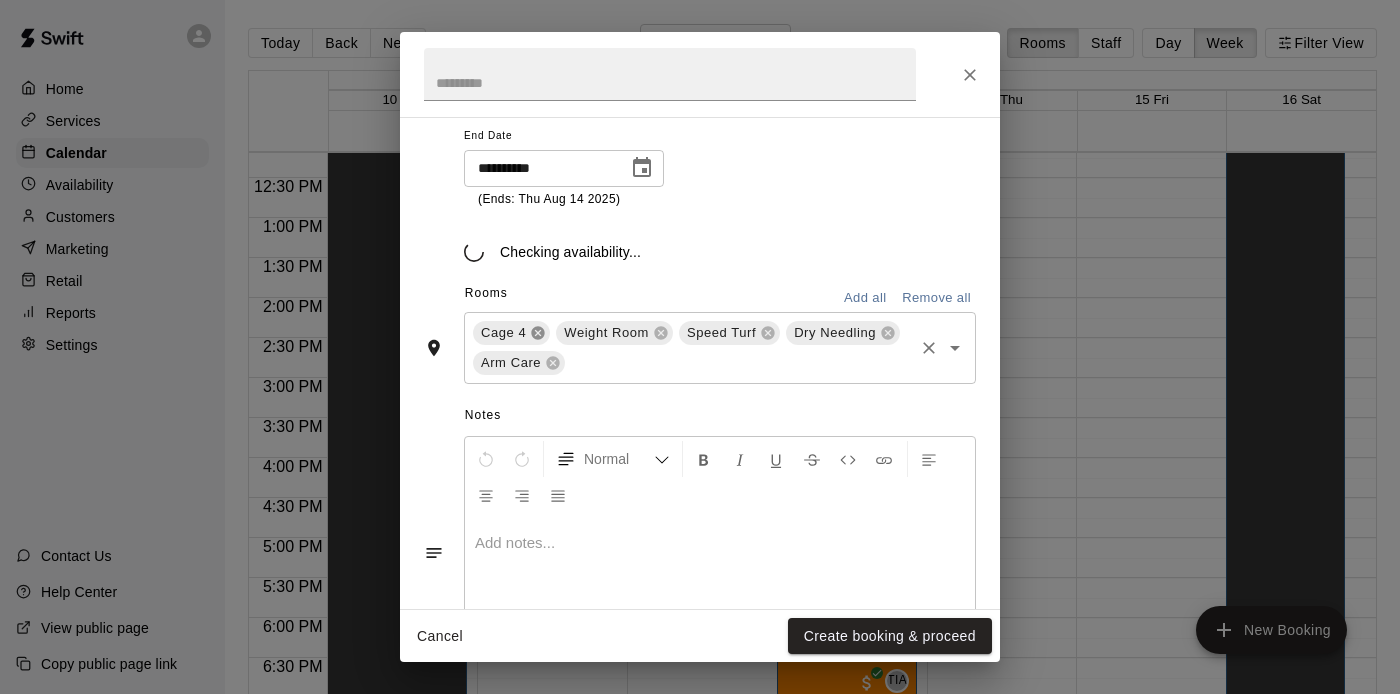 click 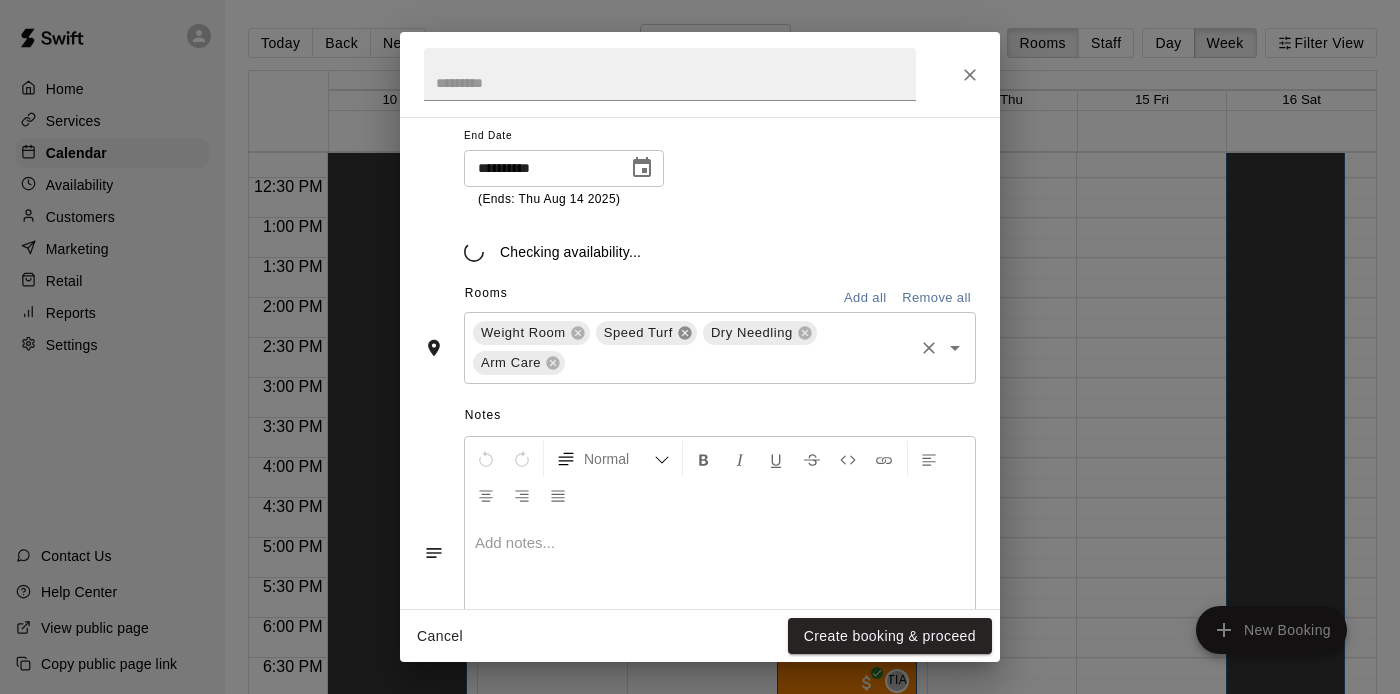 click on "Rooms Add all Remove all Weight Room Speed Turf Dry Needling Arm Care ​" at bounding box center (700, 331) 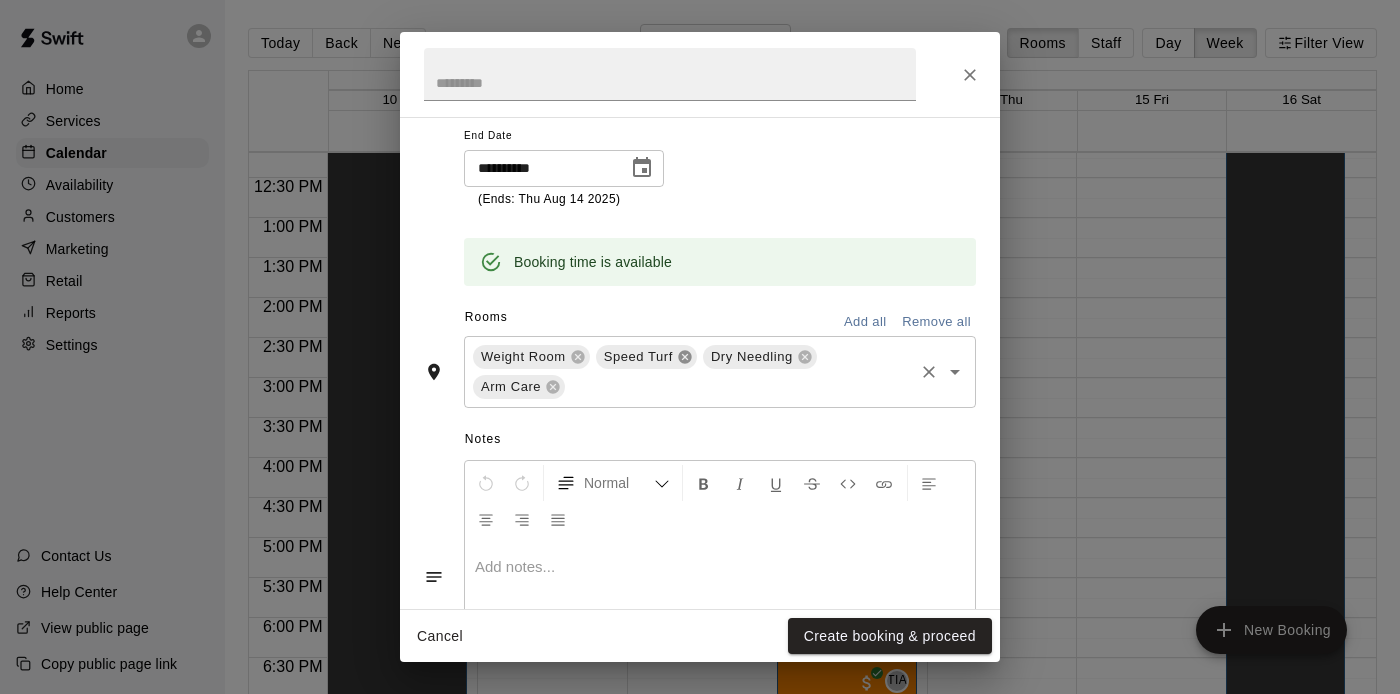 click 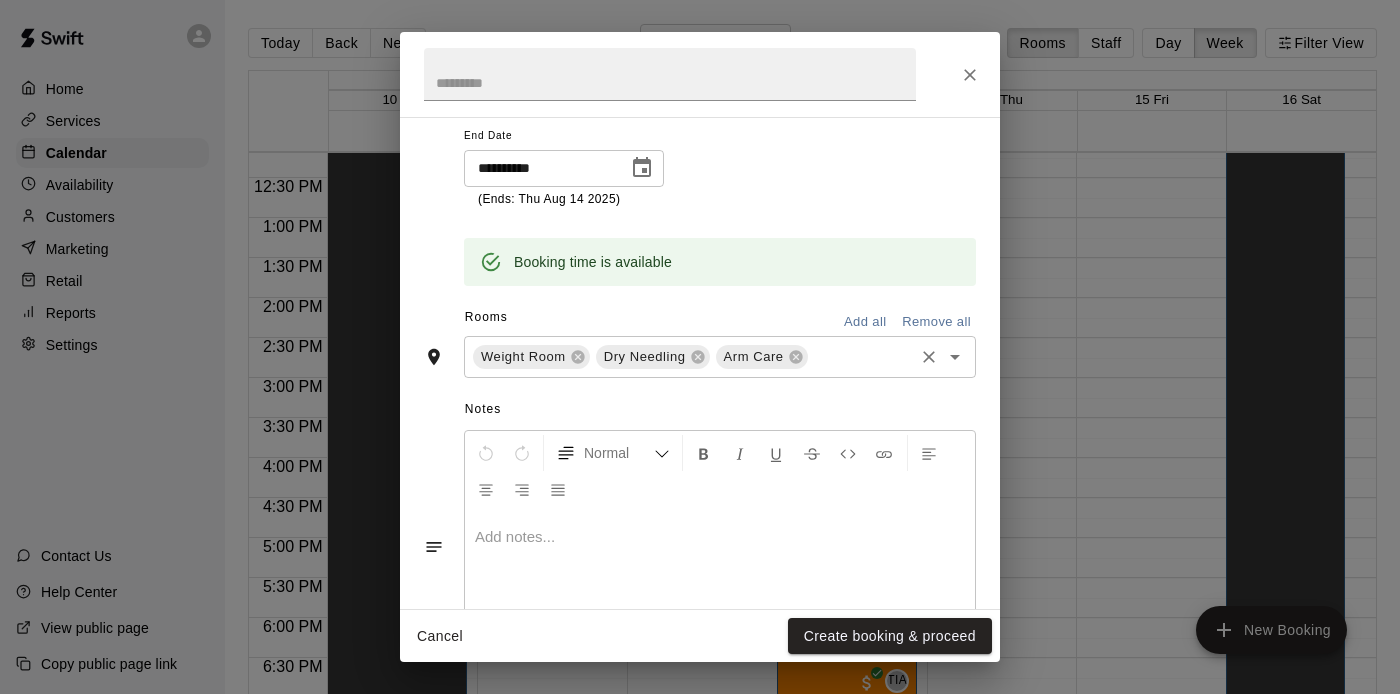 click on "Weight Room Dry Needling Arm Care ​" at bounding box center (720, 357) 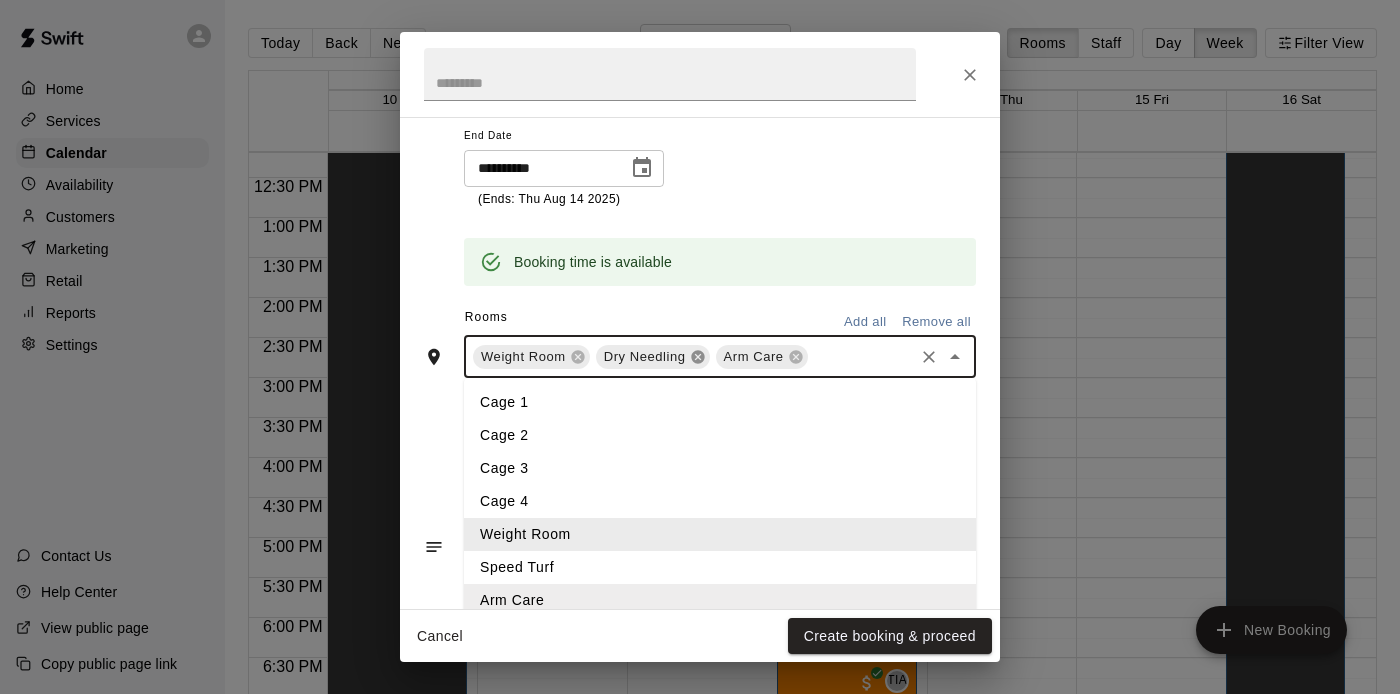 click 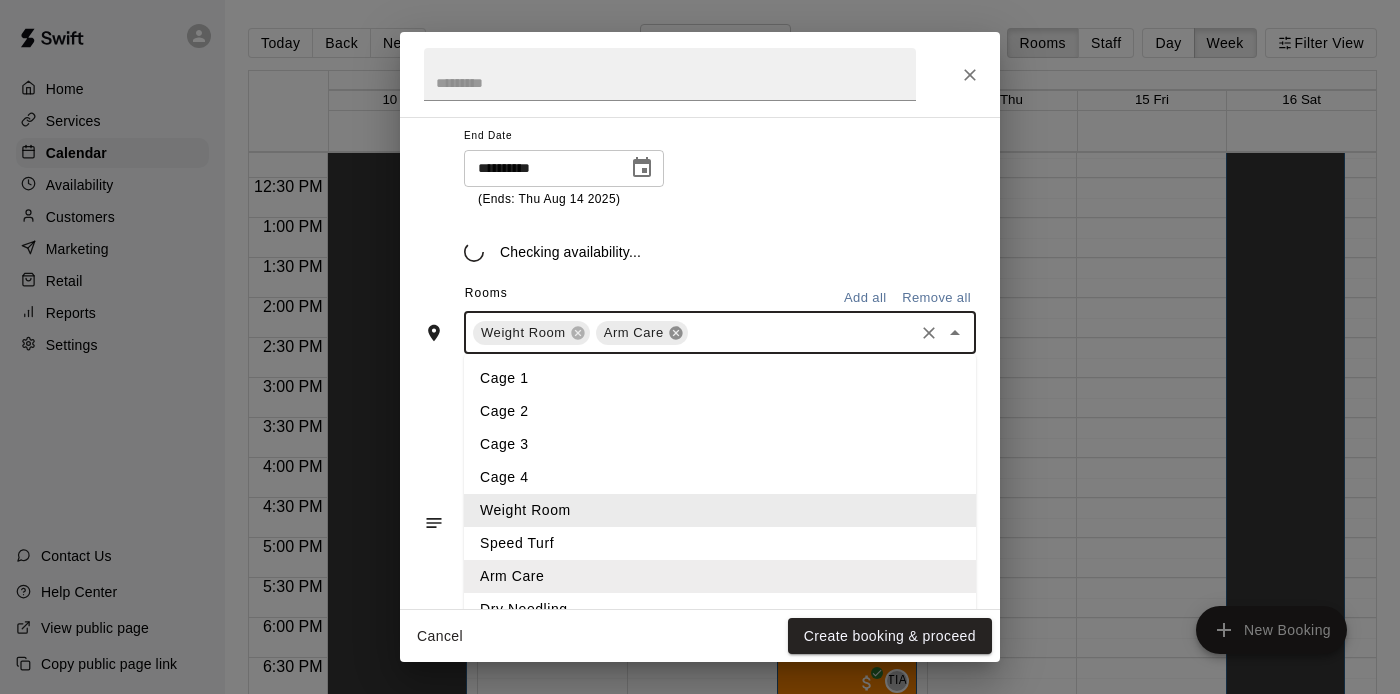 click 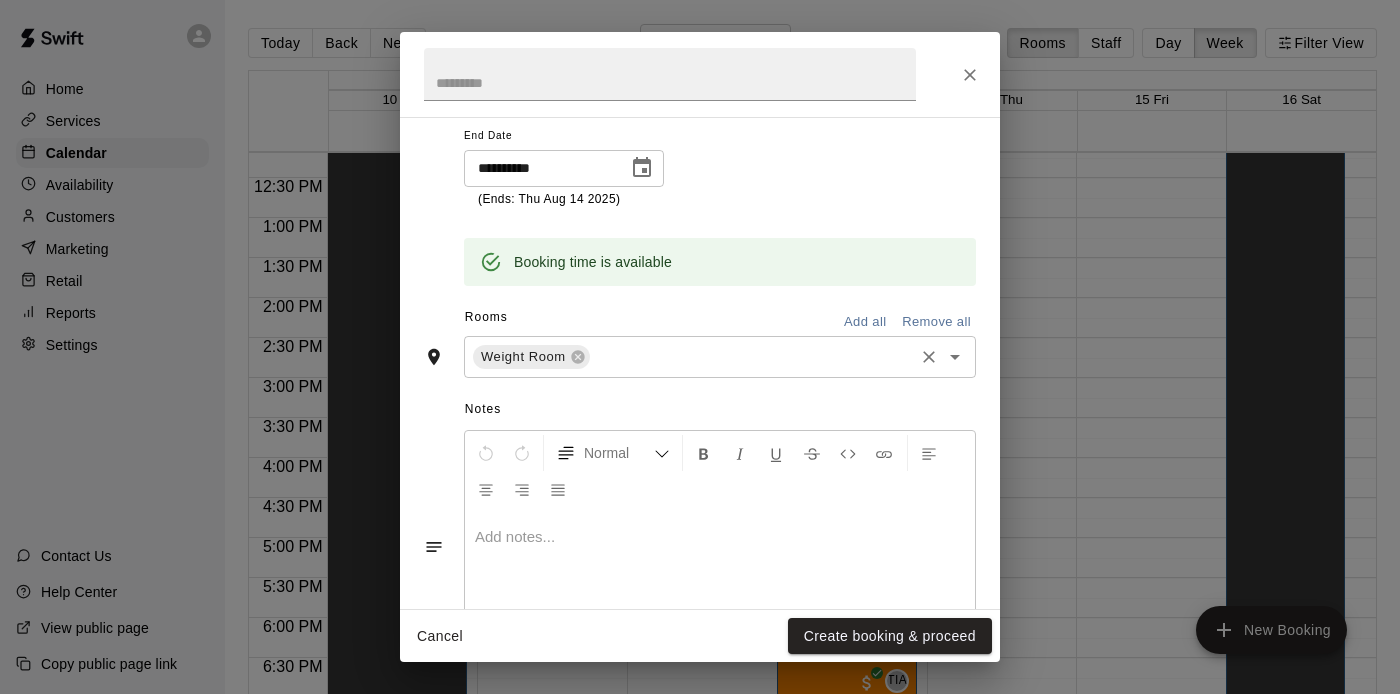 click on "**********" at bounding box center (720, 126) 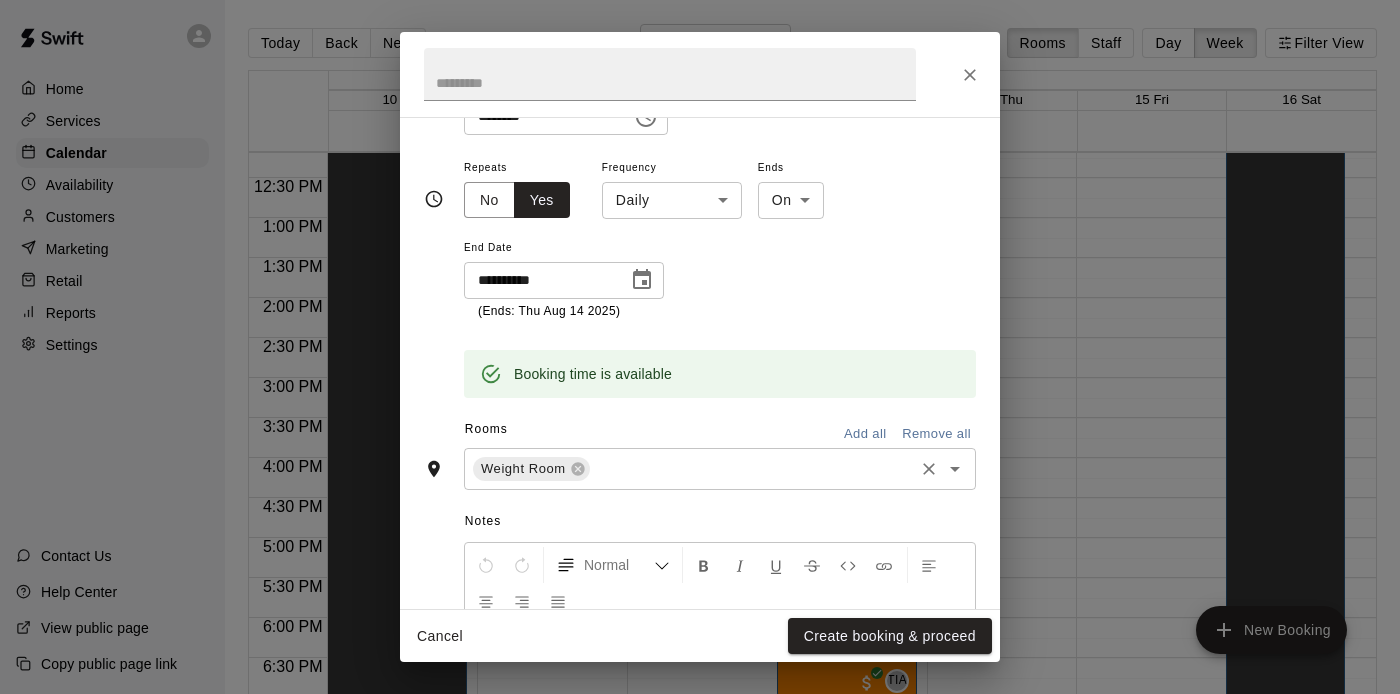scroll, scrollTop: 584, scrollLeft: 0, axis: vertical 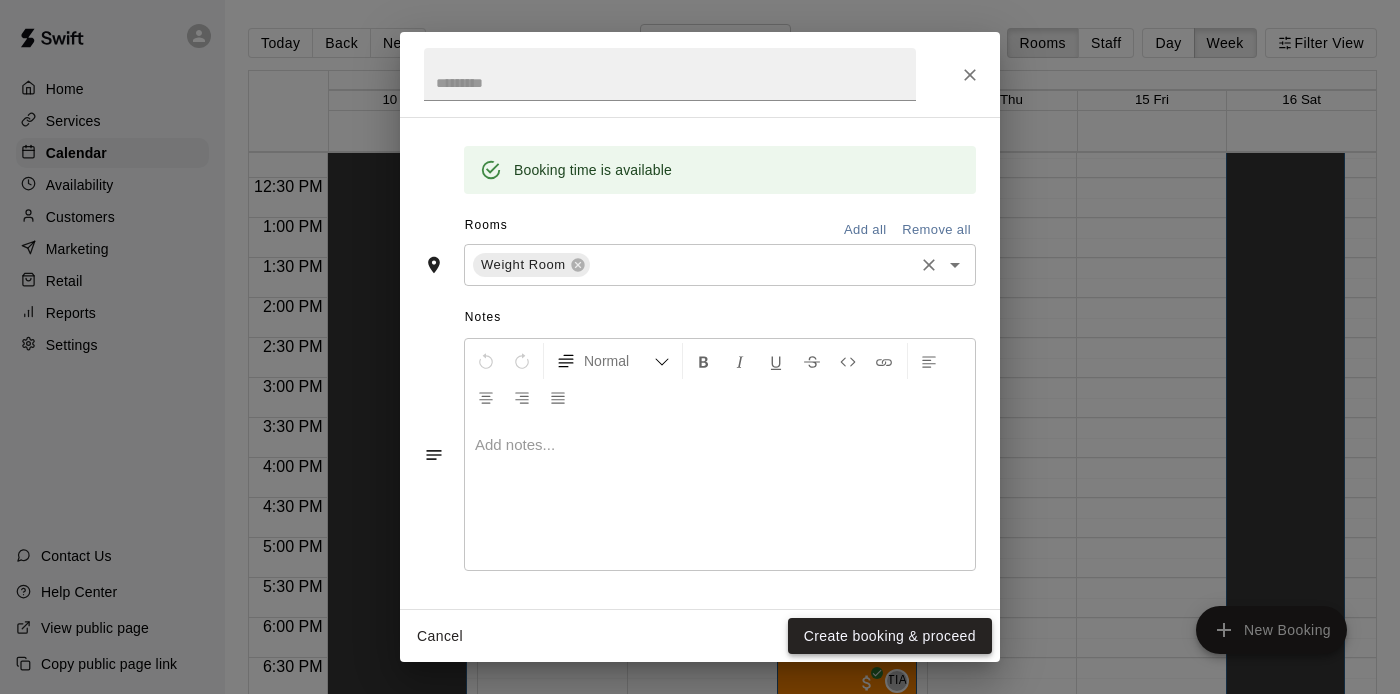 click on "Create booking & proceed" at bounding box center (890, 636) 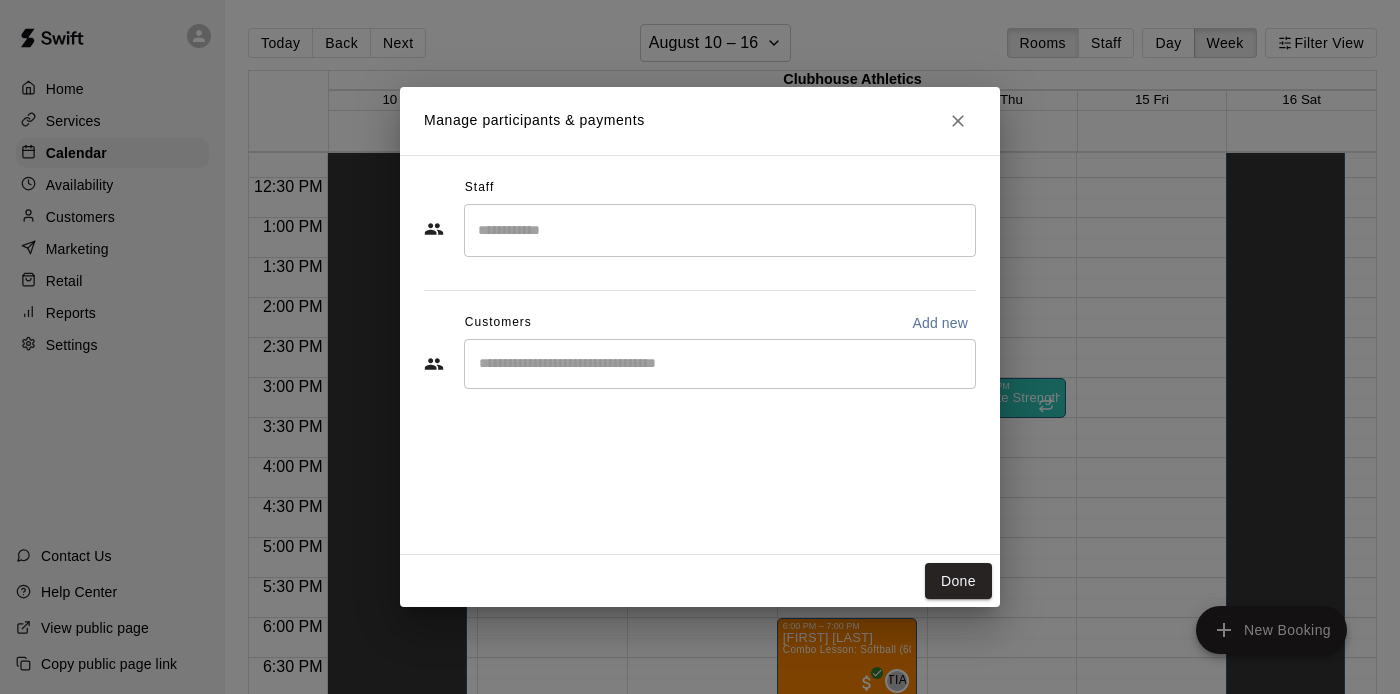 click on "​" at bounding box center [720, 230] 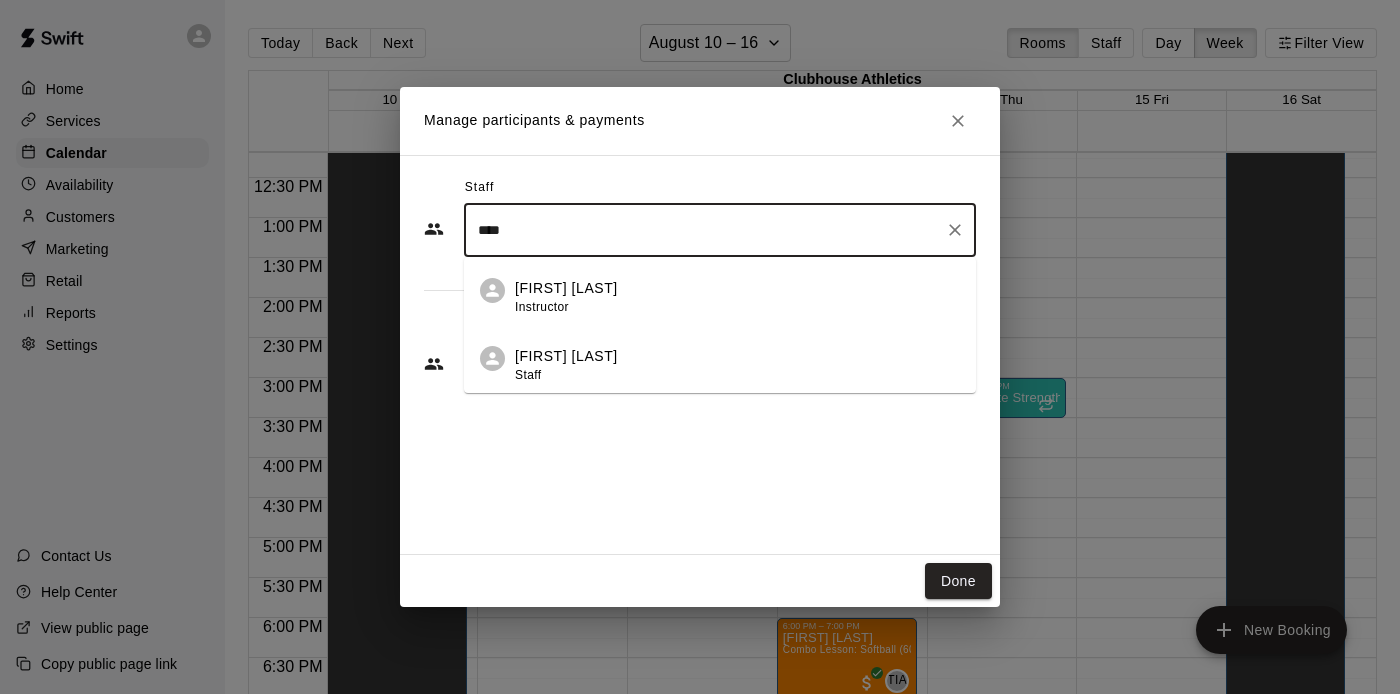 click on "Add Staff: [FIRST] [LAST]" at bounding box center (737, 365) 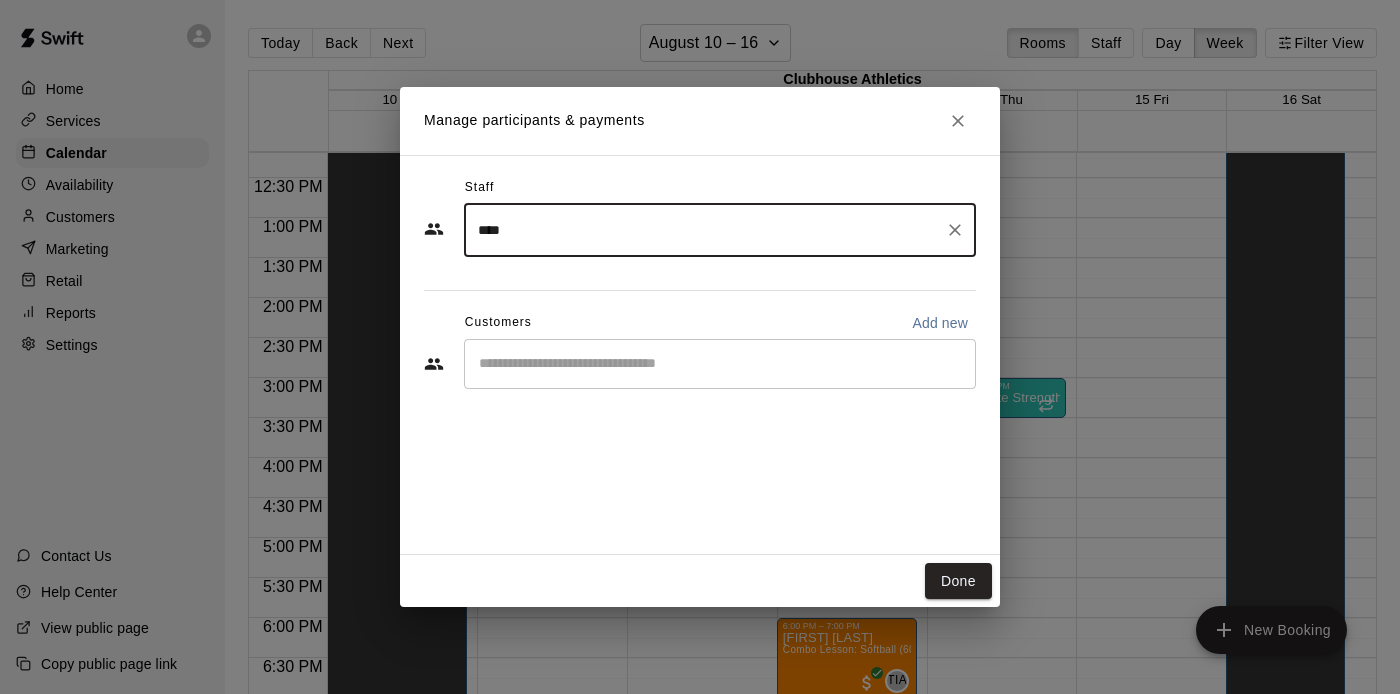 type on "****" 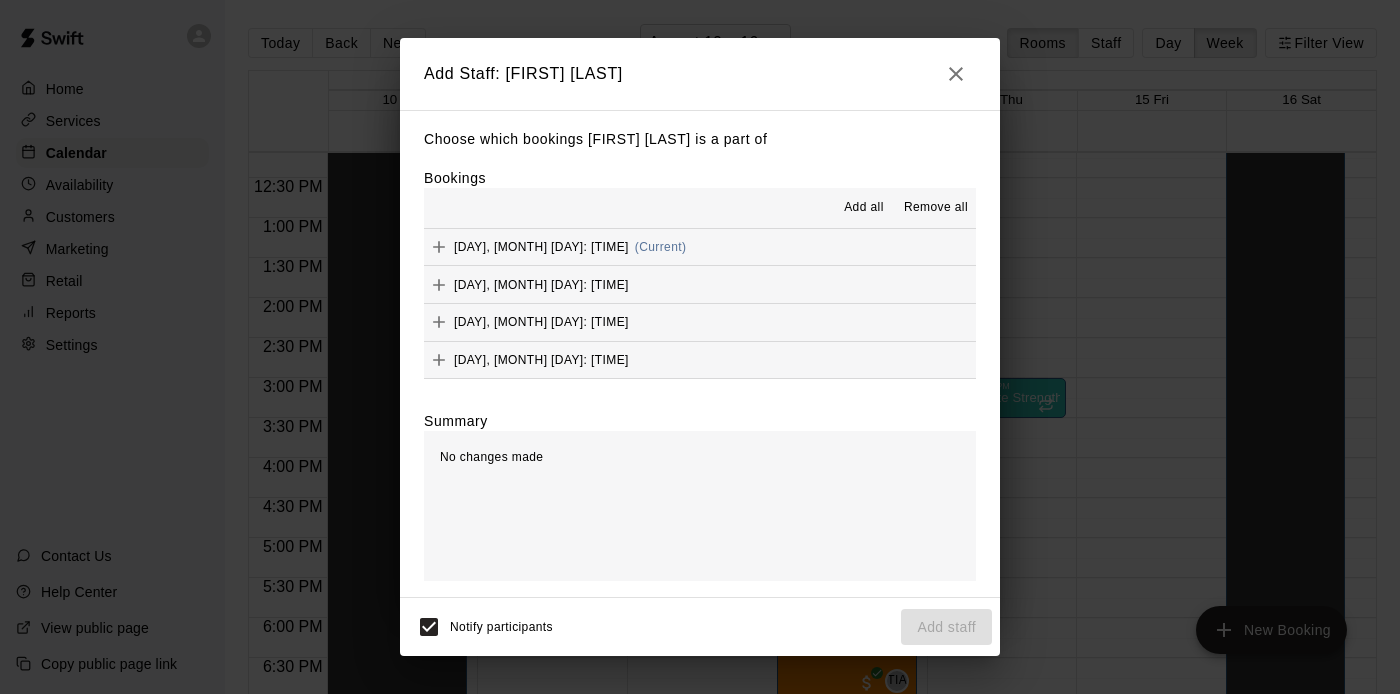 click on "Add all" at bounding box center (864, 208) 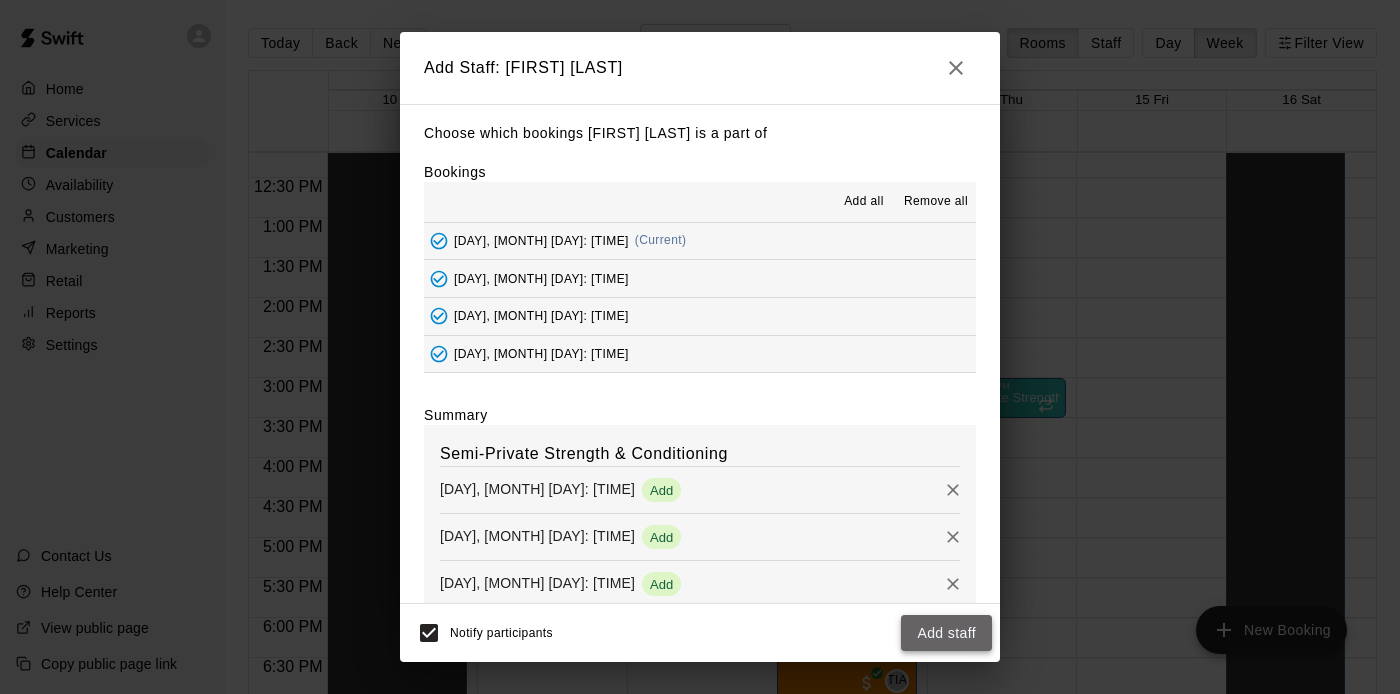 click on "Add staff" at bounding box center [946, 633] 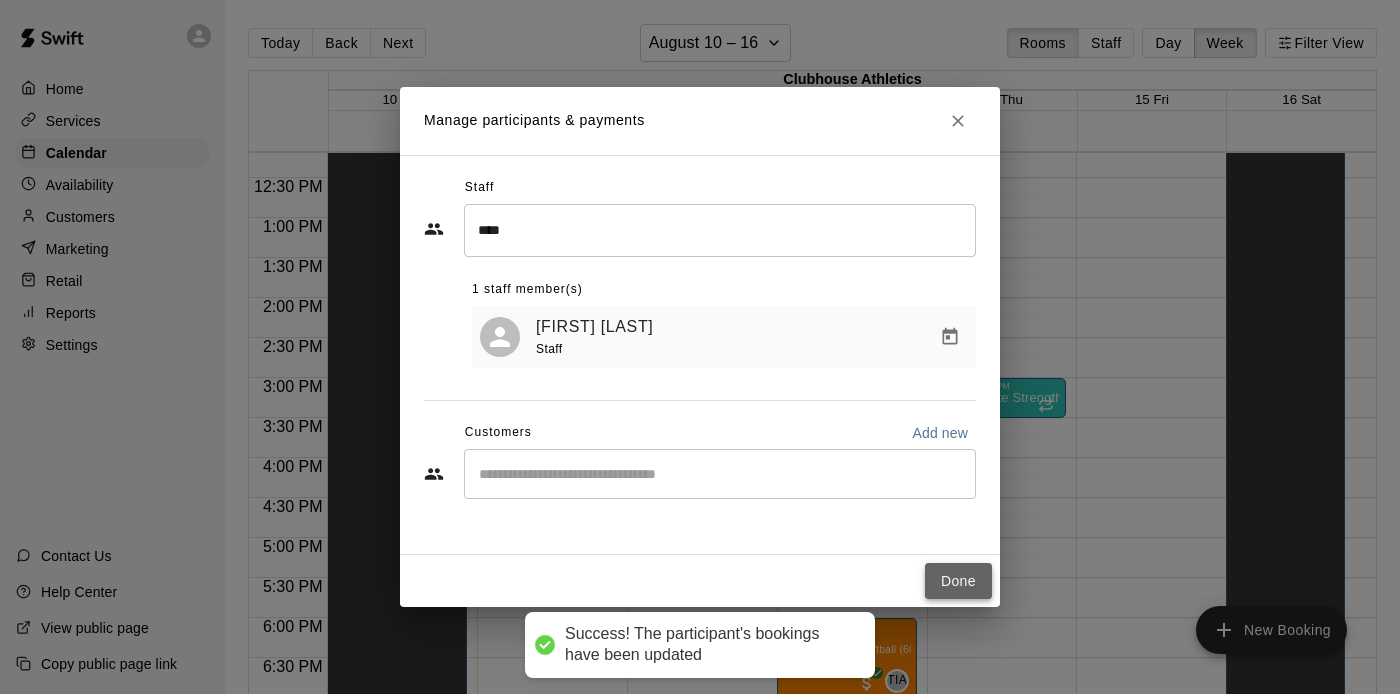 click on "Done" at bounding box center [958, 581] 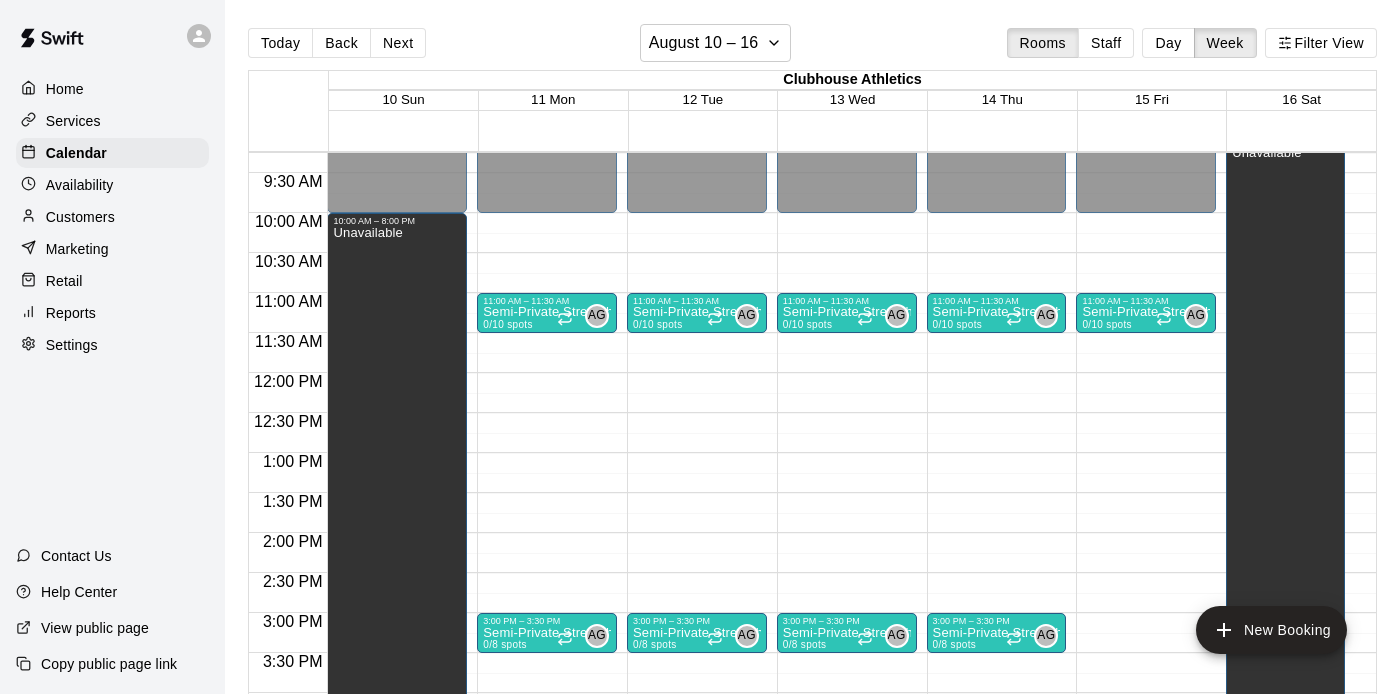 scroll, scrollTop: 725, scrollLeft: 0, axis: vertical 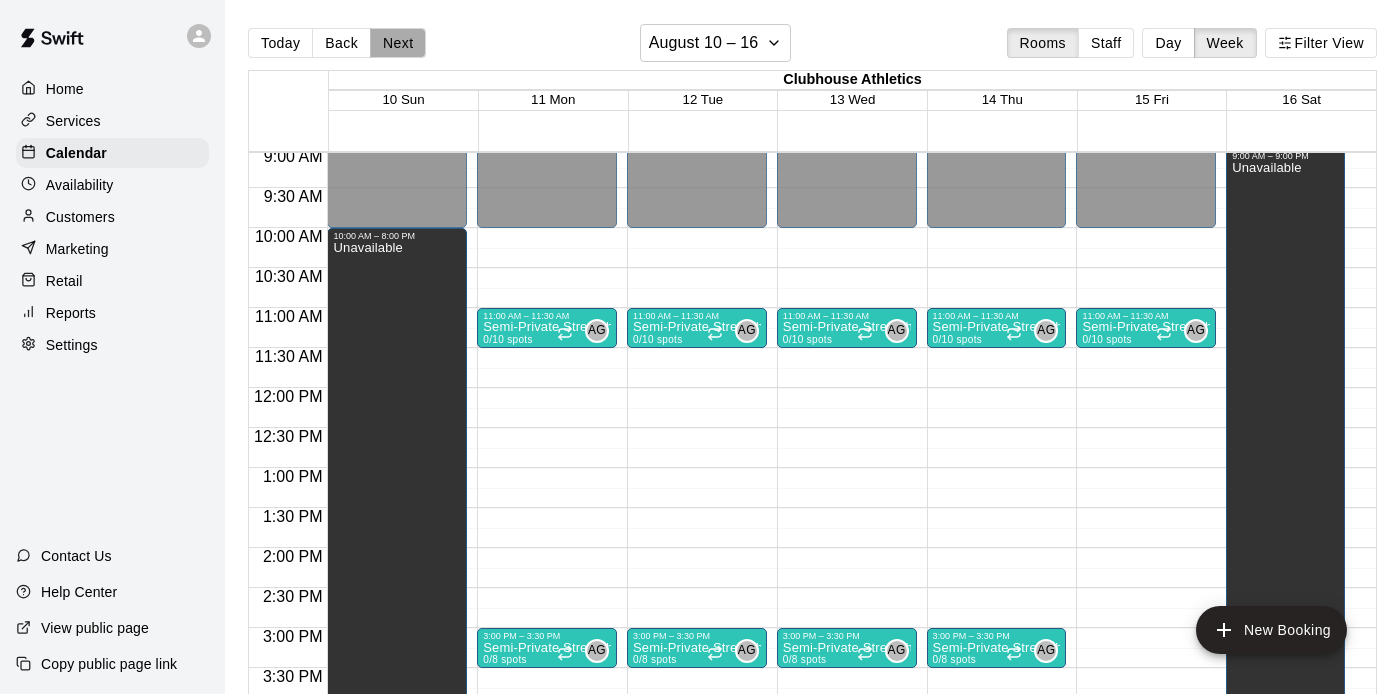 click on "Next" at bounding box center [398, 43] 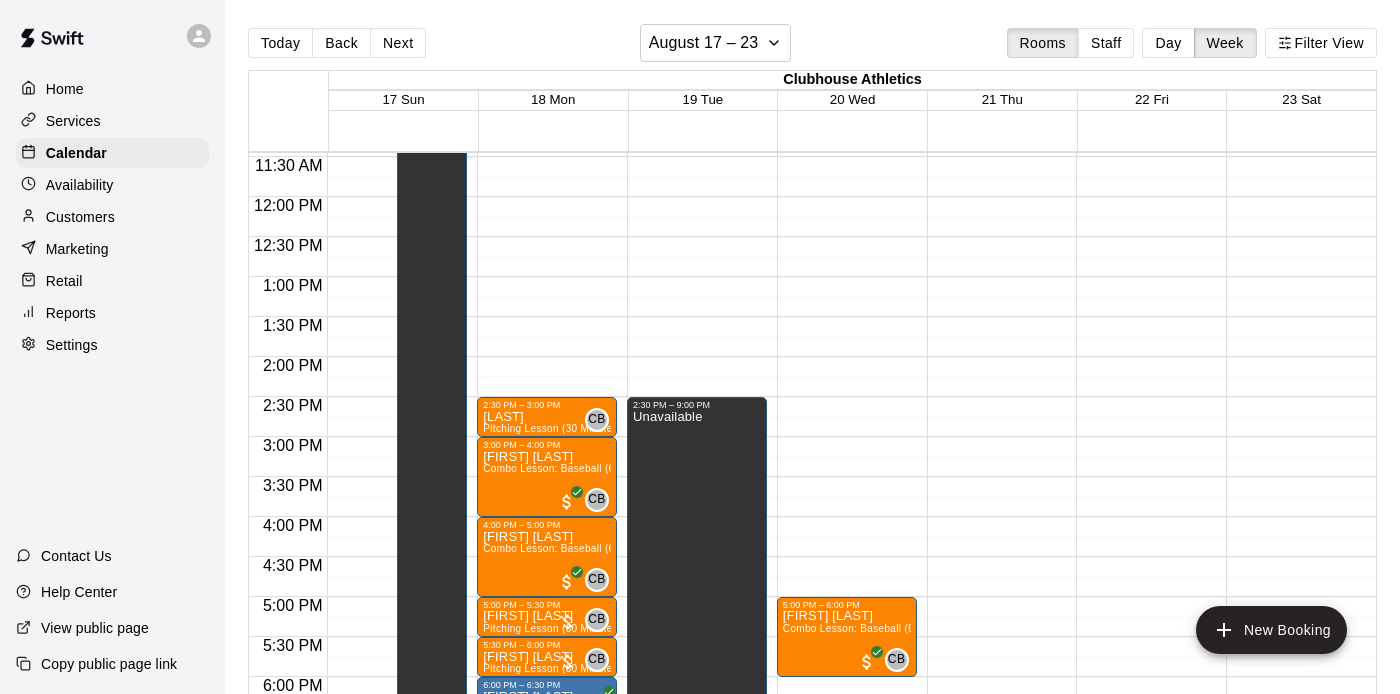 scroll, scrollTop: 882, scrollLeft: 0, axis: vertical 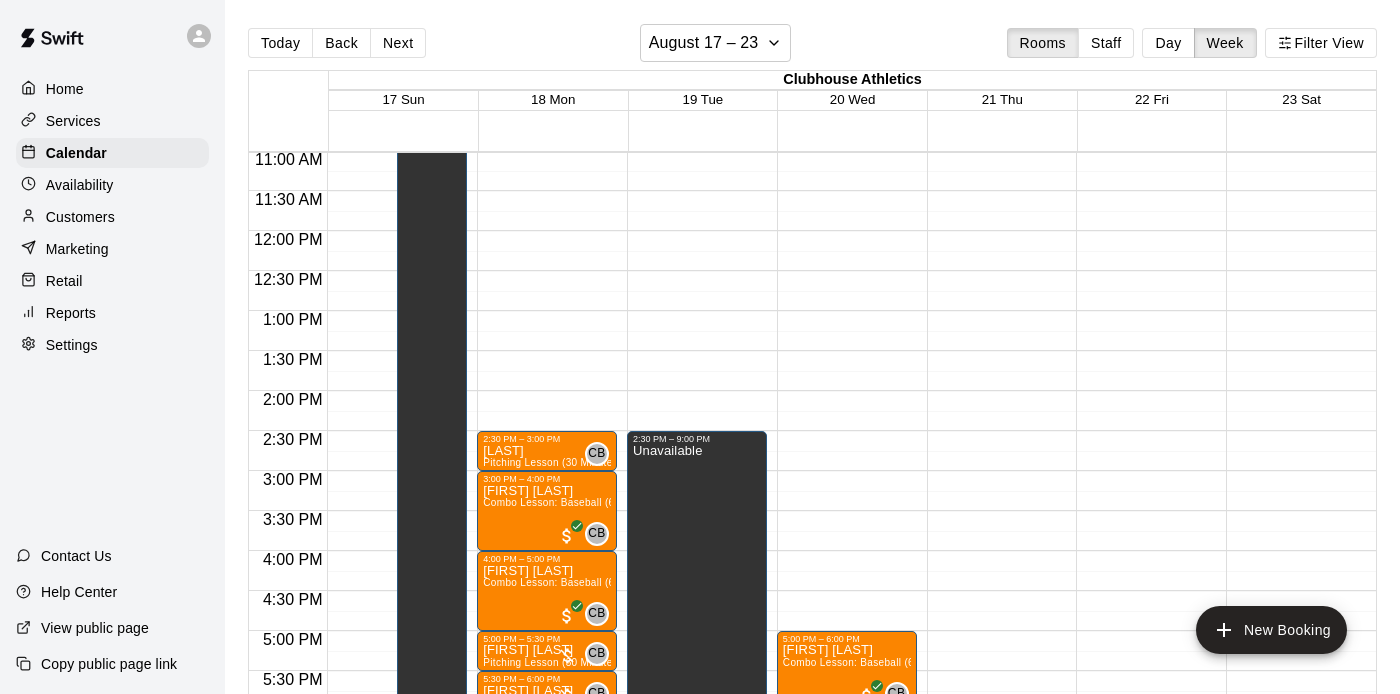 click on "Today Back Next August 17 – 23 Rooms Staff Day Week Filter View" at bounding box center [812, 47] 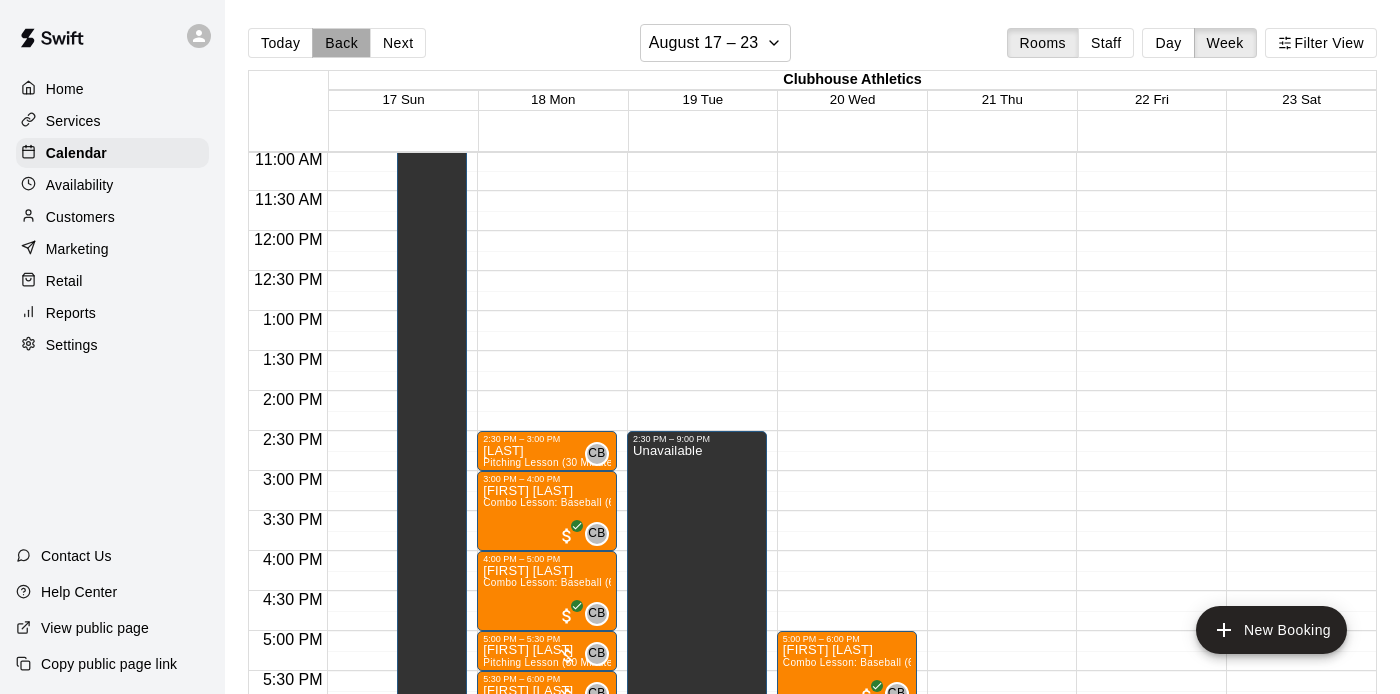 click on "Back" at bounding box center [341, 43] 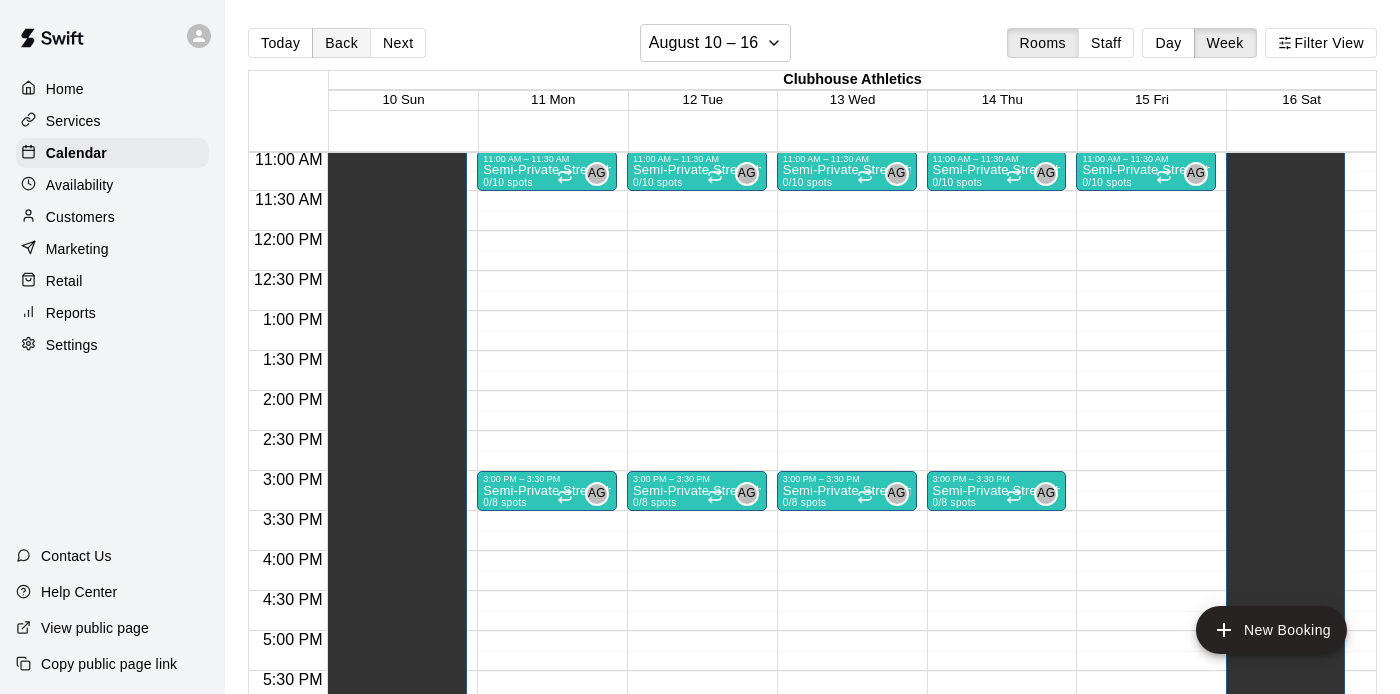 click on "Back" at bounding box center (341, 43) 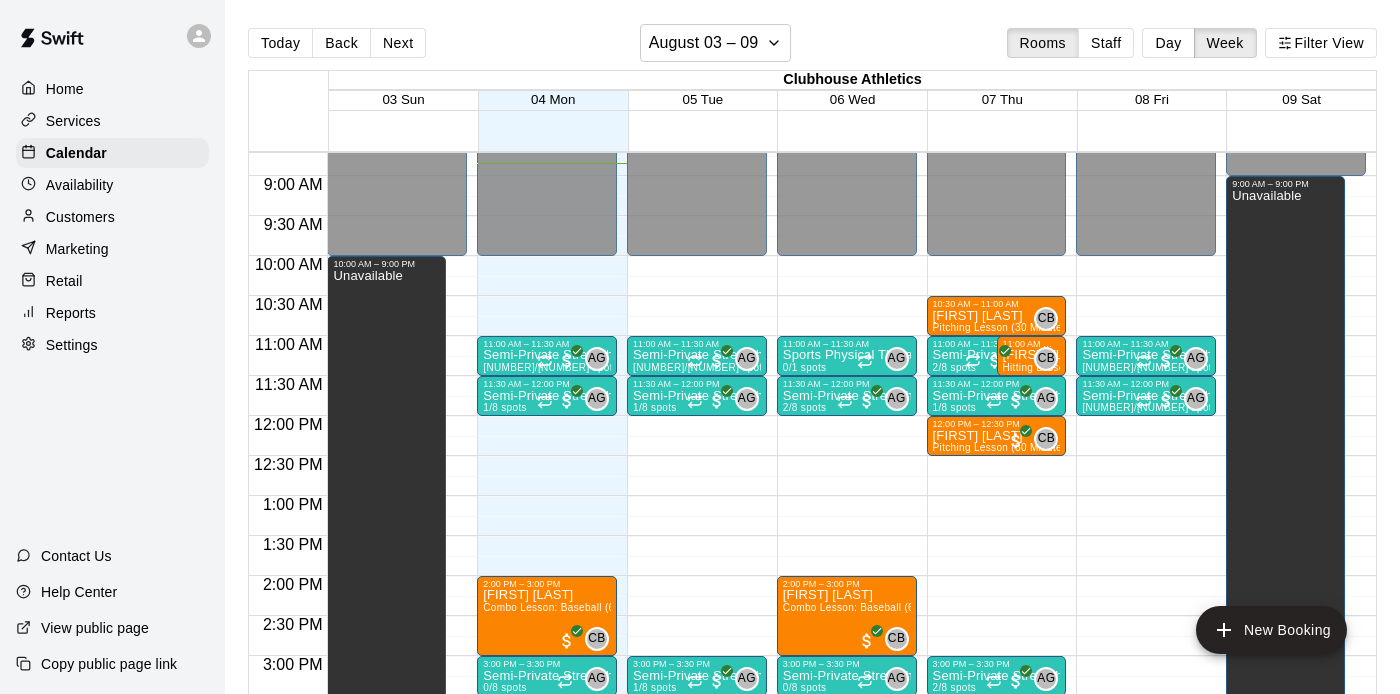 scroll, scrollTop: 691, scrollLeft: 0, axis: vertical 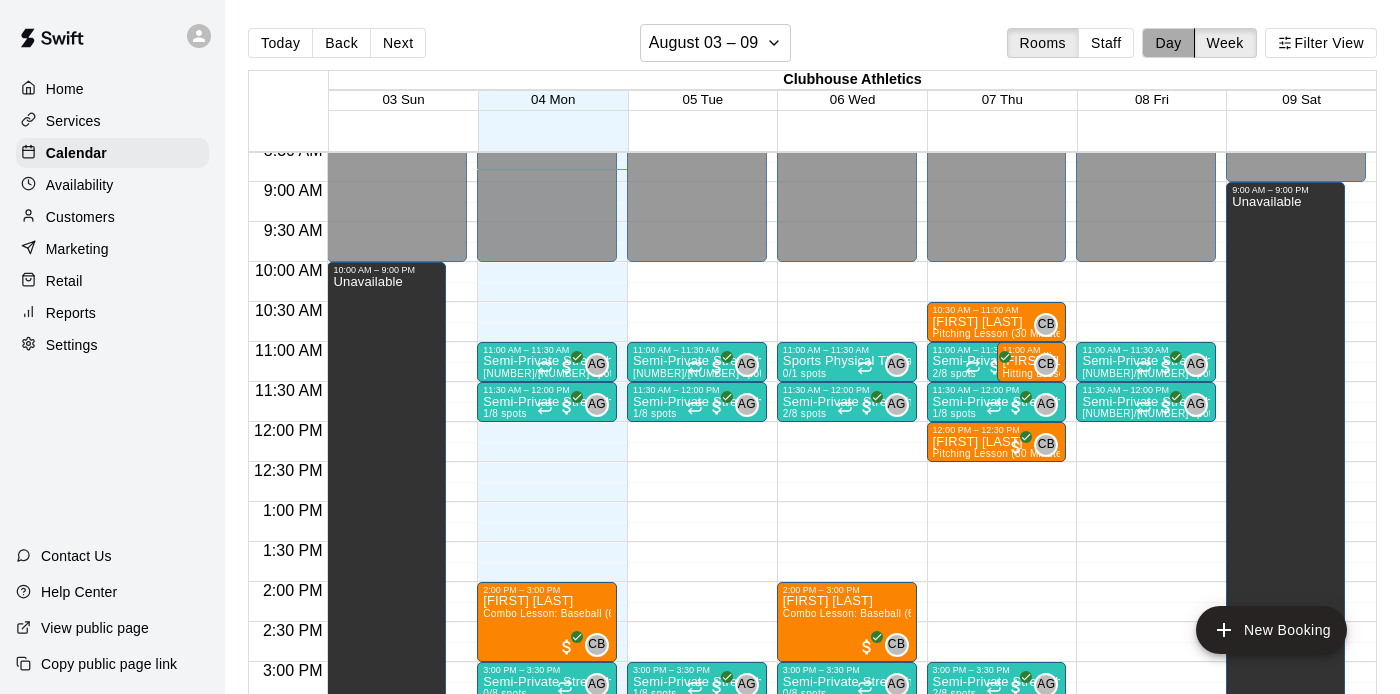 click on "Day" at bounding box center (1168, 43) 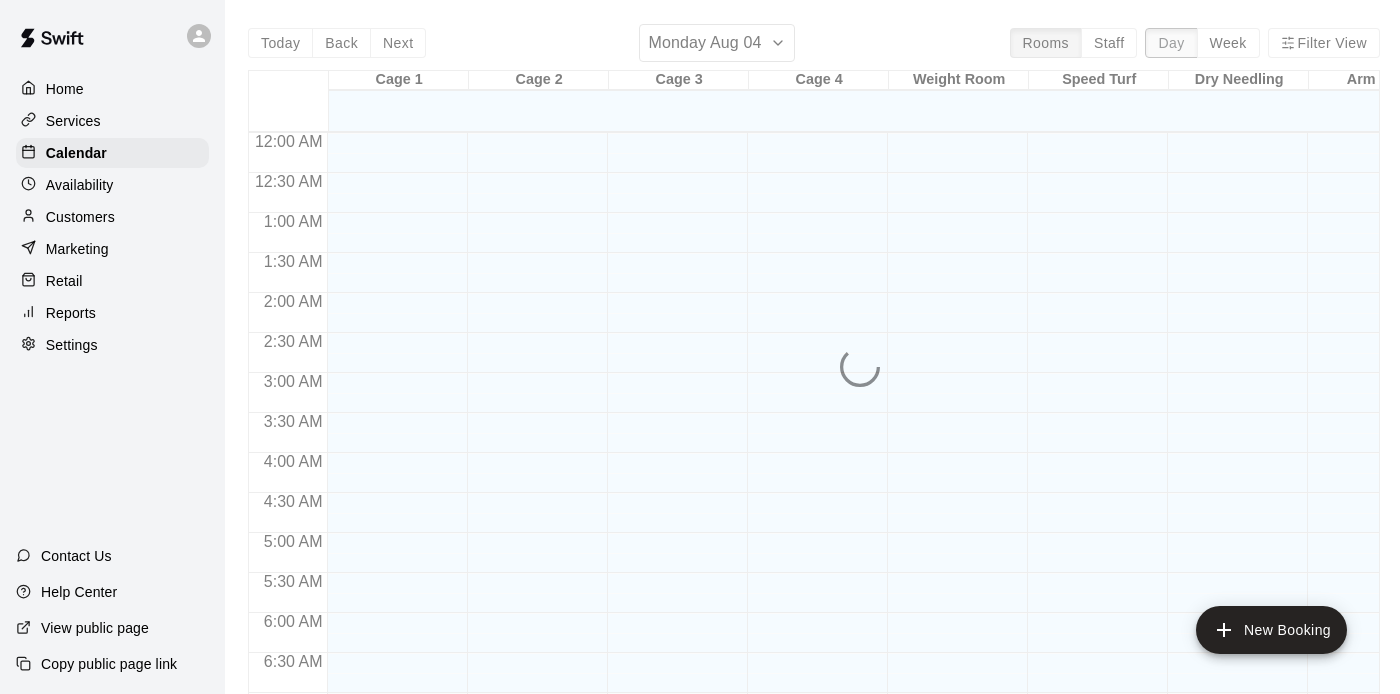scroll, scrollTop: 707, scrollLeft: 0, axis: vertical 